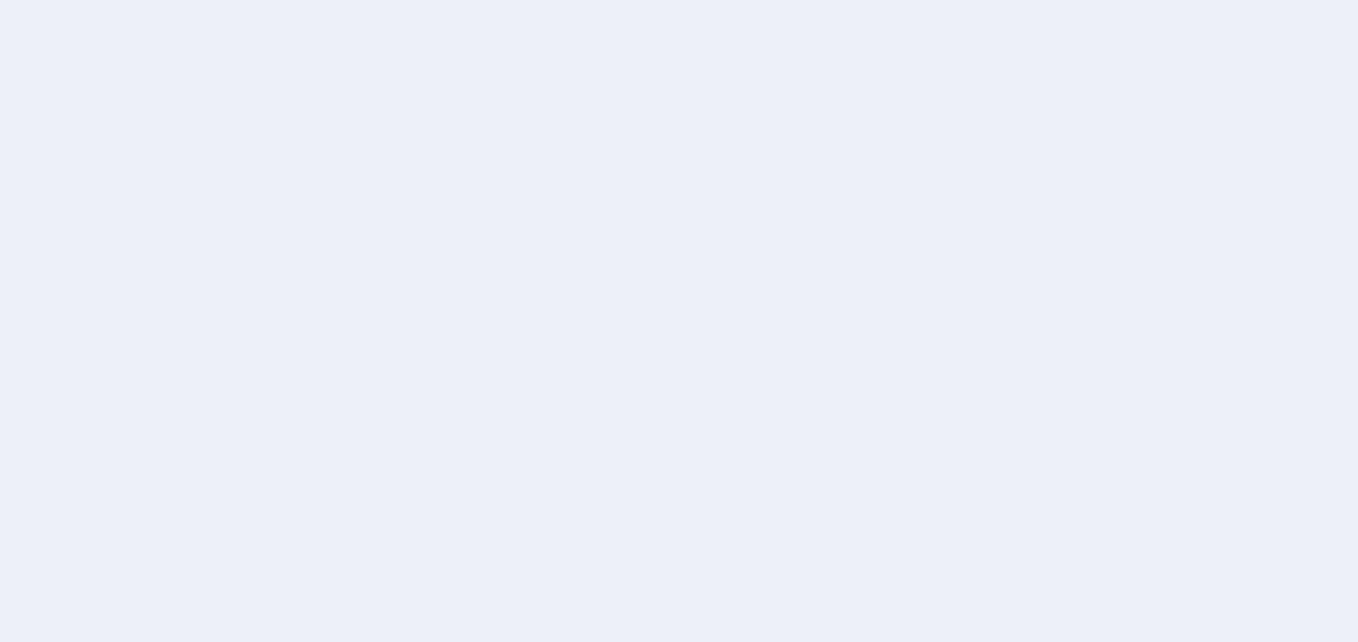 scroll, scrollTop: 0, scrollLeft: 0, axis: both 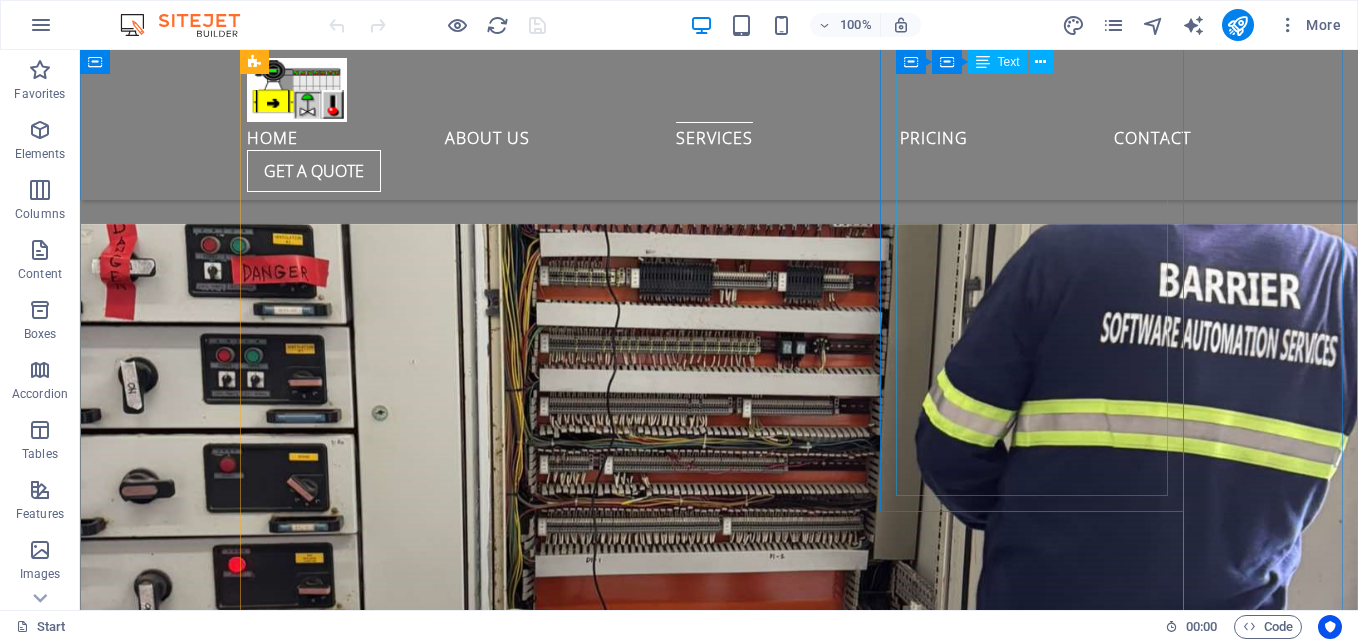 click on "Restoration of PLC Program for SIL3 Turbine Control at Semirara Power Plant. This project focuses on restoring and enhancing the PLC program for the SIL3 Turbine Control Protection system at Semirara Coal-Fired Power Plant. It's essential for ensuring the safety and efficiency of turbine operations, which are critical for power generation. Our team's meticulous programming and testing aim to optimize control processes, improve stability, and reduce malfunction risks, ensuring adherence to the highest industry standards for the plant's reliable energy supply." at bounding box center [719, 5890] 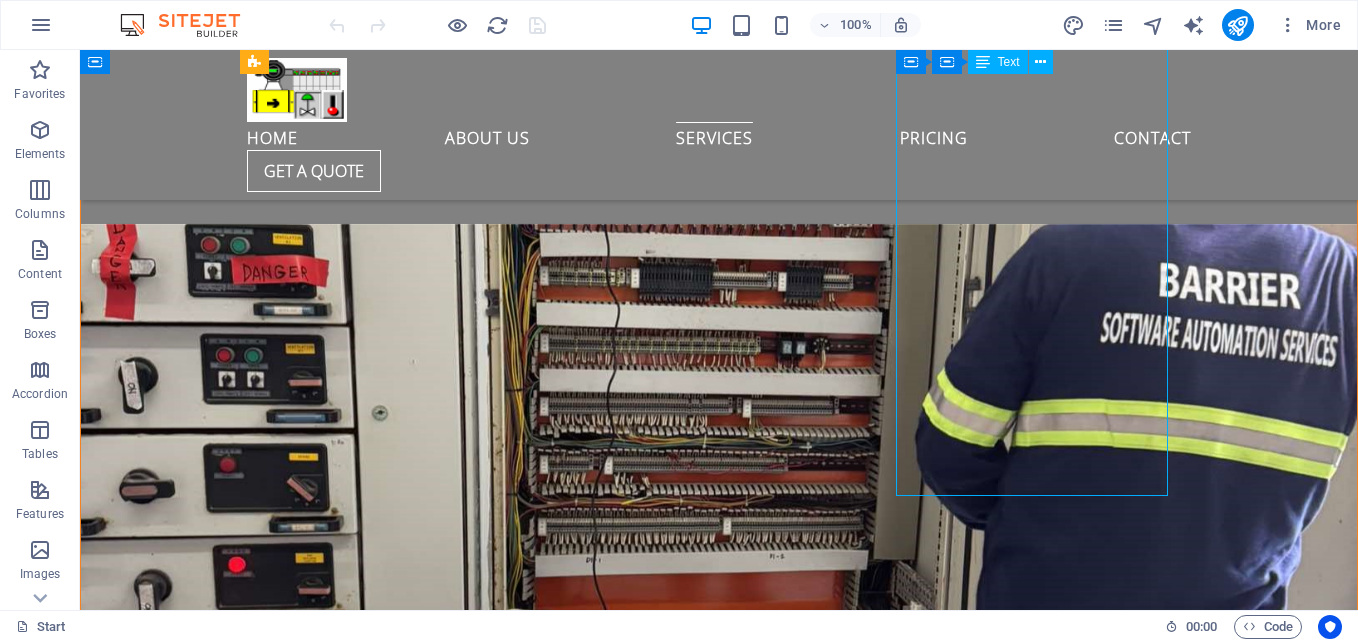 click on "Restoration of PLC Program for SIL3 Turbine Control at Semirara Power Plant. This project focuses on restoring and enhancing the PLC program for the SIL3 Turbine Control Protection system at Semirara Coal-Fired Power Plant. It's essential for ensuring the safety and efficiency of turbine operations, which are critical for power generation. Our team's meticulous programming and testing aim to optimize control processes, improve stability, and reduce malfunction risks, ensuring adherence to the highest industry standards for the plant's reliable energy supply." at bounding box center (719, 5890) 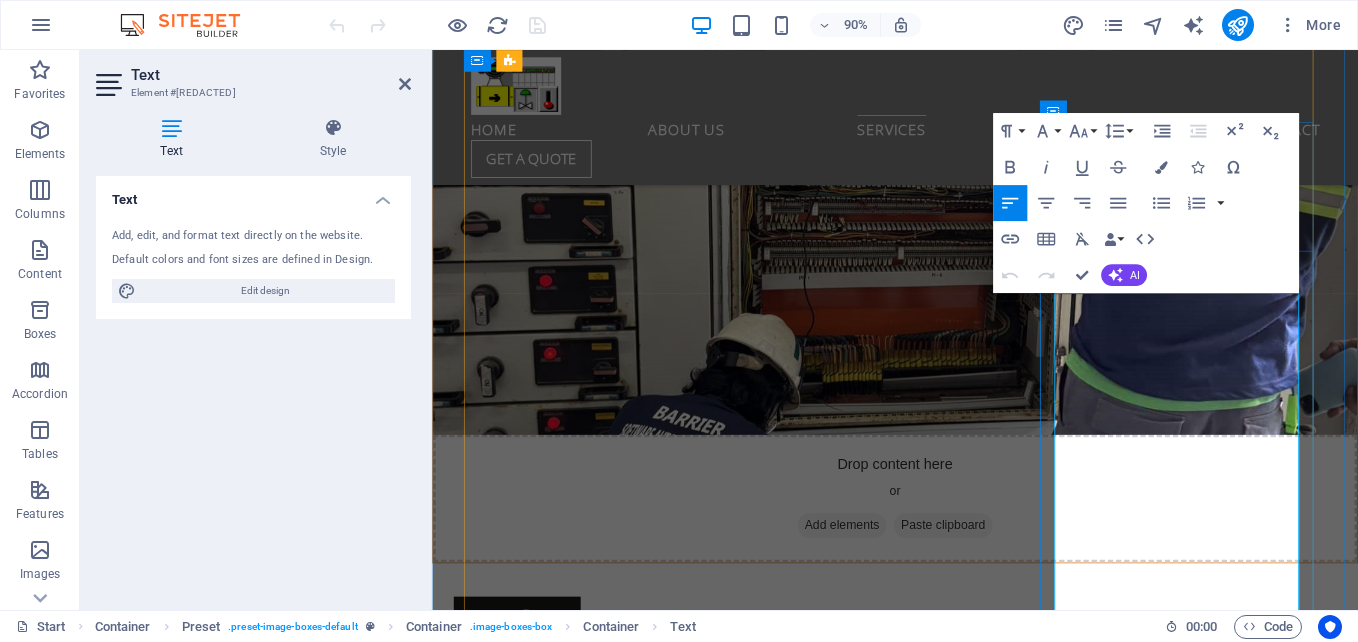 scroll, scrollTop: 5182, scrollLeft: 0, axis: vertical 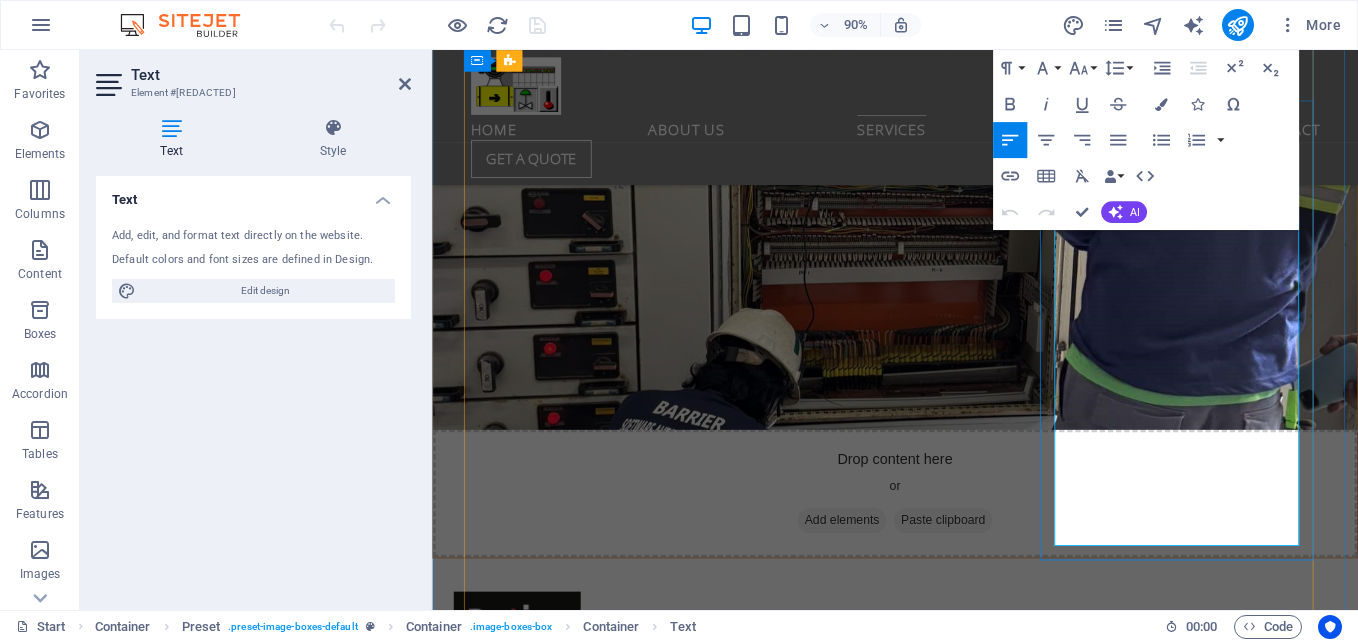 drag, startPoint x: 1258, startPoint y: 404, endPoint x: 1283, endPoint y: 582, distance: 179.74704 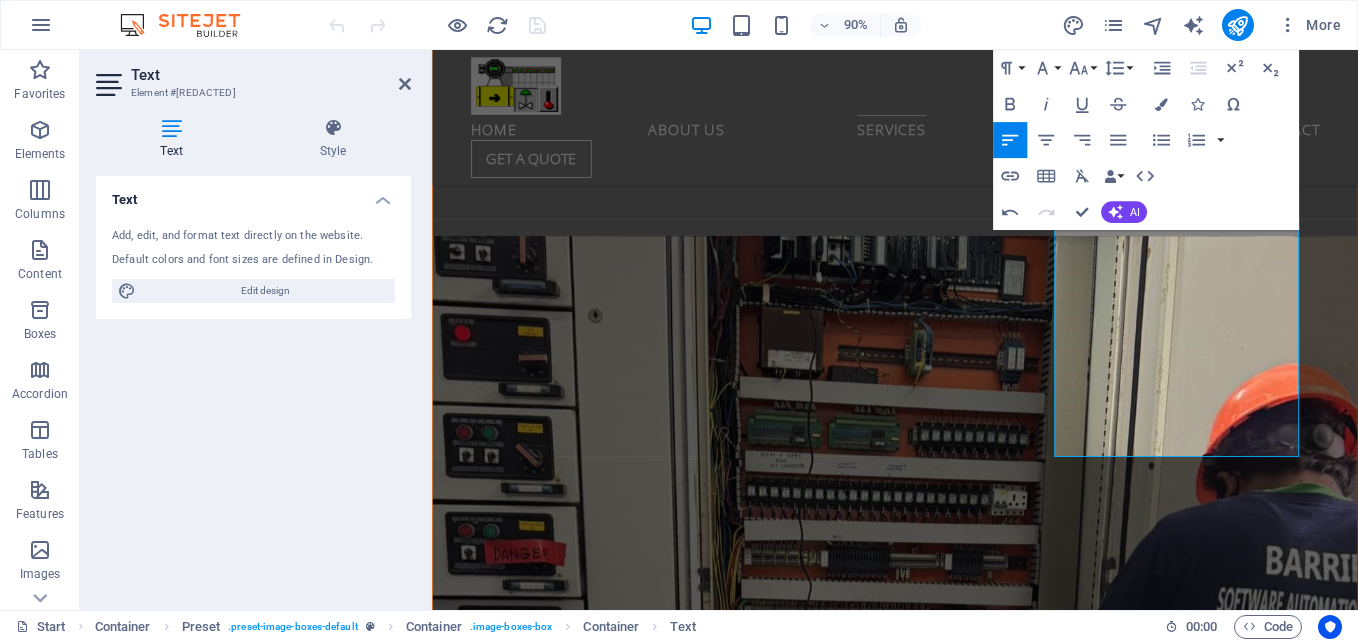 click on "Text Add, edit, and format text directly on the website. Default colors and font sizes are defined in Design. Edit design Alignment Left aligned Centered Right aligned" at bounding box center (253, 385) 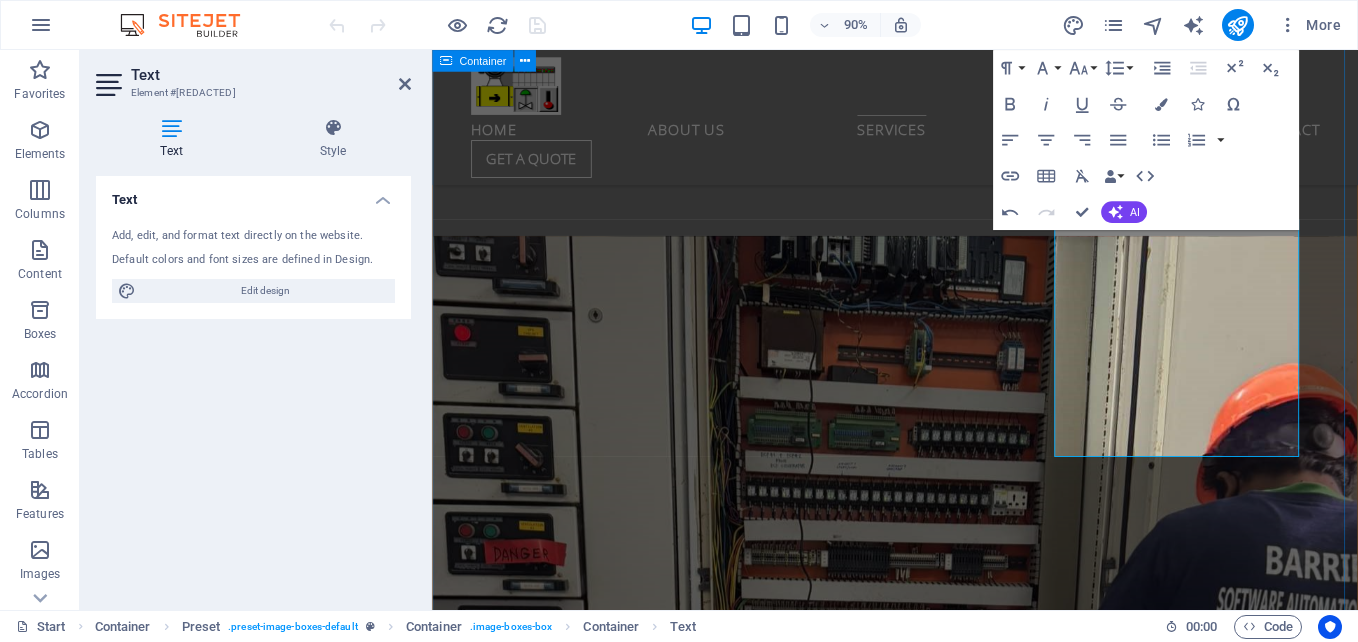 click on "our projects BARRIER SOFTWARE Services is deeply committed to sourcing and delivering a highly effective and cost-efficient range of products and services tailored to address the diverse needs of the industrial market. With expertise across various specialized areas, we ensure that we meet the unique requirements of our clients while upholding high standards of quality and performance. We take pride in our ability to stay ahead of industry trends and innovations, enabling us to provide solutions that not only meet current demands but also prepare our clients for future challenges. Our focus includes the following key areas: Stacker Reclaimer Upgrade of Stacker Reclaimer Units 1 and 2: Implementation of a Redundant Controller CPU Upgrade to CPE315 for Enhanced Performance and Reliability in the Pacsystem. Crusher House Control New Control Panel ECP CPU Upgrade to CPE315 Online Program Debuging Rx7i to RX3i Material Handling Solutions: Upgrade Your Control Systems. Program Restoration Fire Pump Upgrade" at bounding box center (946, 6863) 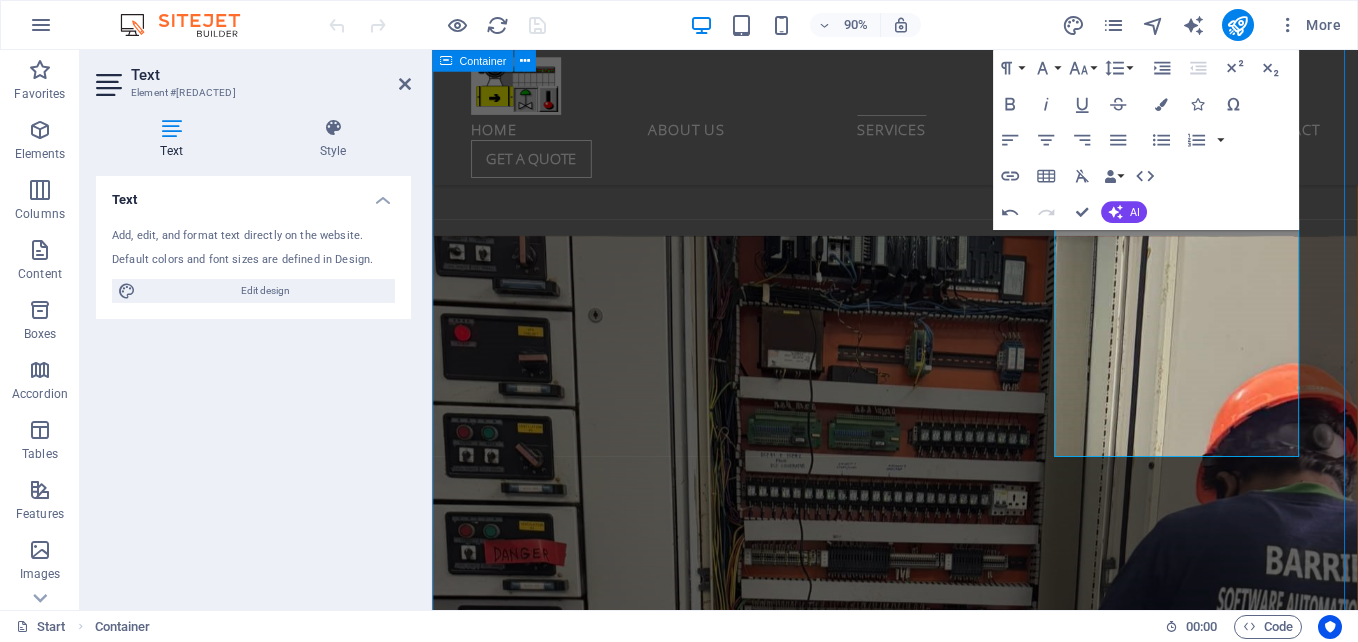 click on "our projects BARRIER SOFTWARE Services is deeply committed to sourcing and delivering a highly effective and cost-efficient range of products and services tailored to address the diverse needs of the industrial market. With expertise across various specialized areas, we ensure that we meet the unique requirements of our clients while upholding high standards of quality and performance. We take pride in our ability to stay ahead of industry trends and innovations, enabling us to provide solutions that not only meet current demands but also prepare our clients for future challenges. Our focus includes the following key areas: Stacker Reclaimer Upgrade of Stacker Reclaimer Units 1 and 2: Implementation of a Redundant Controller CPU Upgrade to CPE315 for Enhanced Performance and Reliability in the Pacsystem. Crusher House Control New Control Panel ECP CPU Upgrade to CPE315 Online Program Debuging Rx7i to RX3i Material Handling Solutions: Upgrade Your Control Systems. Program Restoration Fire Pump Upgrade" at bounding box center [946, 6863] 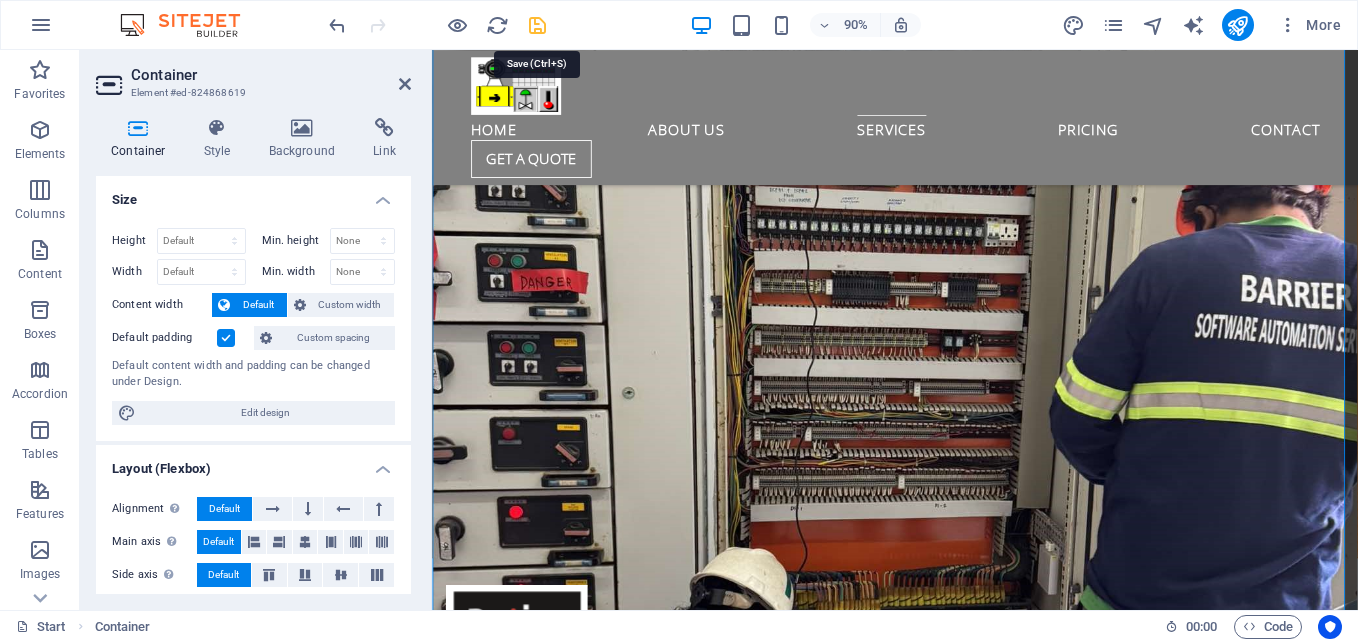 click at bounding box center [537, 25] 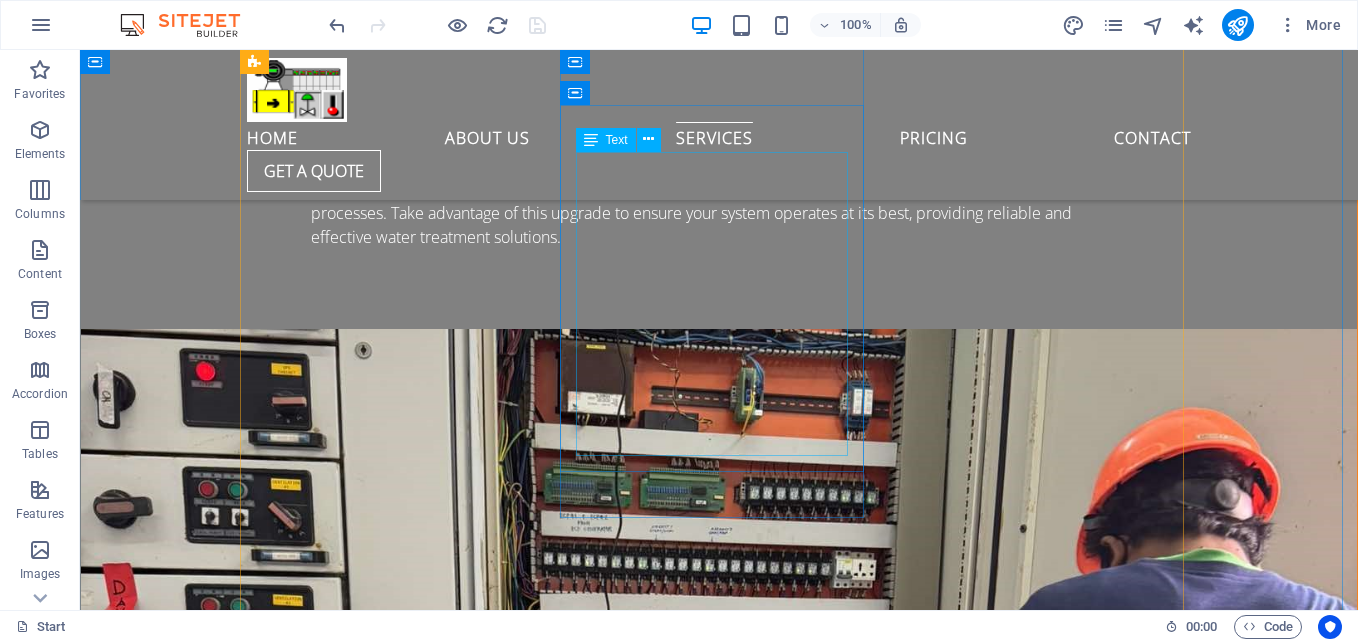 click on "Material Handling Solutions: Upgrade Your Control Systems. Enhance your material handling operations with a control system upgrade from the outdated Ge Rx7i Controller to the advanced Emerson Pacsystem Rx3i. This transition boosts performance and reliability while incorporating the latest features and innovations, keeping your operations competitive and efficient in a fast-changing industry." at bounding box center (719, 5108) 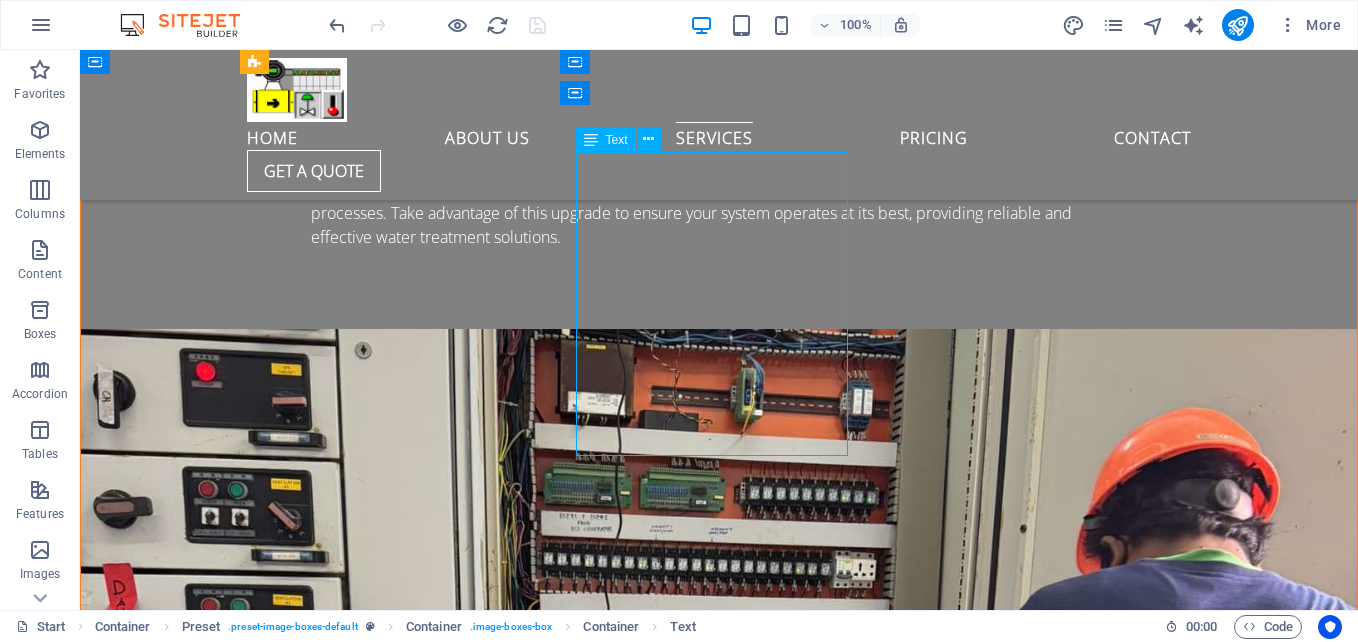 click on "Material Handling Solutions: Upgrade Your Control Systems. Enhance your material handling operations with a control system upgrade from the outdated Ge Rx7i Controller to the advanced Emerson Pacsystem Rx3i. This transition boosts performance and reliability while incorporating the latest features and innovations, keeping your operations competitive and efficient in a fast-changing industry." at bounding box center (719, 5108) 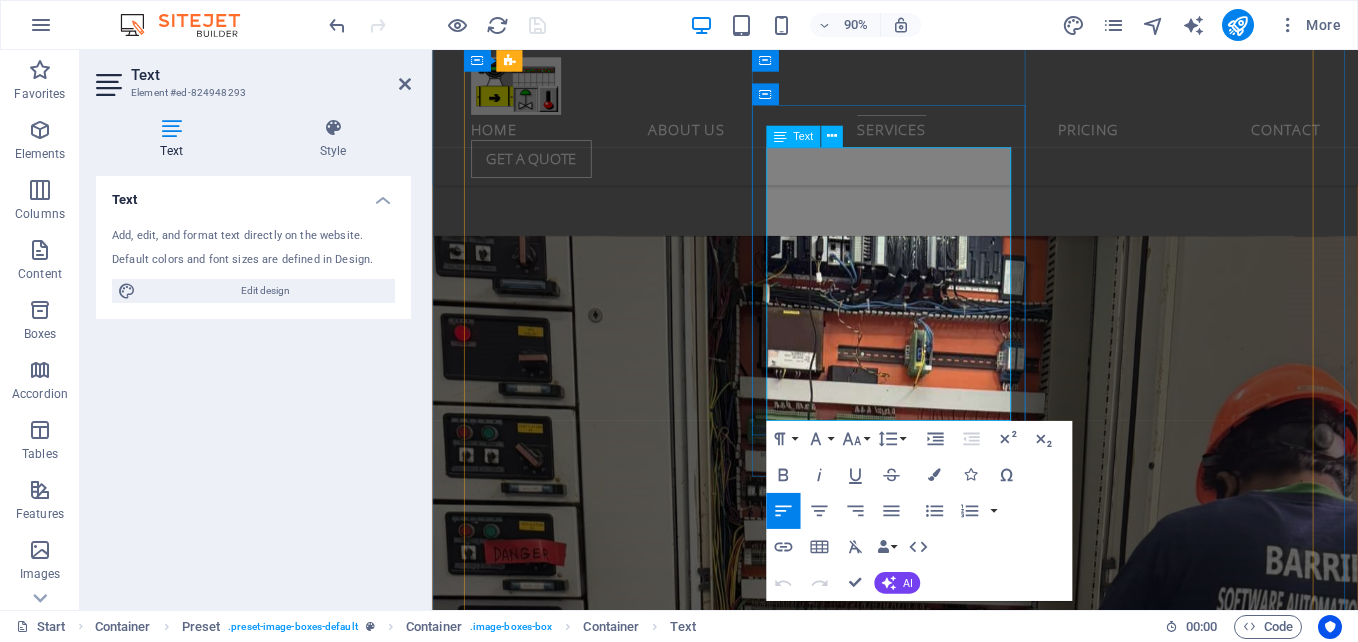 scroll, scrollTop: 5082, scrollLeft: 0, axis: vertical 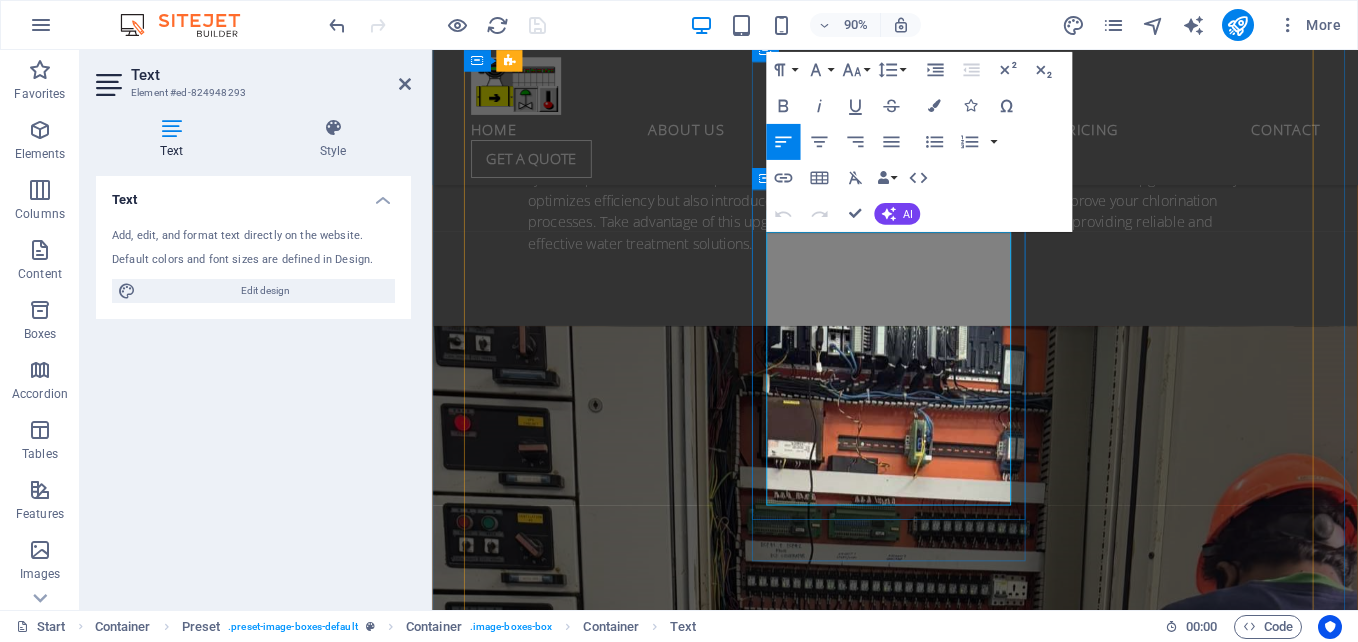 drag, startPoint x: 1064, startPoint y: 524, endPoint x: 799, endPoint y: 261, distance: 373.35507 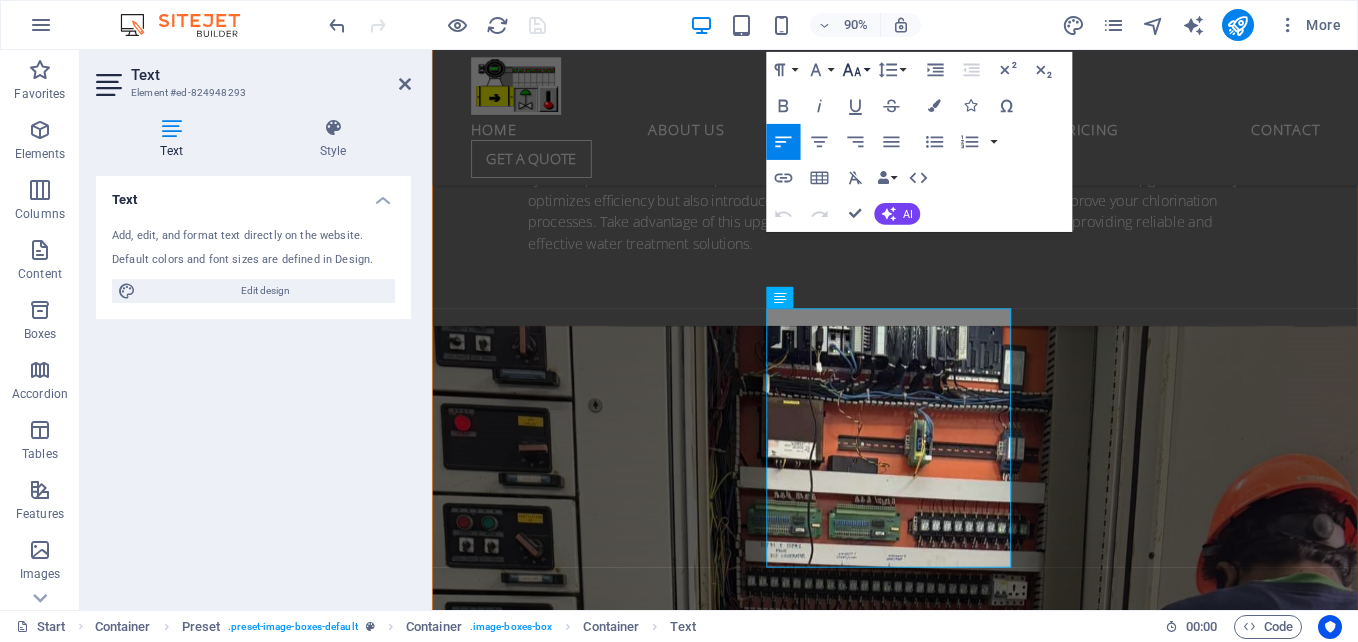 click on "Font Size" at bounding box center (855, 70) 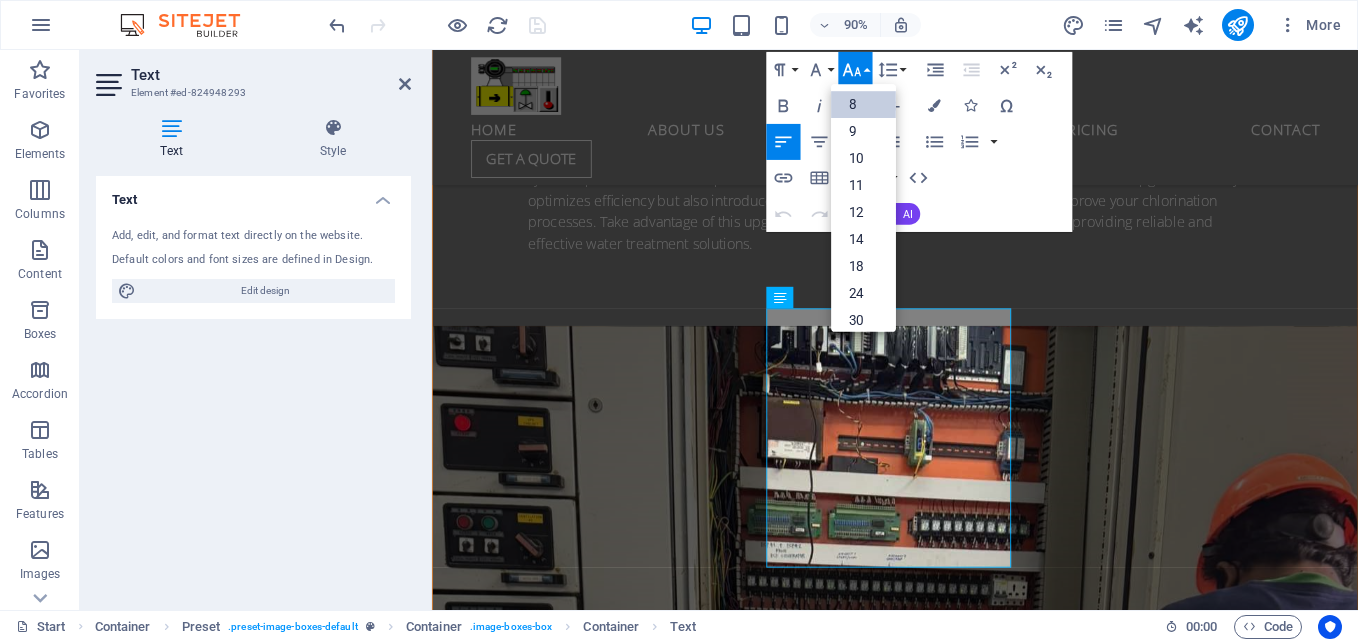 click on "8" at bounding box center (863, 104) 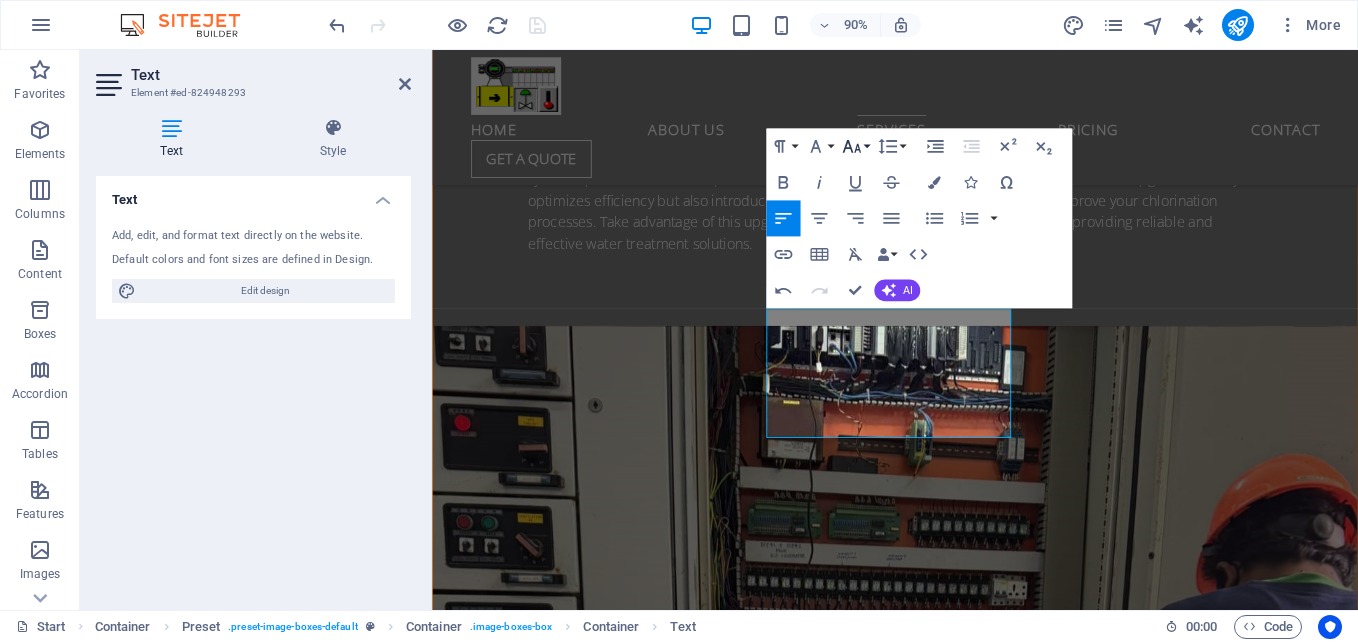 click on "Font Size" at bounding box center (855, 146) 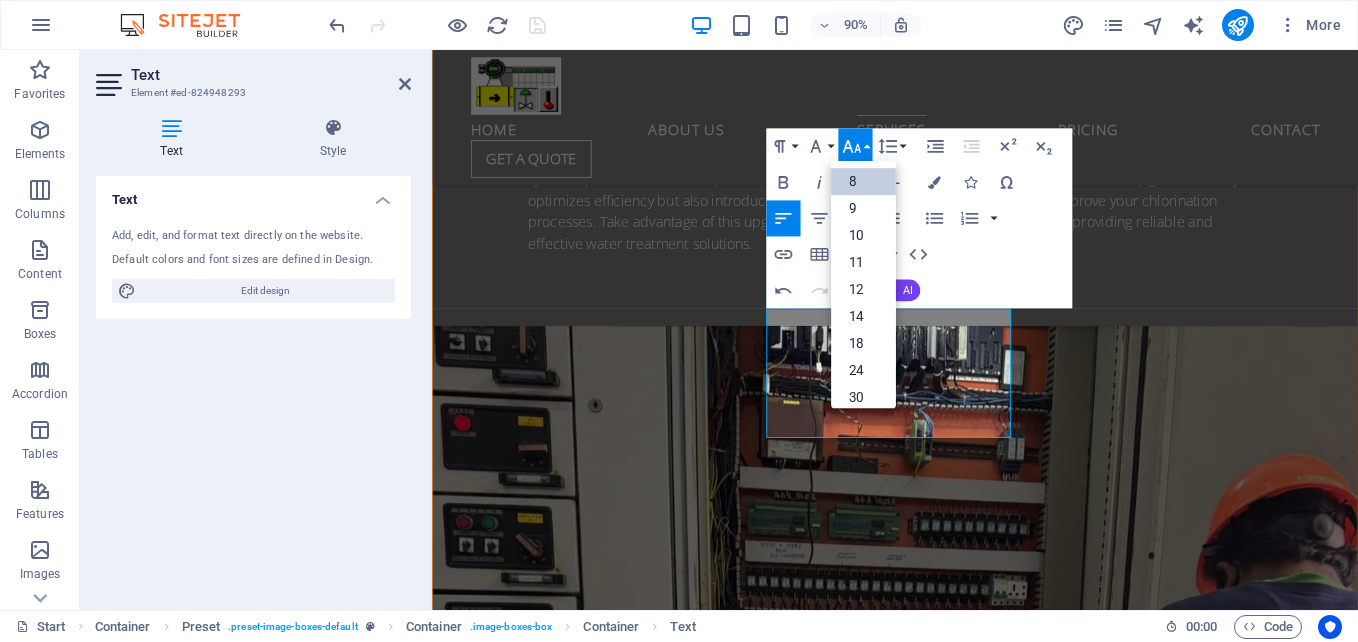 scroll, scrollTop: 23, scrollLeft: 0, axis: vertical 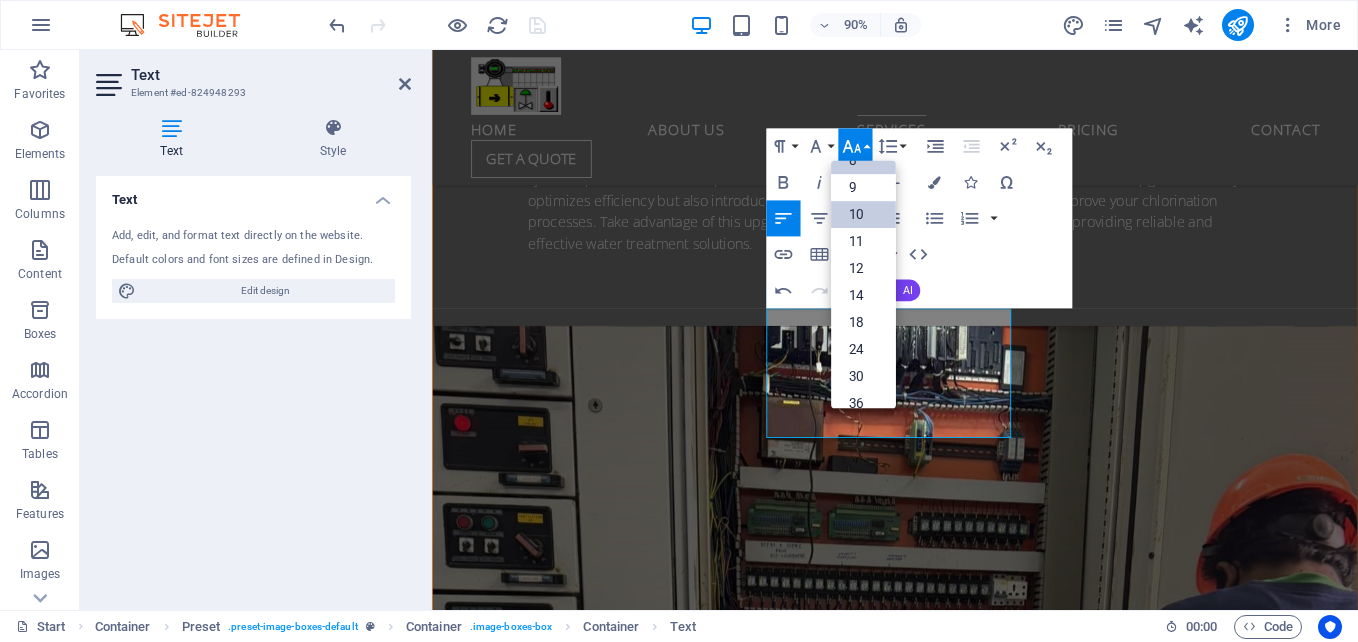 click on "10" at bounding box center [863, 214] 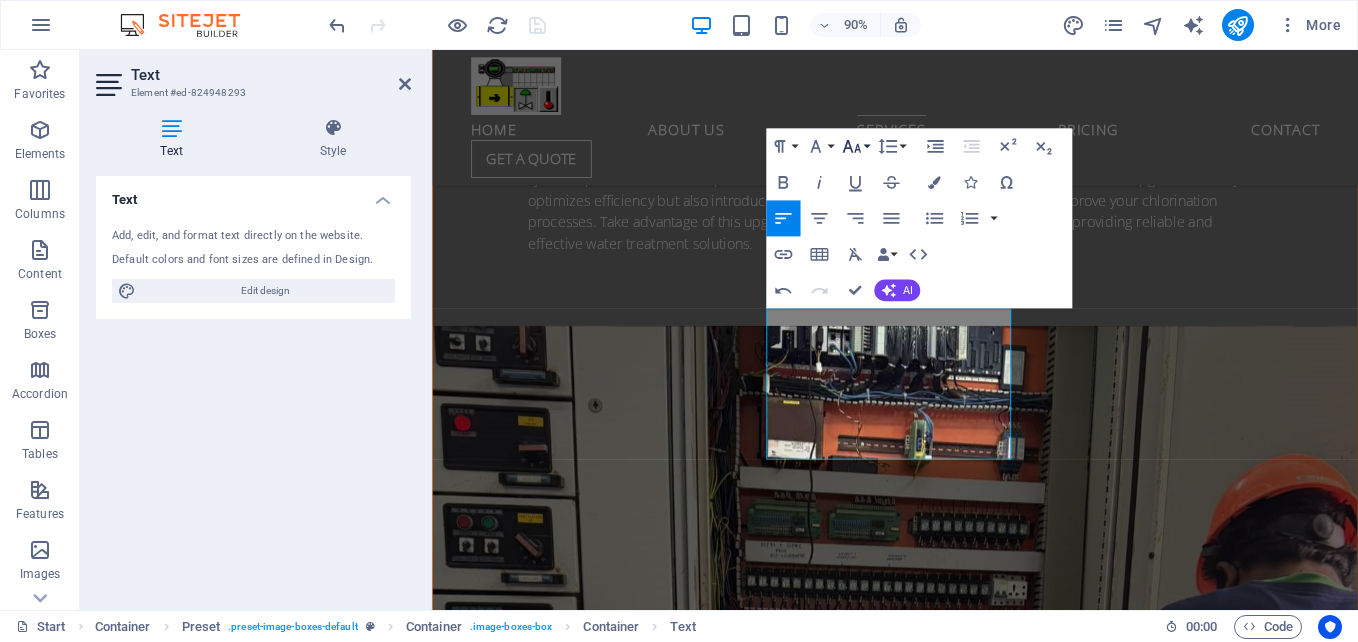 click on "Font Size" at bounding box center [855, 146] 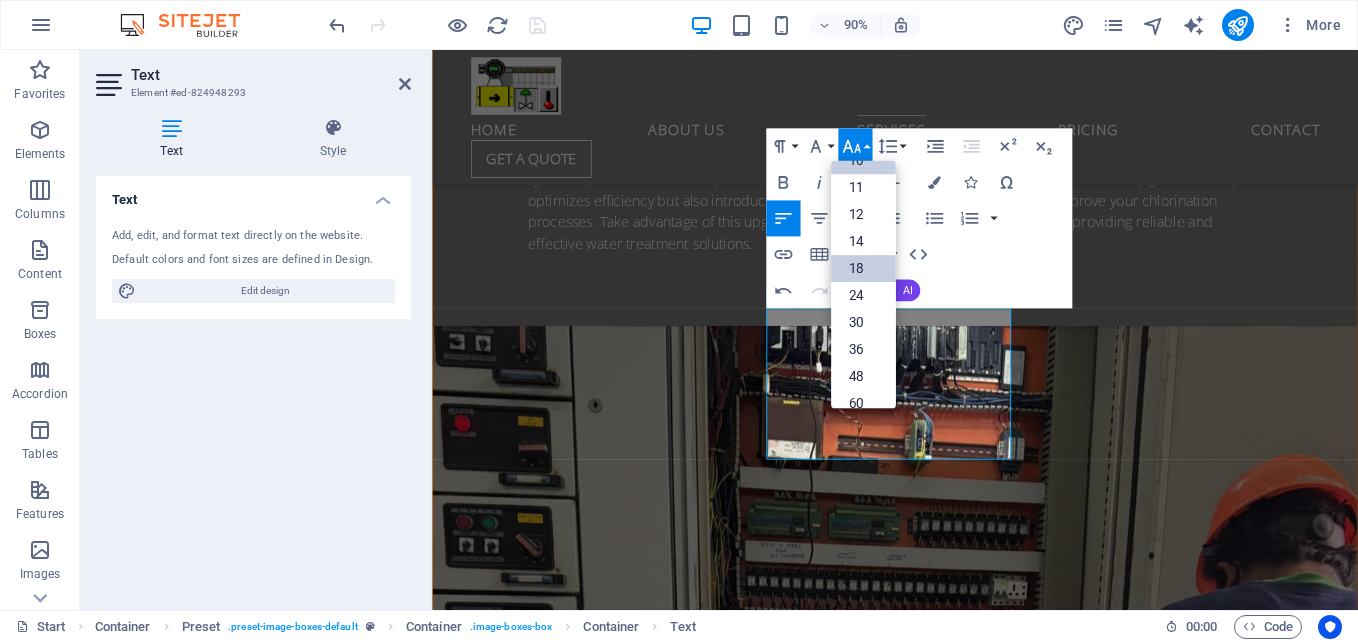 click on "18" at bounding box center [863, 268] 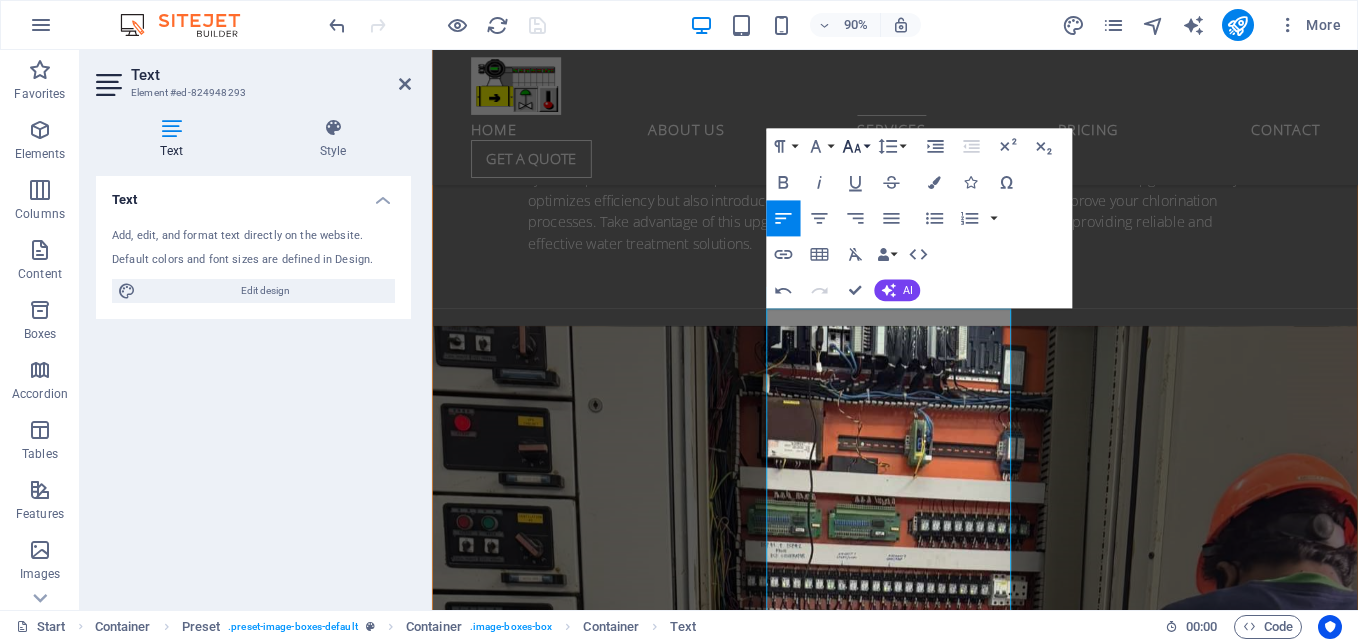 click on "Font Size" at bounding box center [855, 146] 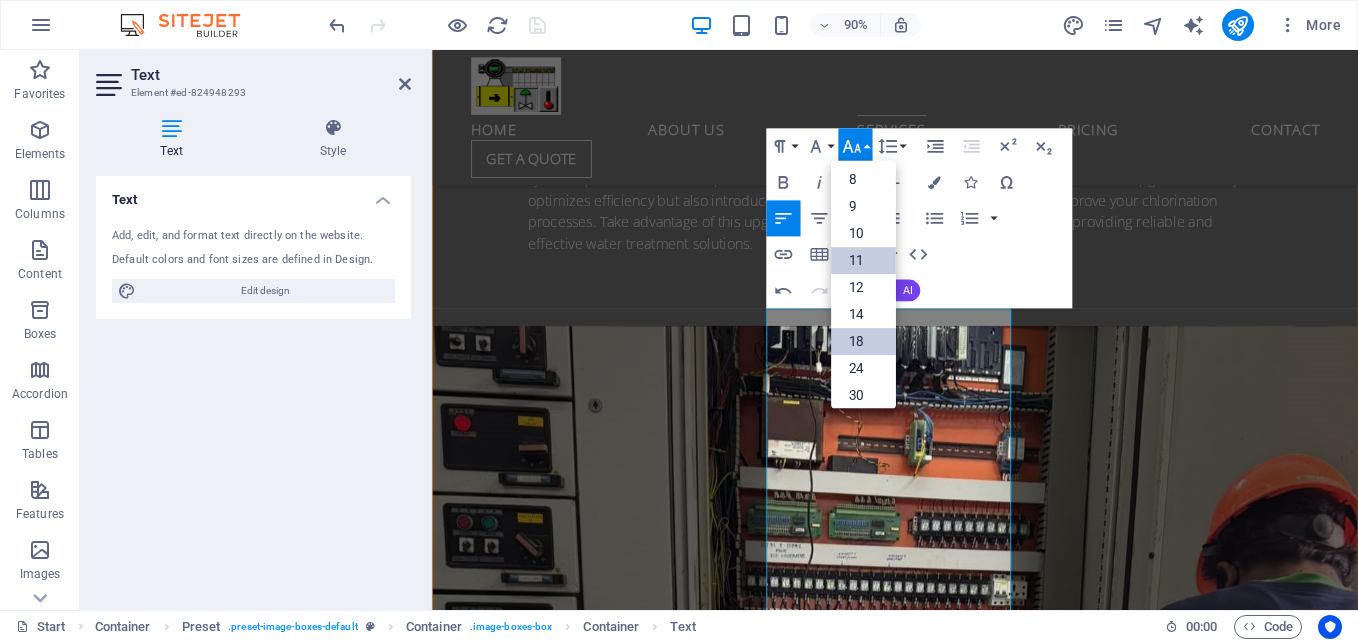 scroll, scrollTop: 0, scrollLeft: 0, axis: both 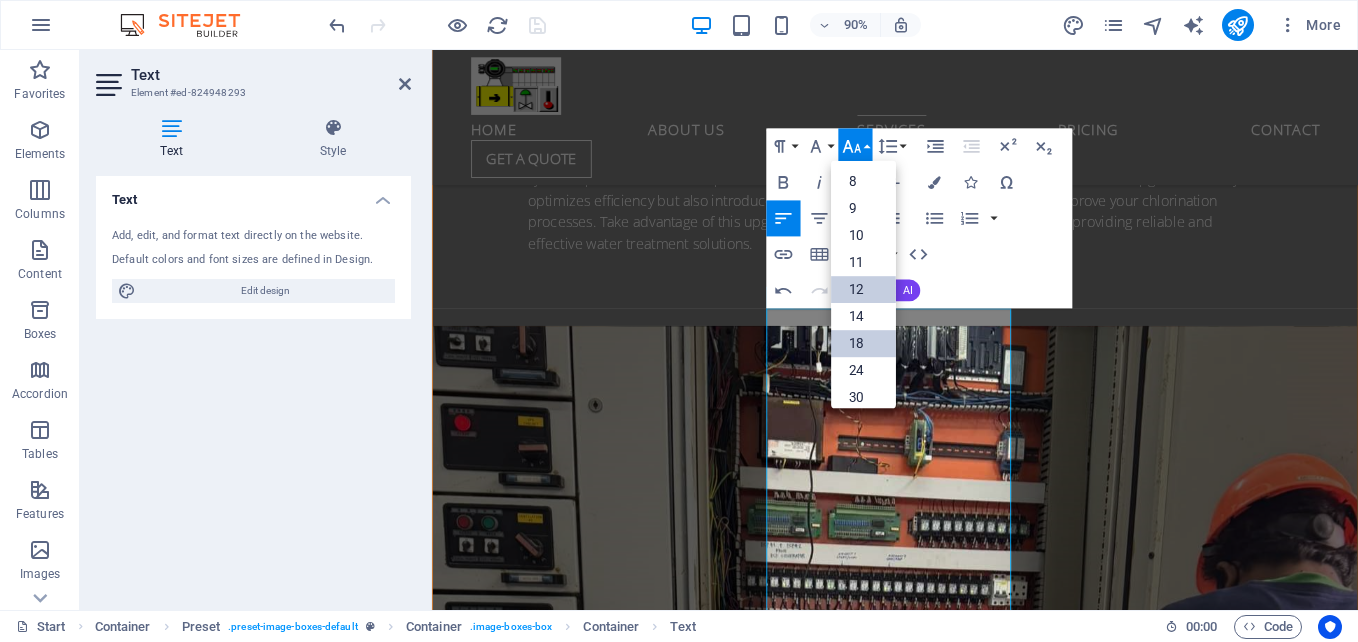 click on "12" at bounding box center [863, 289] 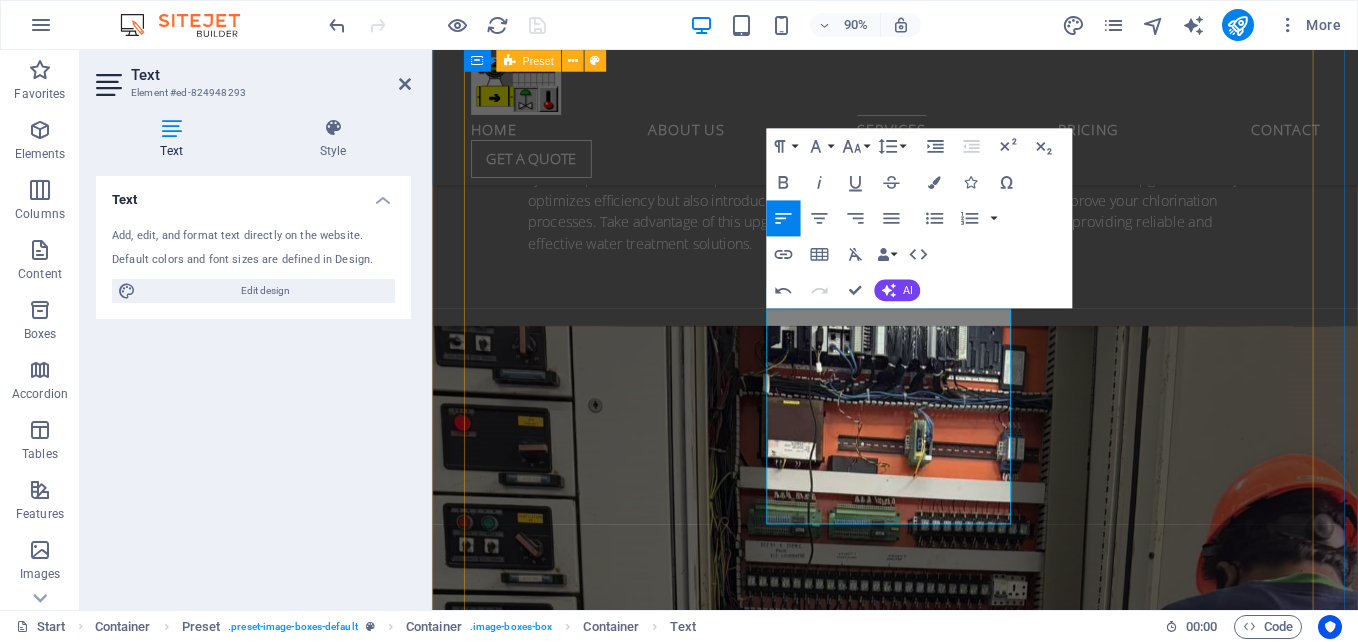 click on "Stacker Reclaimer Upgrade of Stacker Reclaimer Units 1 and 2: Implementation of a Redundant Controller CPU Upgrade to CPE315 for Enhanced Performance and Reliability in the Pacsystem. Crusher House Control New Control Panel We have successfully installed a cutting-edge new crusher house, featuring an advanced Remote Control Panel that is powered by the sophisticated Emerson PACSystems controller. ECP CPU Upgrade to CPE315 We are pleased to announce the upgrade of the main control CPU in our Electro Chlorination Plant to the state-of-the-art CPE315 model. This enhancement will greatly enhance system efficiency and reliability, ensuring optimal performance in our chlorination processes. Online Program Debuging We specialize in debugging the Flue Gas Desulfurization (FGD) Flue Pacsystem Control Program to optimize air pollution control systems. Rx7i to RX3i Material Handling Solutions: Upgrade Your Control Systems. Program Restoration Fire Pump Upgrade Data Manager Server PROCESS ENGINEERING" at bounding box center (947, 7092) 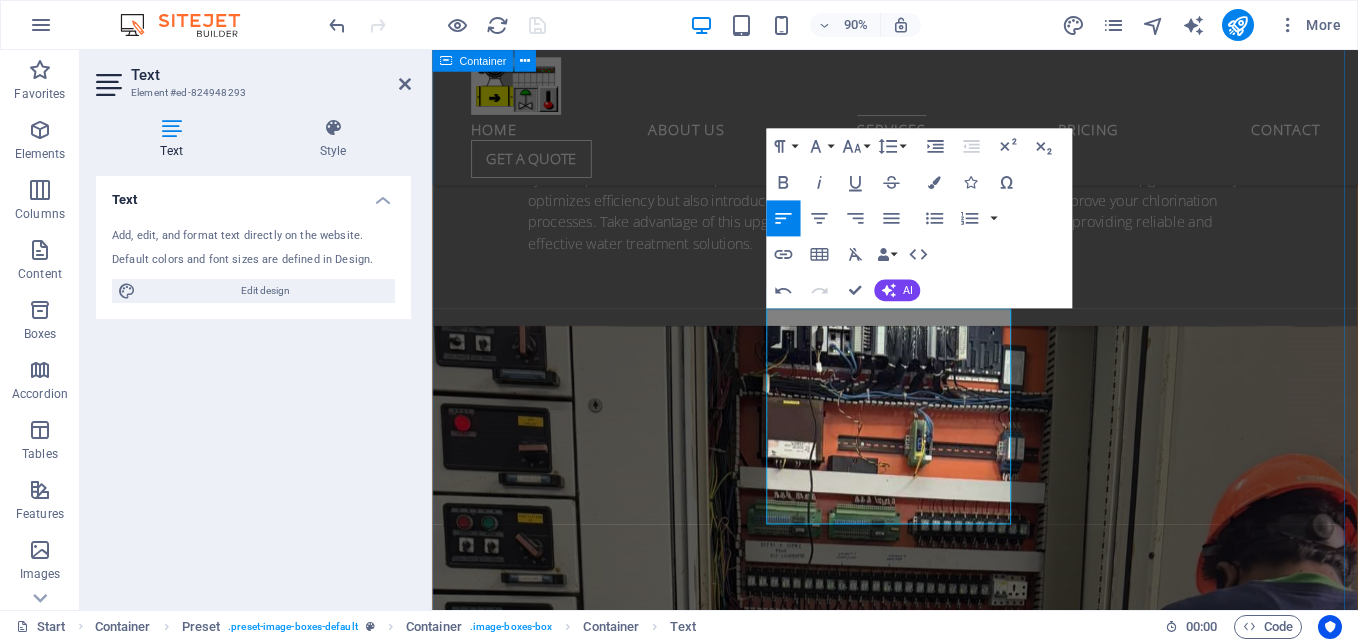 click on "our projects BARRIER SOFTWARE Services is deeply committed to sourcing and delivering a highly effective and cost-efficient range of products and services tailored to address the diverse needs of the industrial market. With expertise across various specialized areas, we ensure that we meet the unique requirements of our clients while upholding high standards of quality and performance. We take pride in our ability to stay ahead of industry trends and innovations, enabling us to provide solutions that not only meet current demands but also prepare our clients for future challenges. Our focus includes the following key areas: Stacker Reclaimer Upgrade of Stacker Reclaimer Units 1 and 2: Implementation of a Redundant Controller CPU Upgrade to CPE315 for Enhanced Performance and Reliability in the Pacsystem. Crusher House Control New Control Panel ECP CPU Upgrade to CPE315 Online Program Debuging Rx7i to RX3i Material Handling Solutions: Upgrade Your Control Systems. Program Restoration Fire Pump Upgrade" at bounding box center [946, 6963] 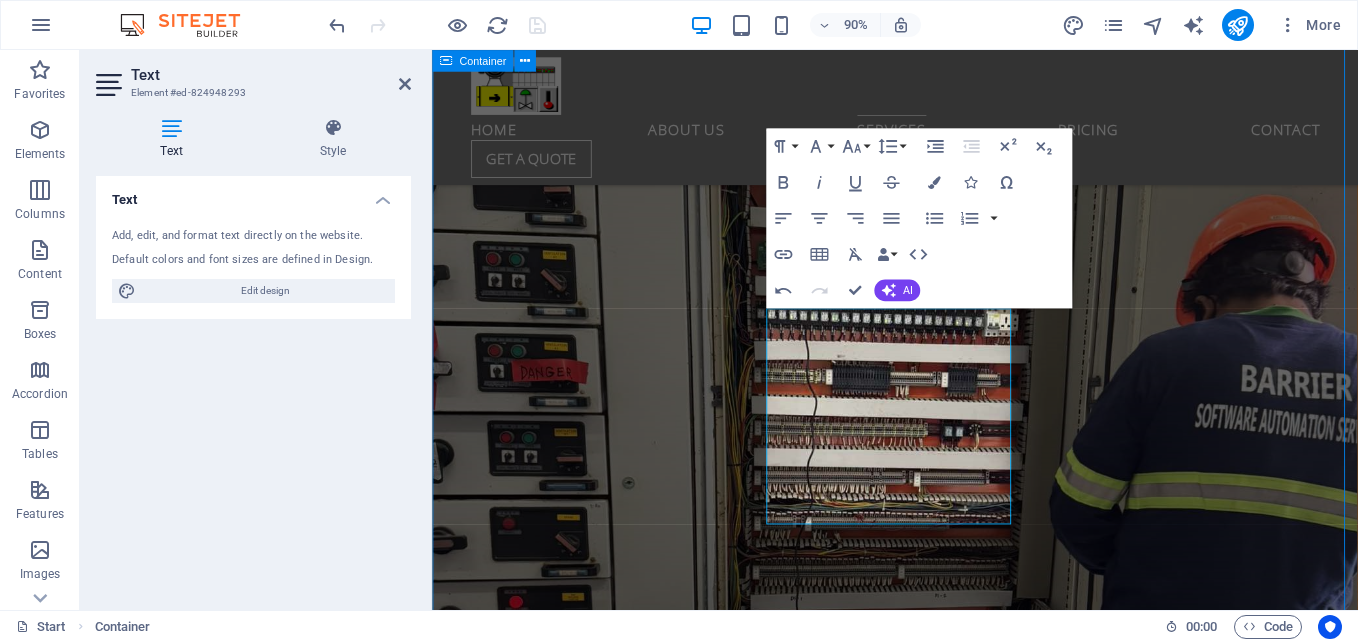scroll, scrollTop: 4732, scrollLeft: 0, axis: vertical 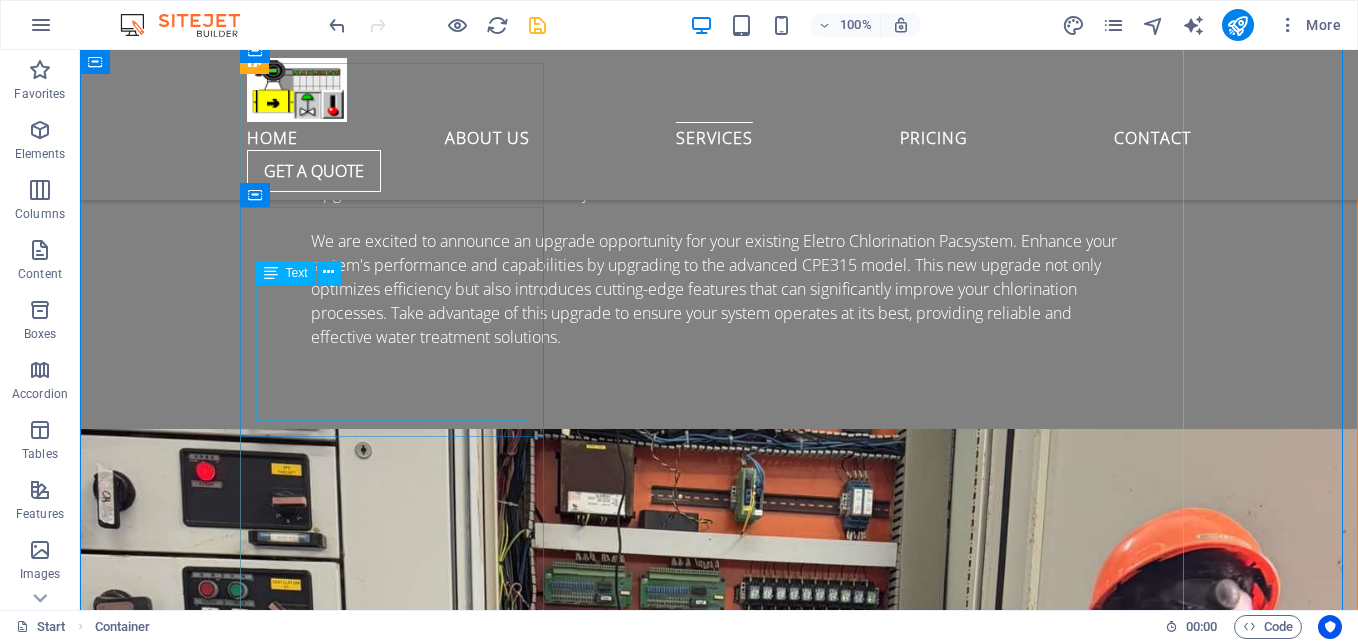 click on "We specialize in debugging the Flue Gas Desulfurization (FGD) Flue Pacsystem Control Program to optimize air pollution control systems." at bounding box center [719, 4361] 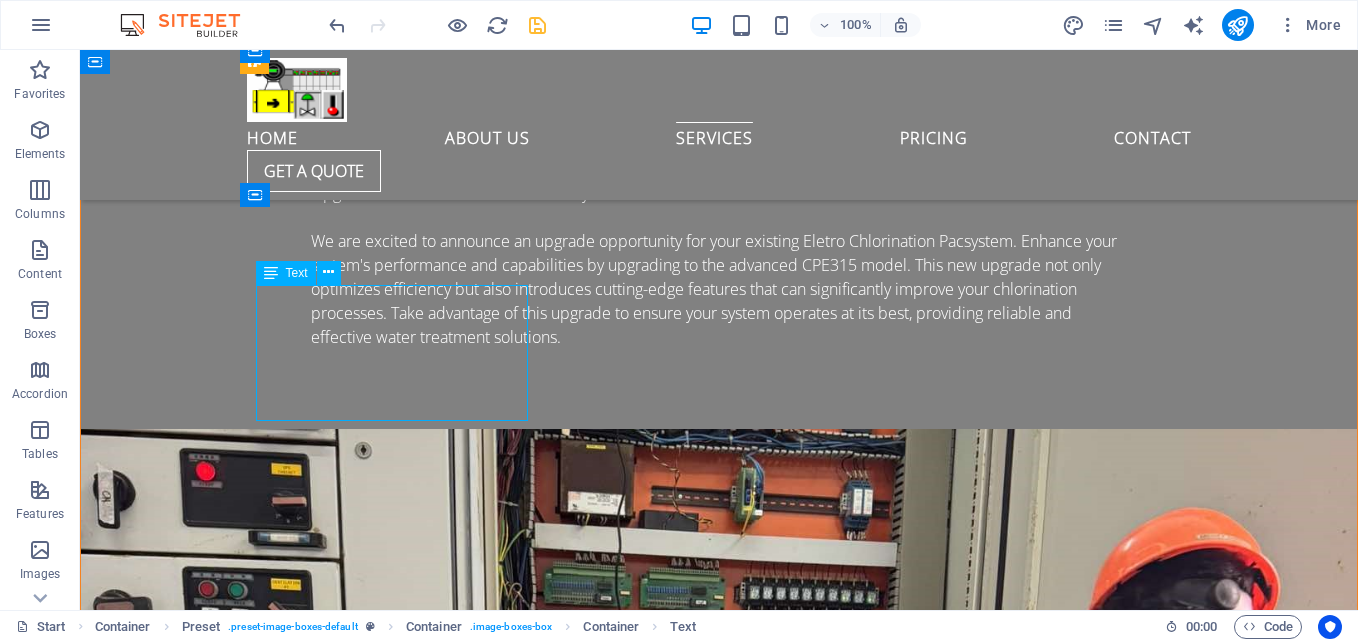 click on "We specialize in debugging the Flue Gas Desulfurization (FGD) Flue Pacsystem Control Program to optimize air pollution control systems." at bounding box center [719, 4361] 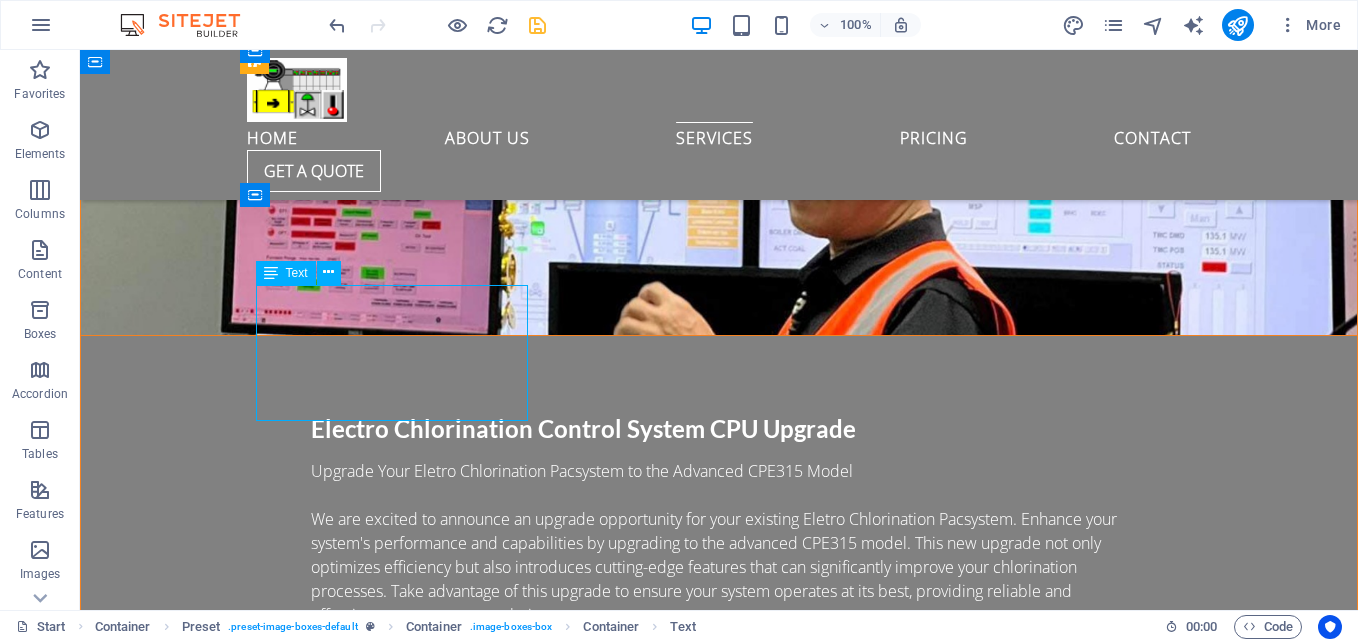 scroll, scrollTop: 5082, scrollLeft: 0, axis: vertical 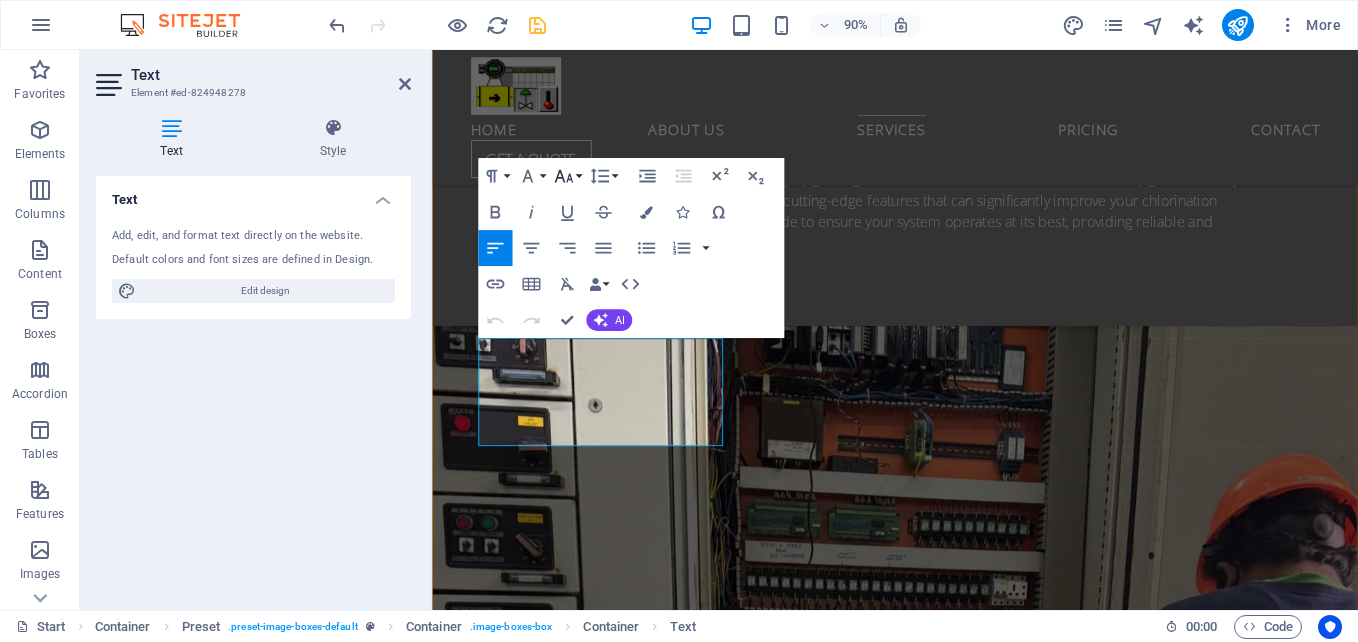 click on "Font Size" at bounding box center (567, 176) 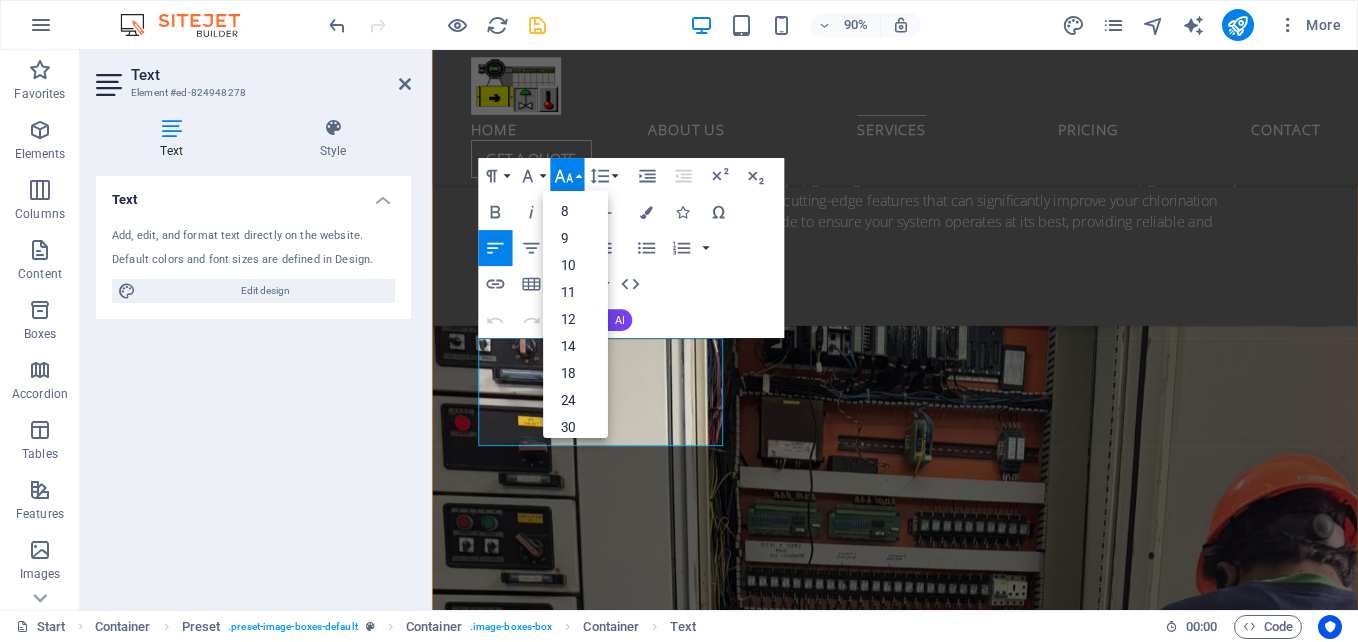 click on "Text Add, edit, and format text directly on the website. Default colors and font sizes are defined in Design. Edit design Alignment Left aligned Centered Right aligned" at bounding box center (253, 385) 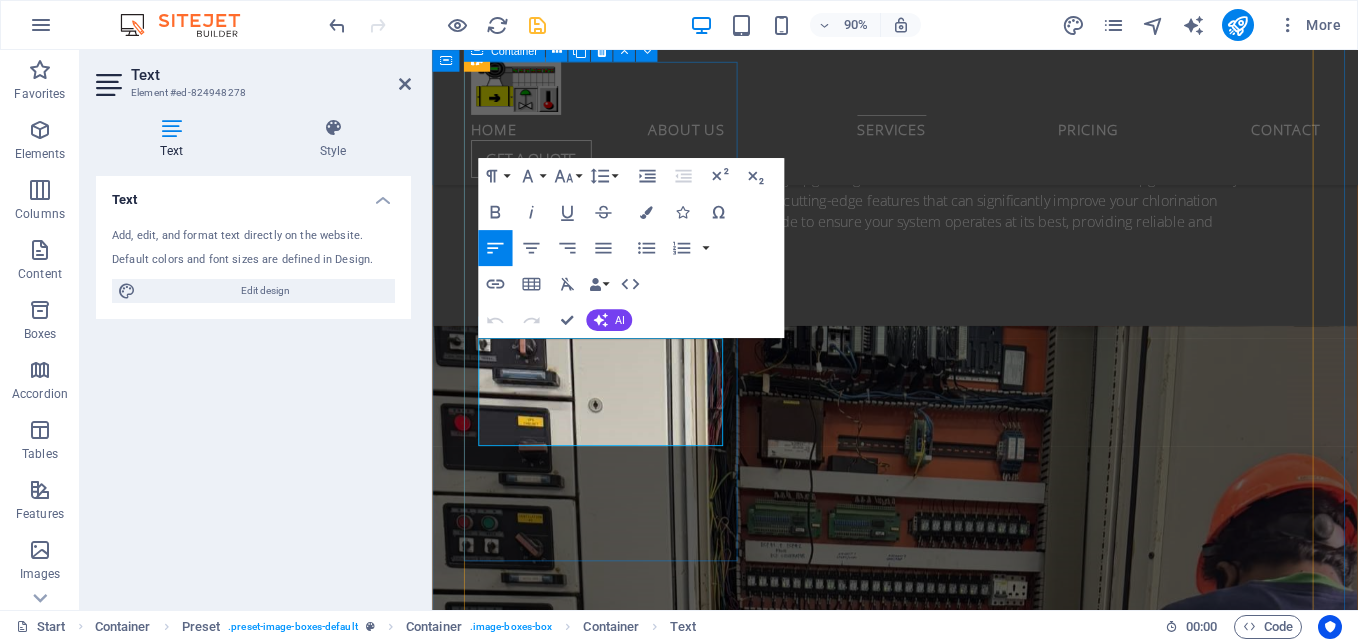 drag, startPoint x: 566, startPoint y: 514, endPoint x: 906, endPoint y: 466, distance: 343.37152 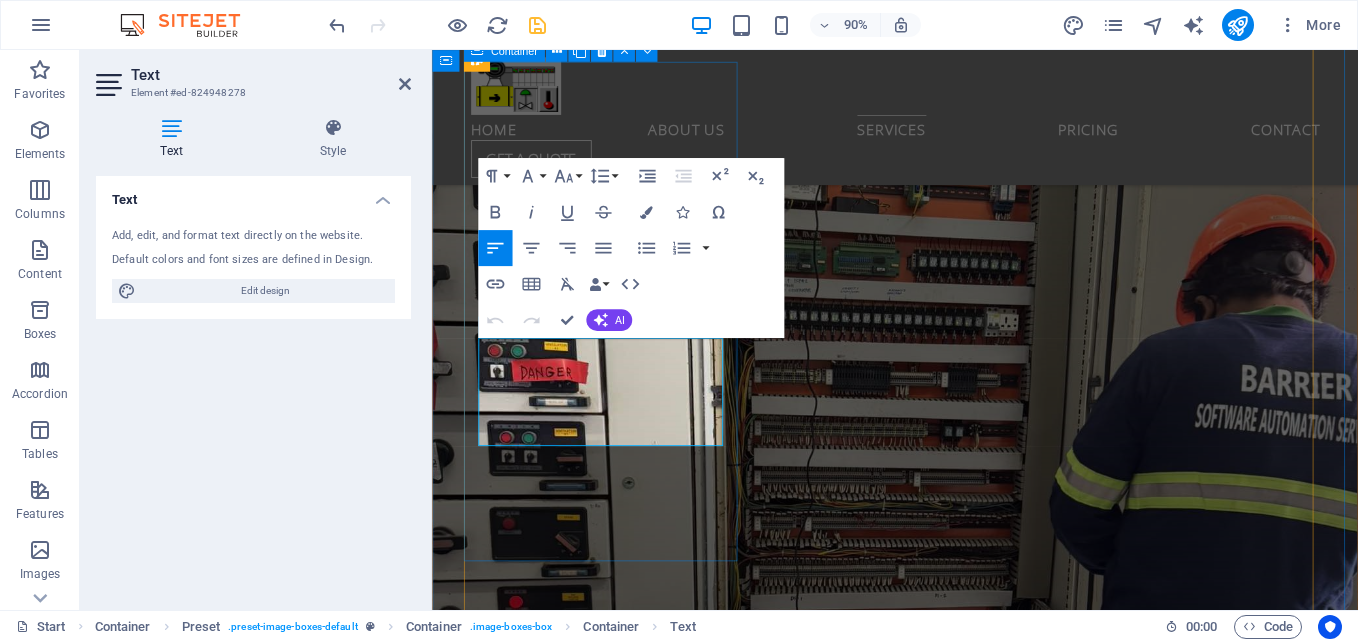 scroll, scrollTop: 4732, scrollLeft: 0, axis: vertical 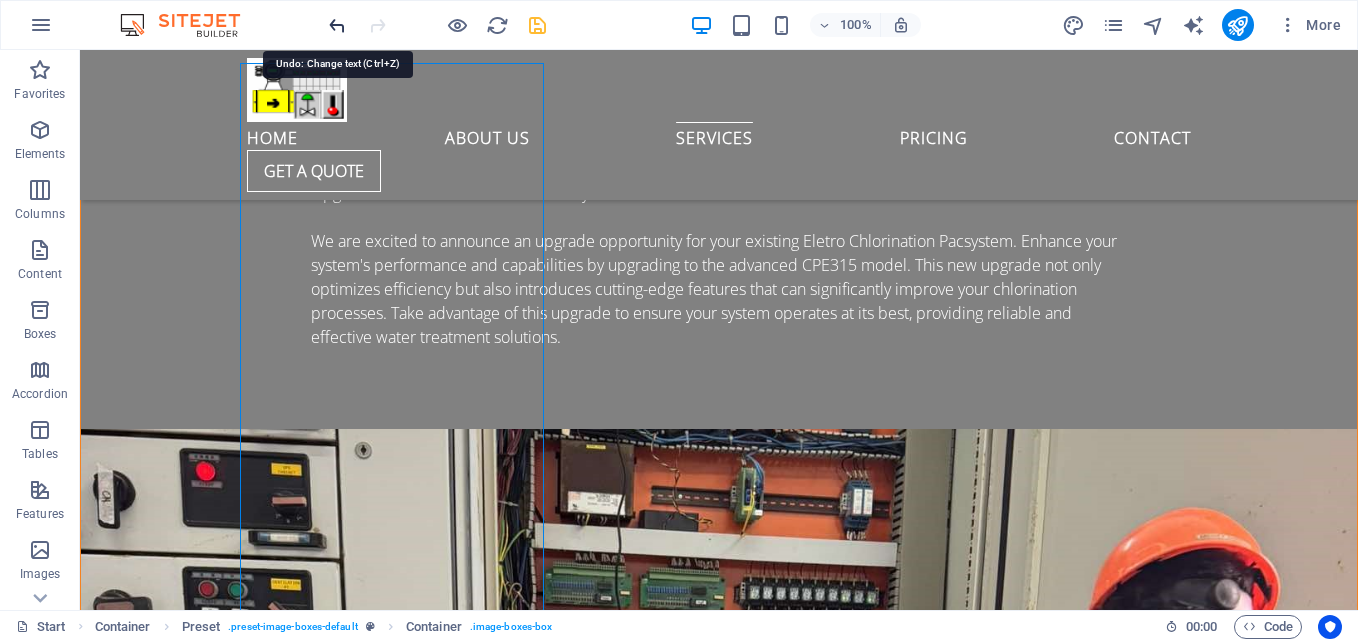 click at bounding box center [337, 25] 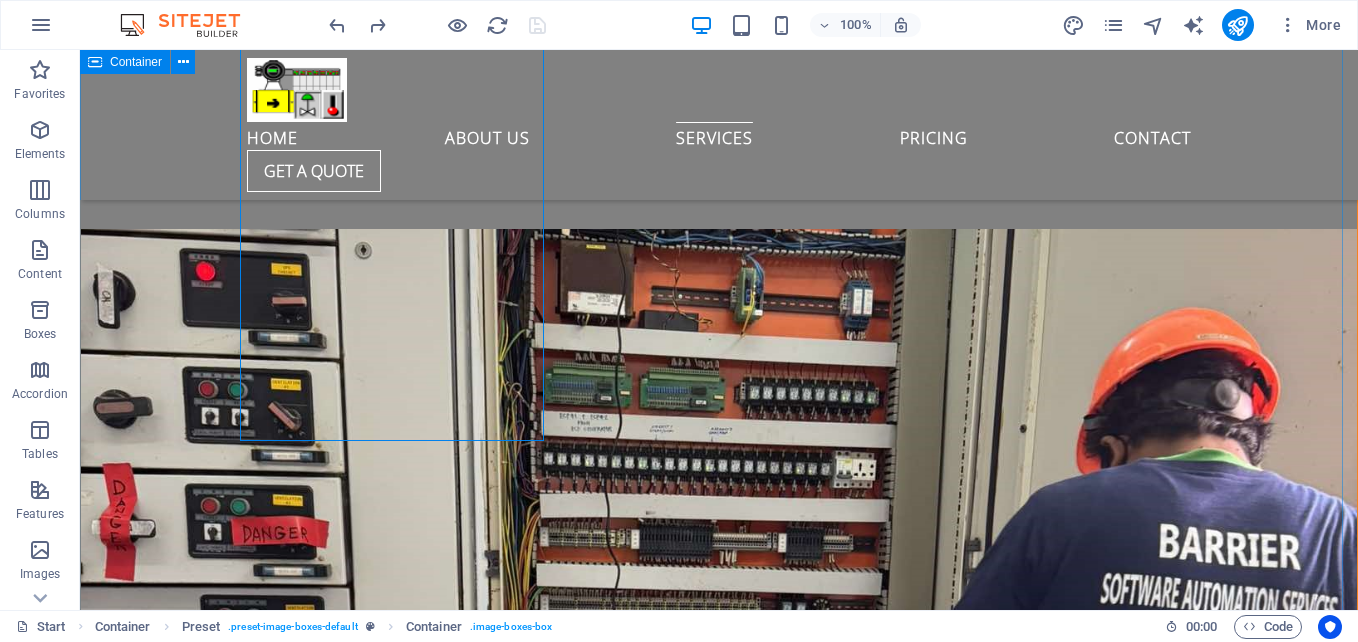 scroll, scrollTop: 4832, scrollLeft: 0, axis: vertical 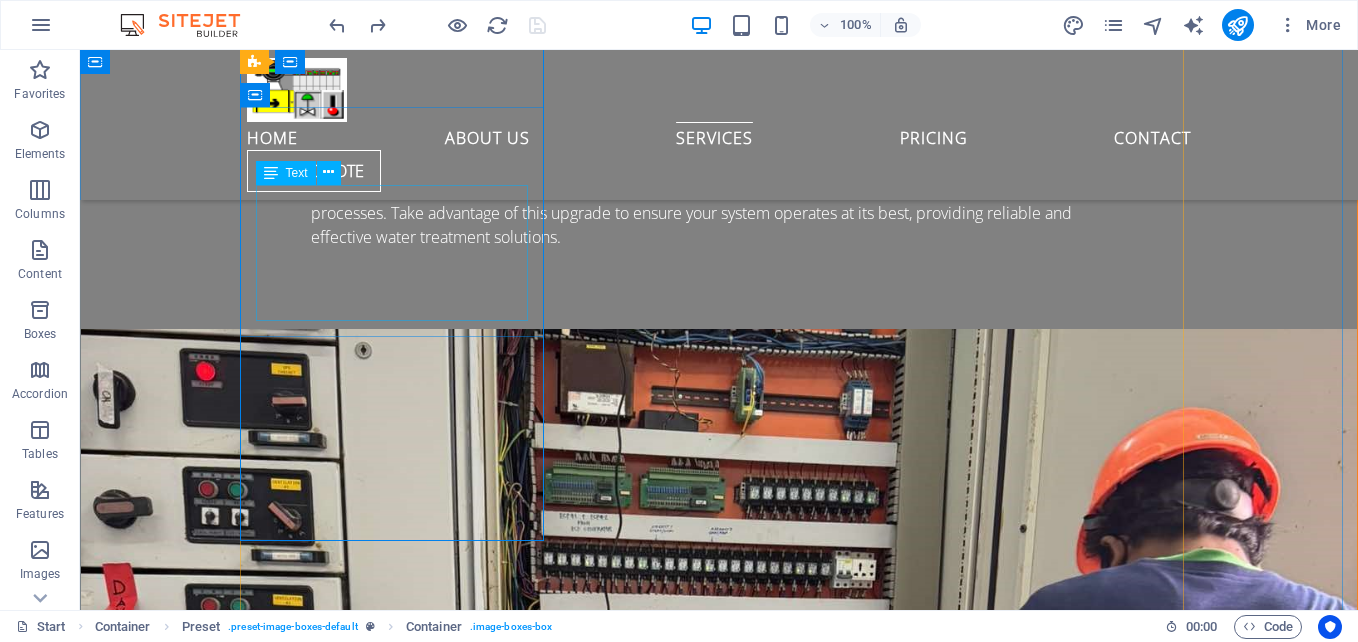 click on "We specialize in debugging the Flue Gas Desulfurization (FGD) Flue Pacsystem Control Program to optimize air pollution control systems." at bounding box center [719, 4261] 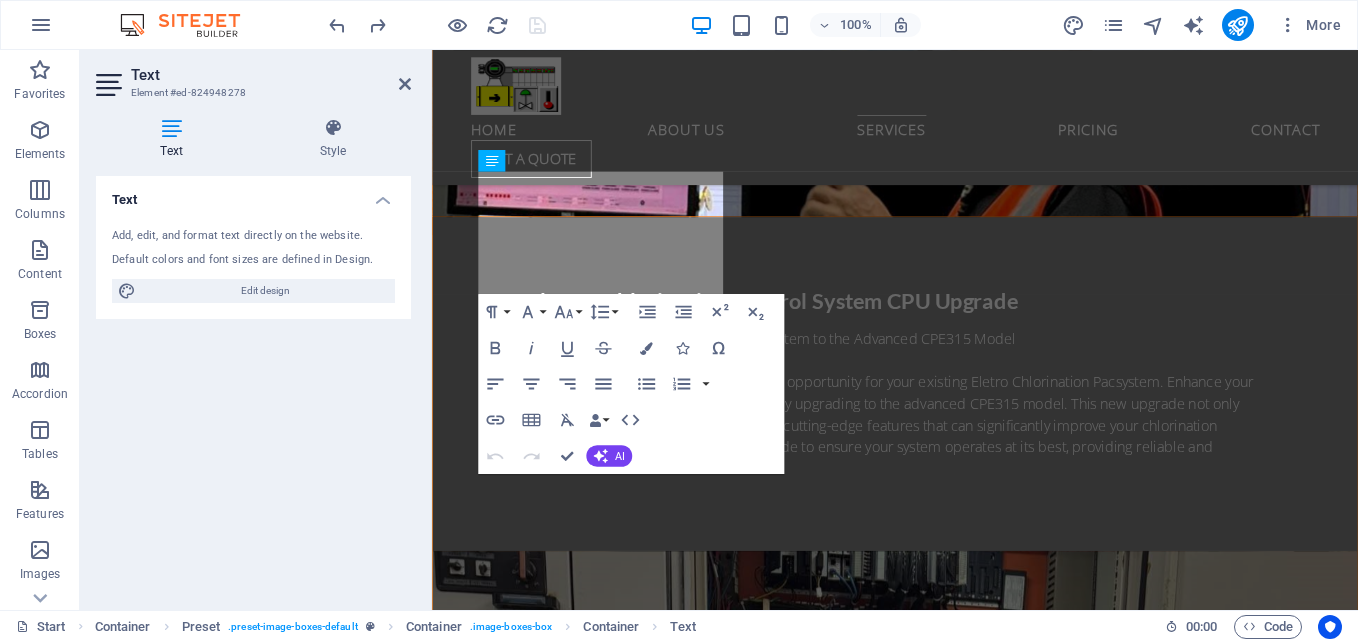 scroll, scrollTop: 5182, scrollLeft: 0, axis: vertical 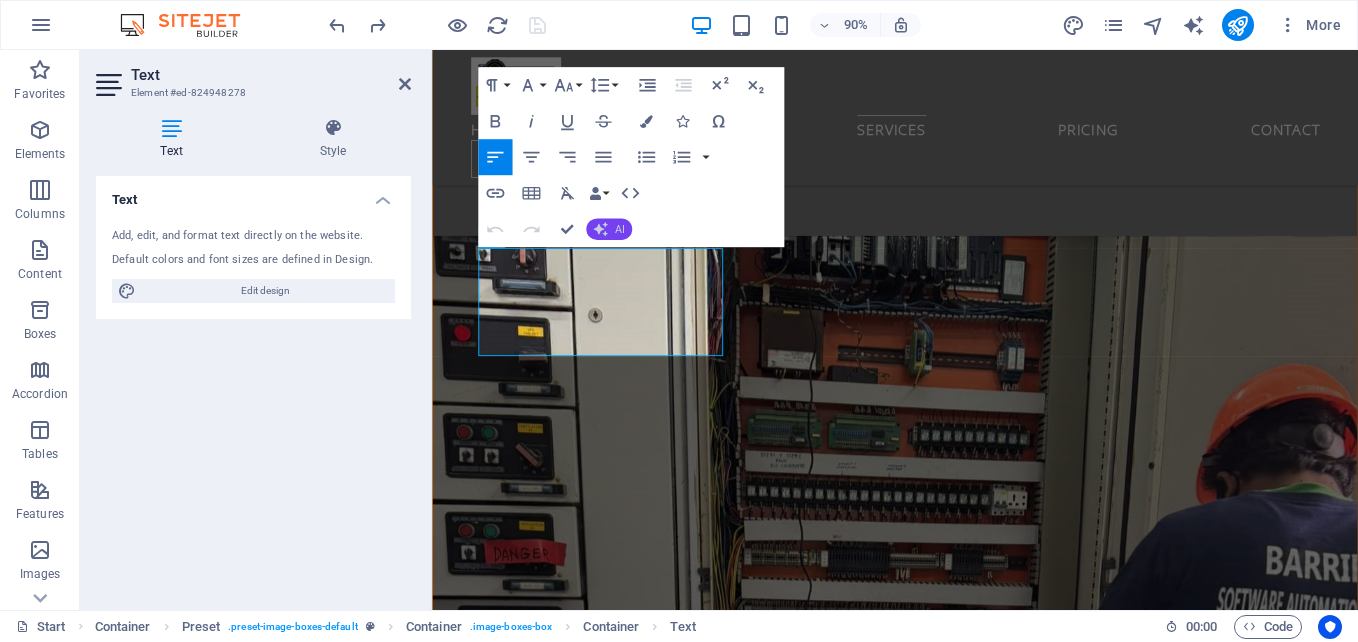 click on "AI" at bounding box center [609, 230] 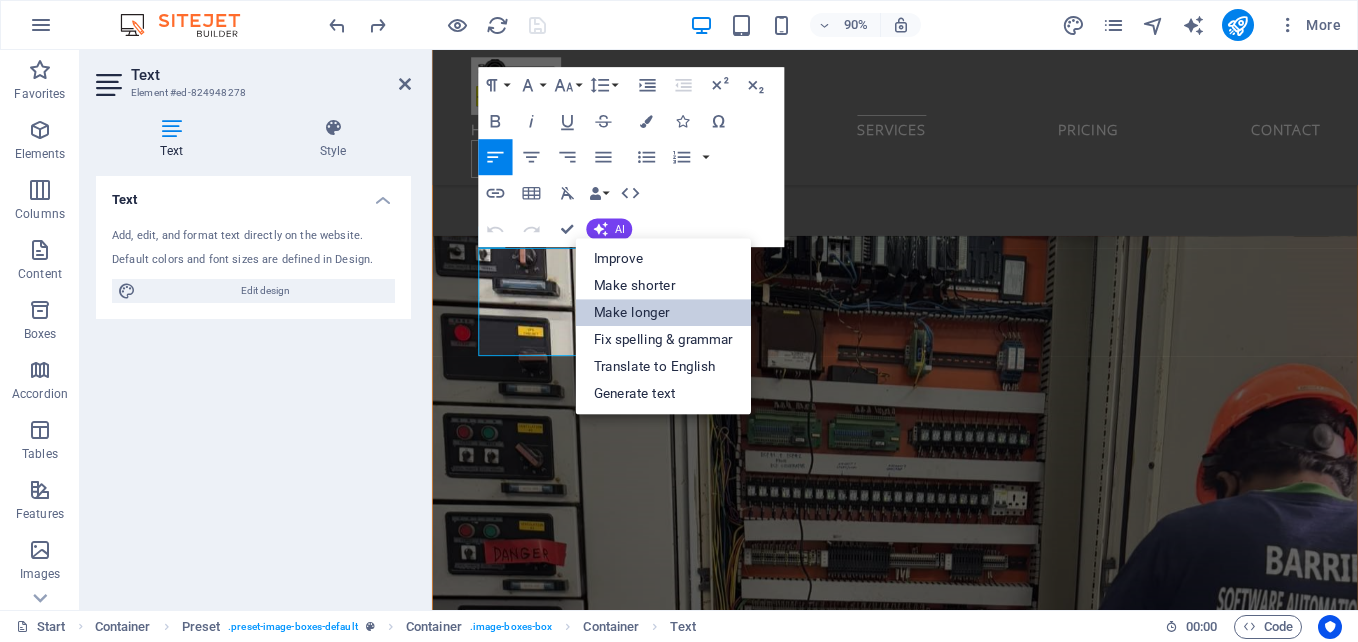 click on "Make longer" at bounding box center (663, 312) 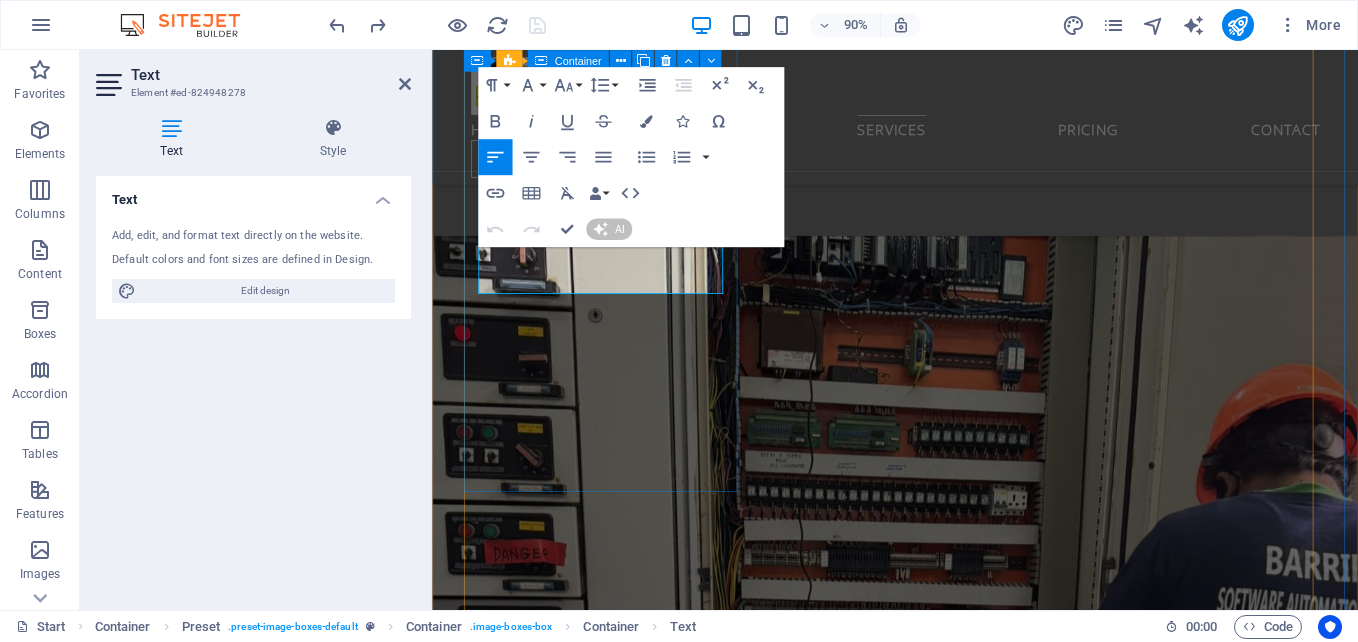 type 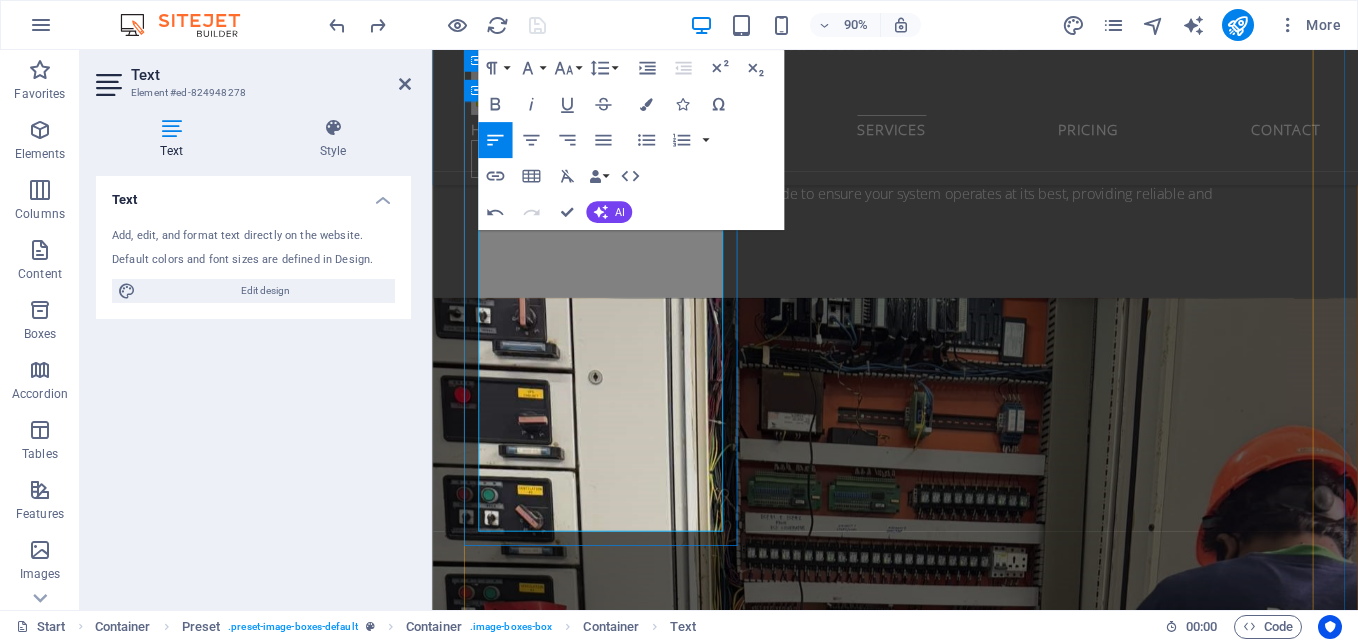 scroll, scrollTop: 5082, scrollLeft: 0, axis: vertical 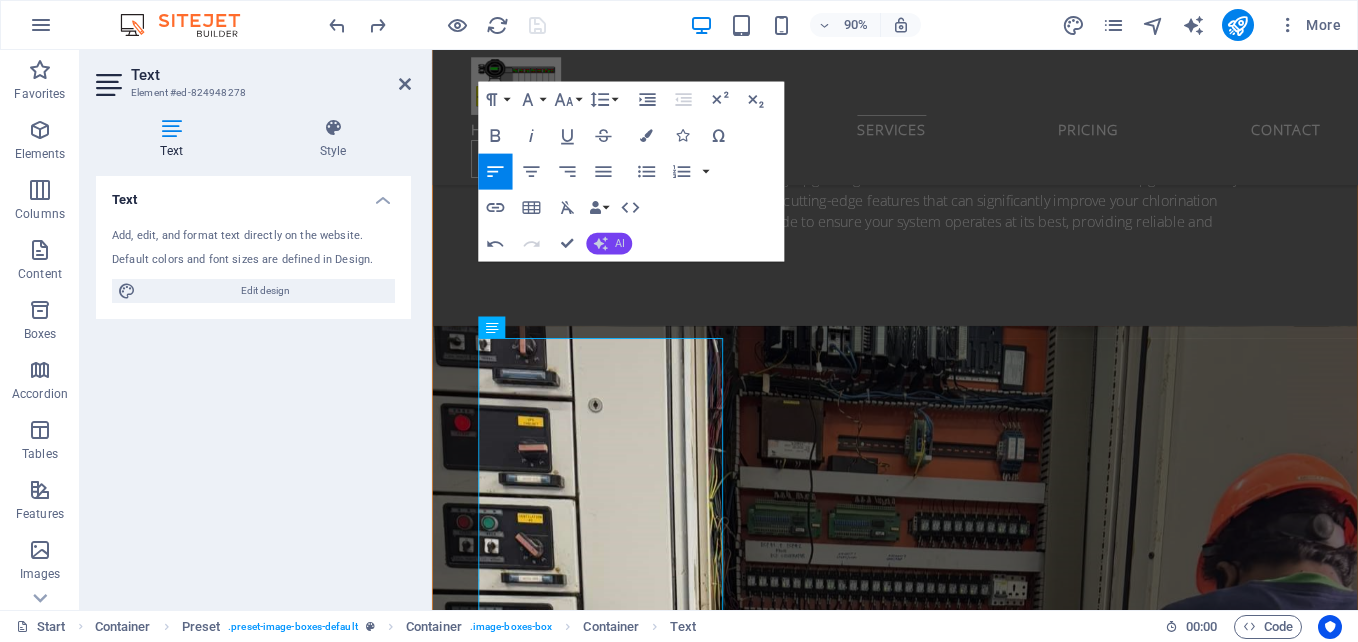 click on "AI" at bounding box center [609, 243] 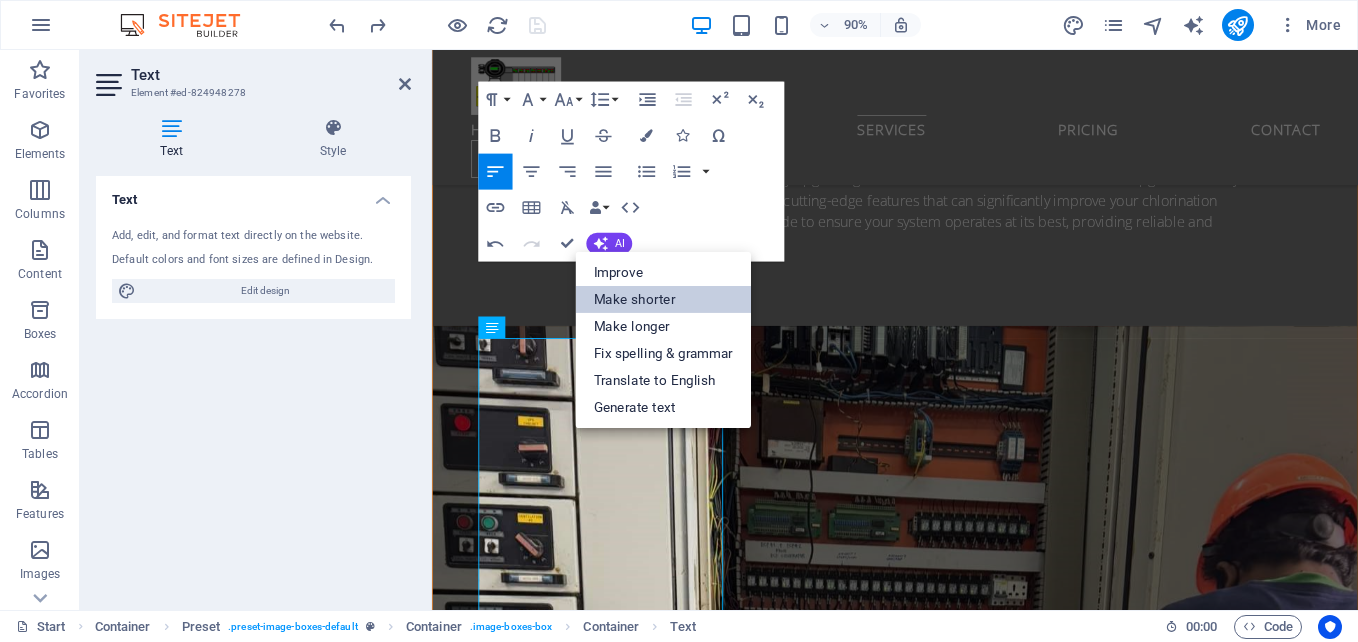 click on "Make shorter" at bounding box center (663, 299) 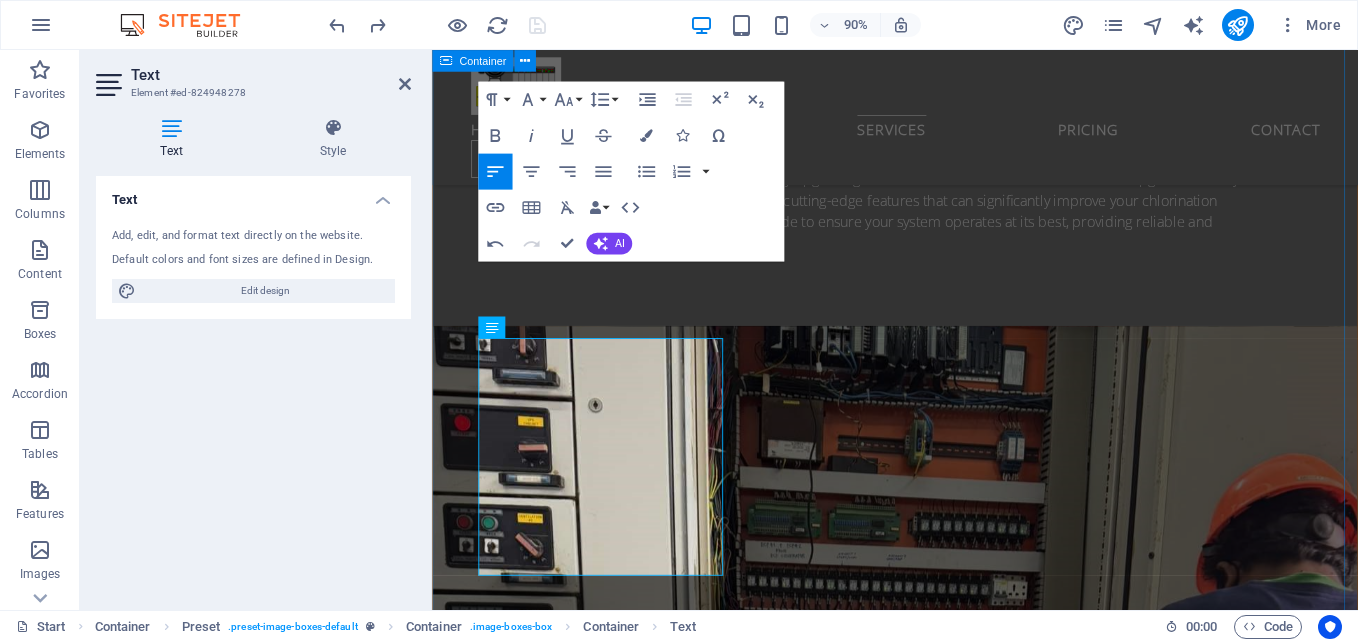 click on "our projects BARRIER SOFTWARE Services is deeply committed to sourcing and delivering a highly effective and cost-efficient range of products and services tailored to address the diverse needs of the industrial market. With expertise across various specialized areas, we ensure that we meet the unique requirements of our clients while upholding high standards of quality and performance. We take pride in our ability to stay ahead of industry trends and innovations, enabling us to provide solutions that not only meet current demands but also prepare our clients for future challenges. Our focus includes the following key areas: Stacker Reclaimer Upgrade of Stacker Reclaimer Units 1 and 2: Implementation of a Redundant Controller CPU Upgrade to CPE315 for Enhanced Performance and Reliability in the Pacsystem. Crusher House Control New Control Panel ECP CPU Upgrade to CPE315 Online Program Debuging Rx7i to RX3i Material Handling Solutions: Upgrade Your Control Systems. Program Restoration Fire Pump Upgrade" at bounding box center (946, 6975) 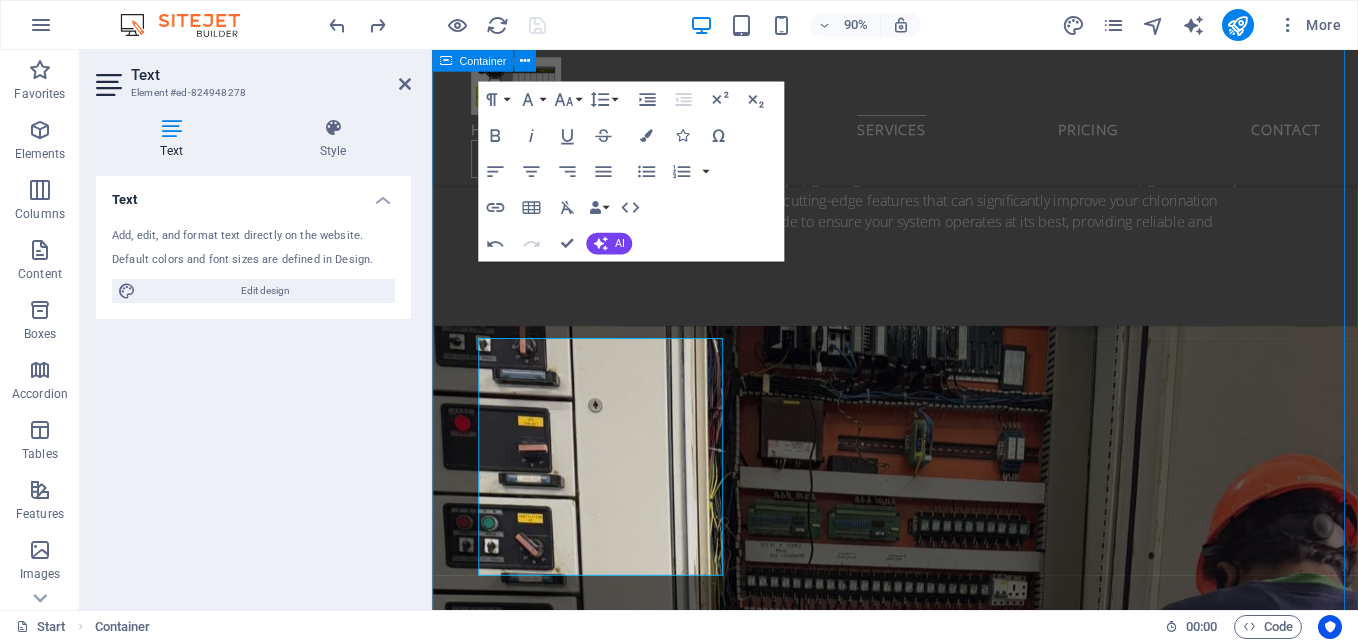 click on "our projects BARRIER SOFTWARE Services is deeply committed to sourcing and delivering a highly effective and cost-efficient range of products and services tailored to address the diverse needs of the industrial market. With expertise across various specialized areas, we ensure that we meet the unique requirements of our clients while upholding high standards of quality and performance. We take pride in our ability to stay ahead of industry trends and innovations, enabling us to provide solutions that not only meet current demands but also prepare our clients for future challenges. Our focus includes the following key areas: Stacker Reclaimer Upgrade of Stacker Reclaimer Units 1 and 2: Implementation of a Redundant Controller CPU Upgrade to CPE315 for Enhanced Performance and Reliability in the Pacsystem. Crusher House Control New Control Panel ECP CPU Upgrade to CPE315 Online Program Debuging Rx7i to RX3i Material Handling Solutions: Upgrade Your Control Systems. Program Restoration Fire Pump Upgrade" at bounding box center [946, 6975] 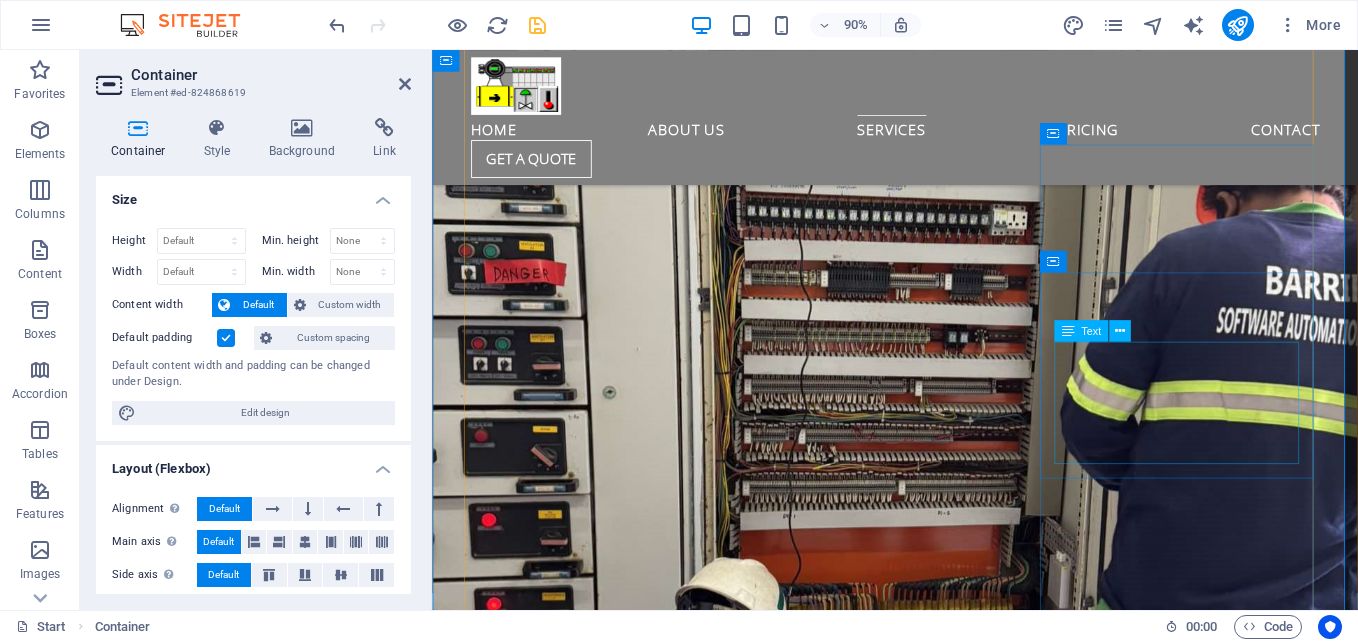 scroll, scrollTop: 5482, scrollLeft: 0, axis: vertical 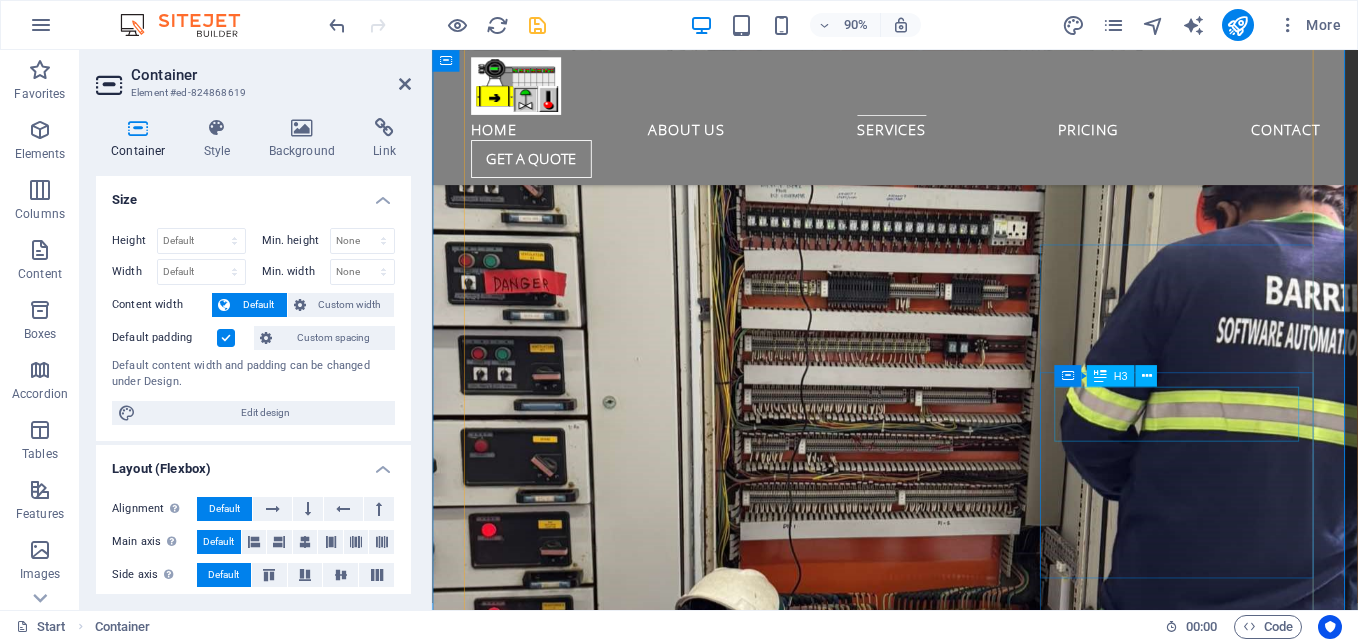 click on "PROCESS ENGINEERING" at bounding box center (947, 8257) 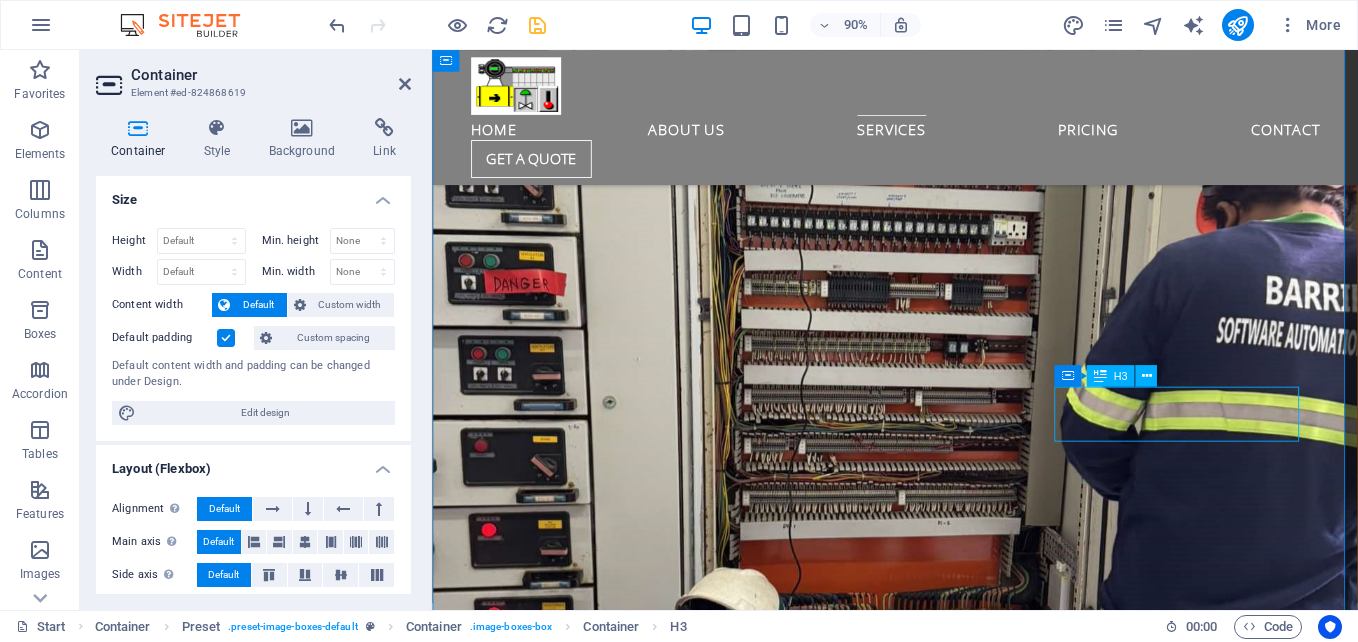 click on "PROCESS ENGINEERING" at bounding box center [947, 8257] 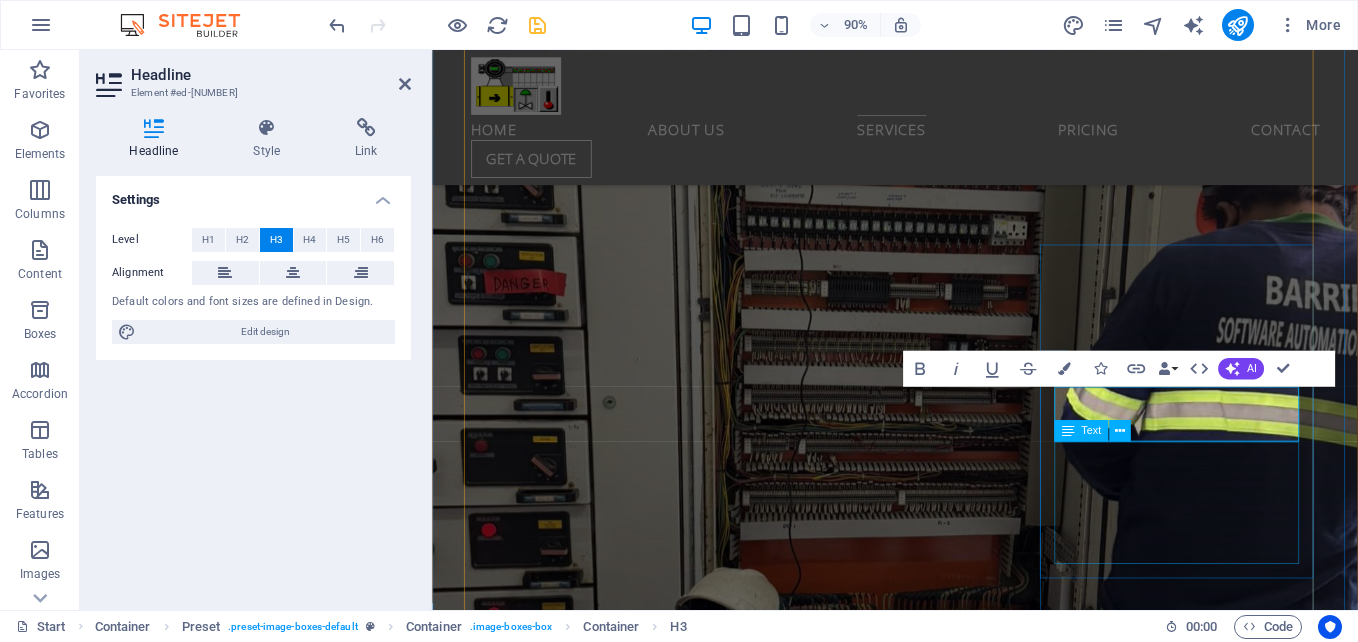 type 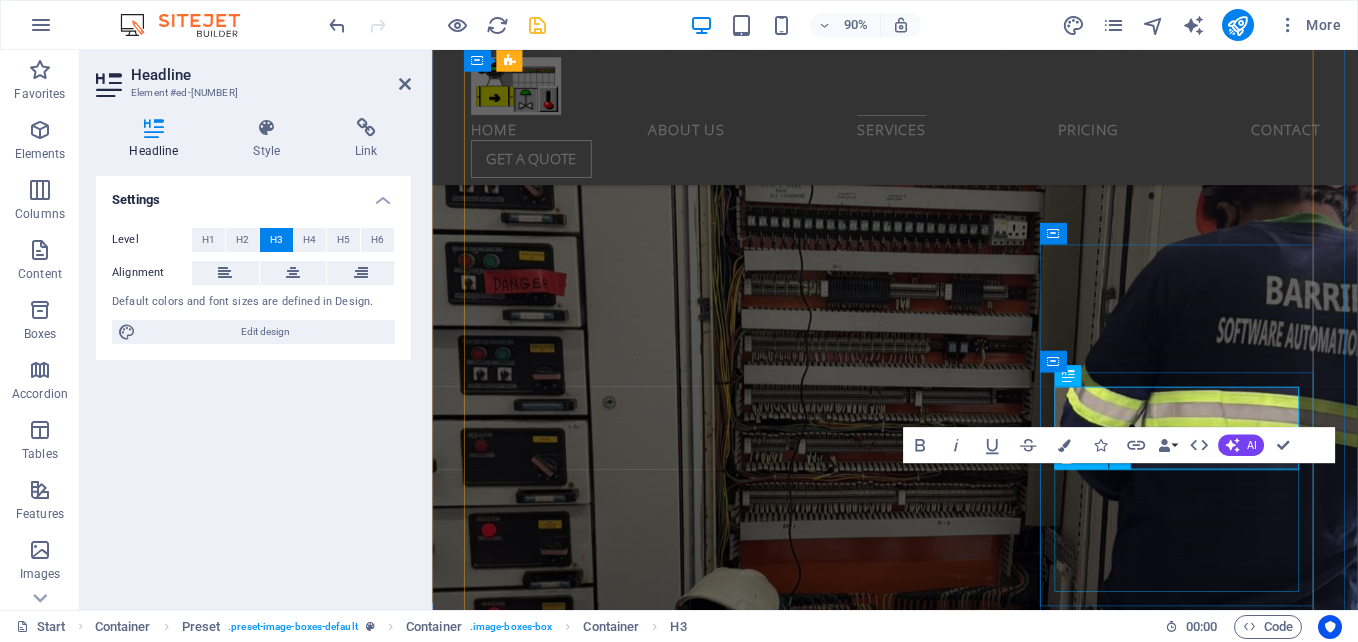 click on "Many manufacturing companies frequently struggle with a range of significant challenges that can impede their operational efficiency and overall productivity." at bounding box center [947, 8305] 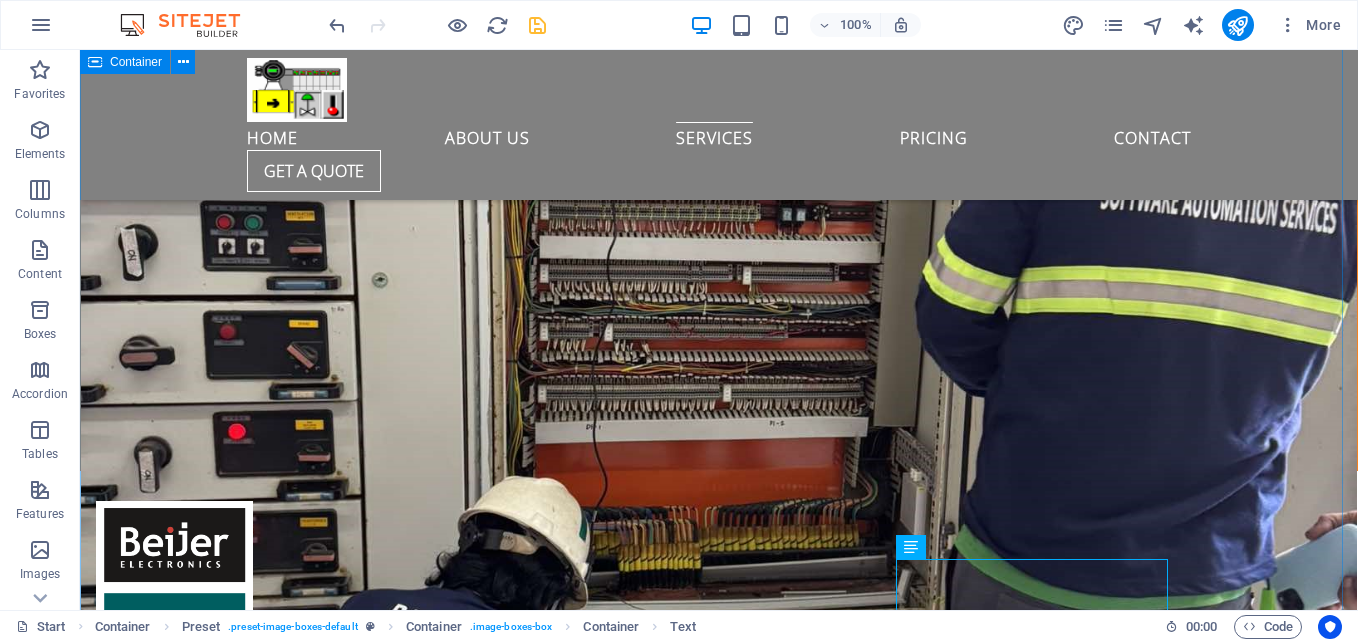 scroll, scrollTop: 5332, scrollLeft: 0, axis: vertical 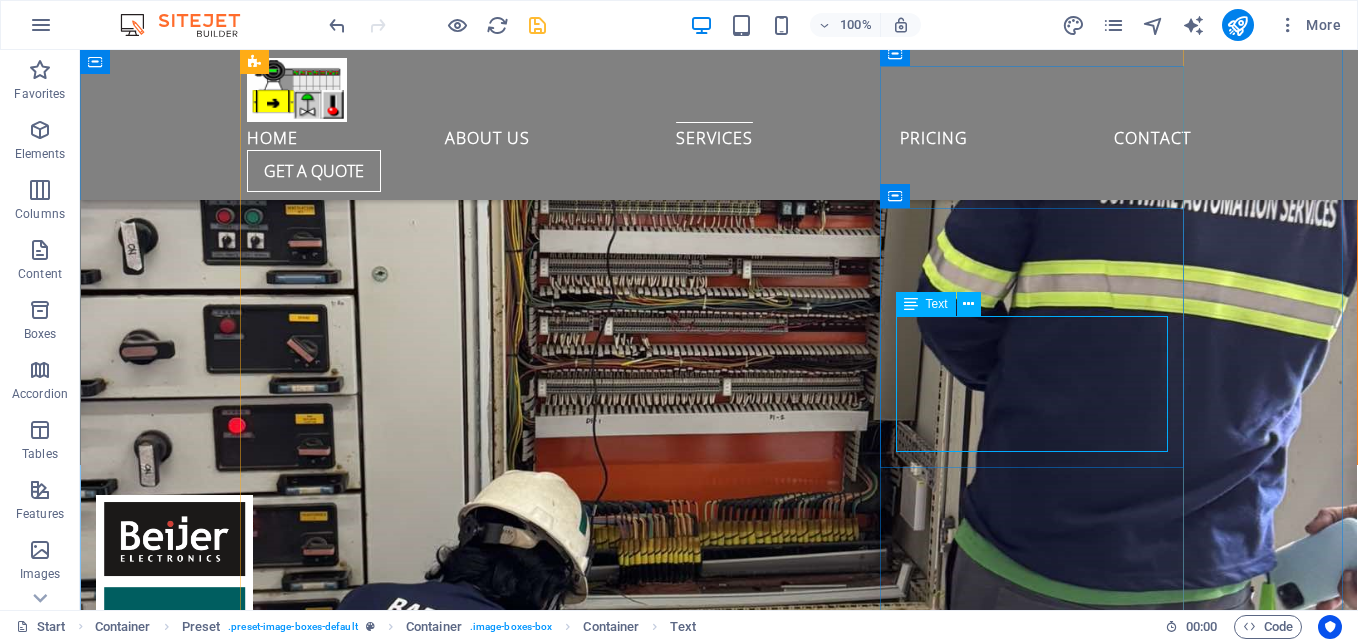click on "Many manufacturing companies frequently struggle with a range of significant challenges that can impede their operational efficiency and overall productivity." at bounding box center (719, 8105) 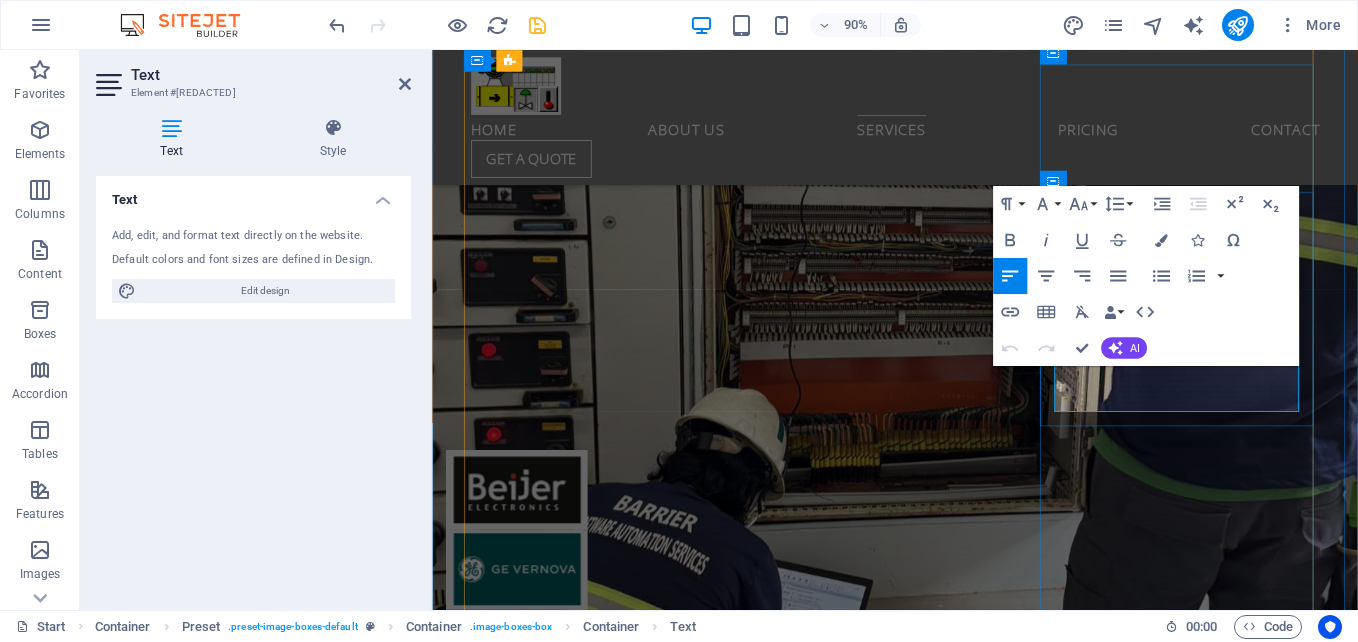 scroll, scrollTop: 5582, scrollLeft: 0, axis: vertical 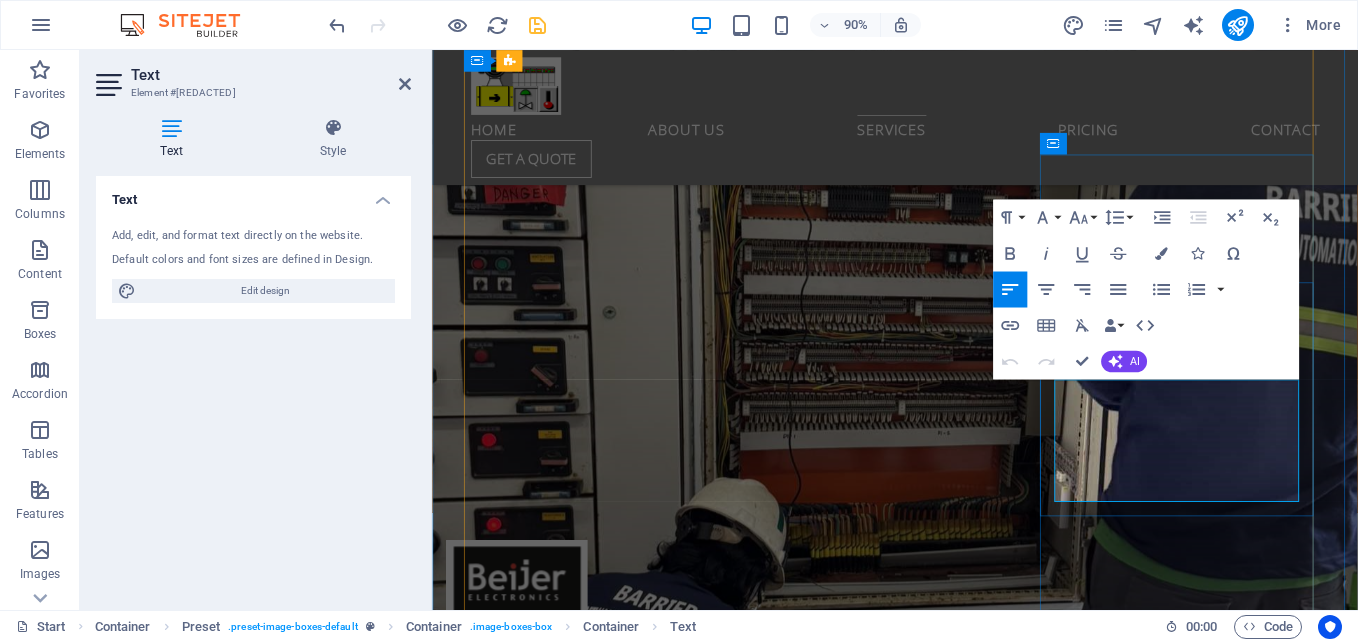 drag, startPoint x: 1211, startPoint y: 534, endPoint x: 1121, endPoint y: 432, distance: 136.0294 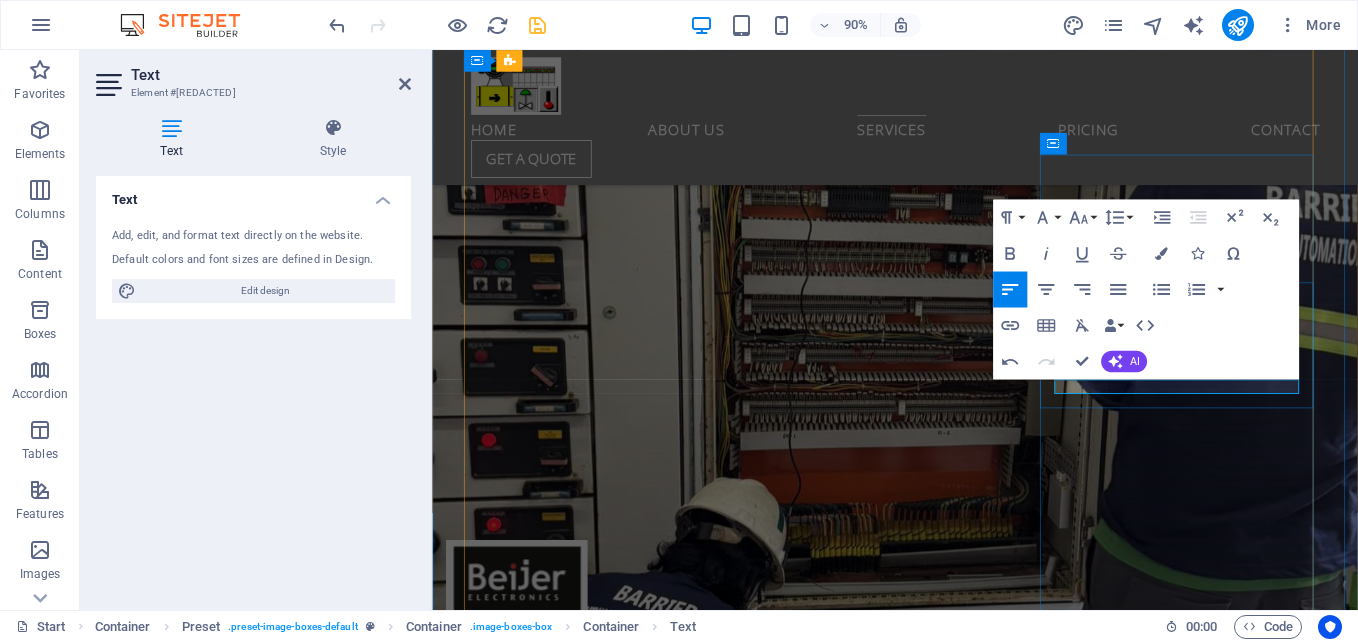 click at bounding box center [947, 8181] 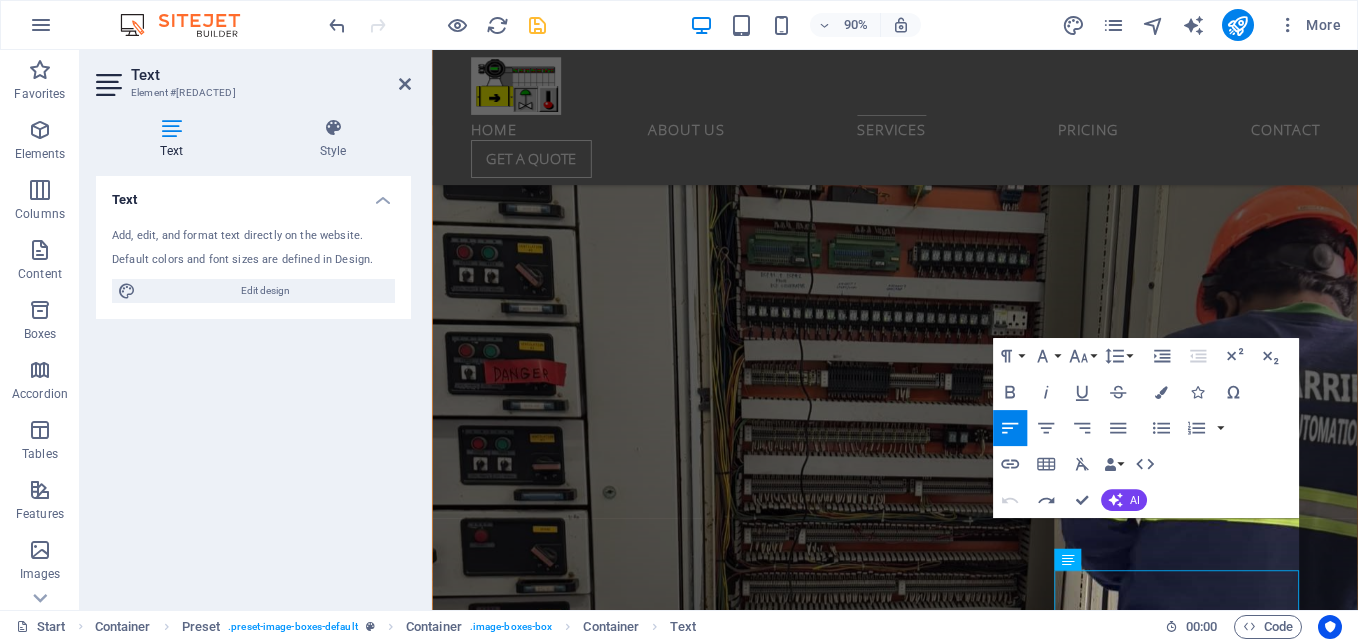 scroll, scrollTop: 5682, scrollLeft: 0, axis: vertical 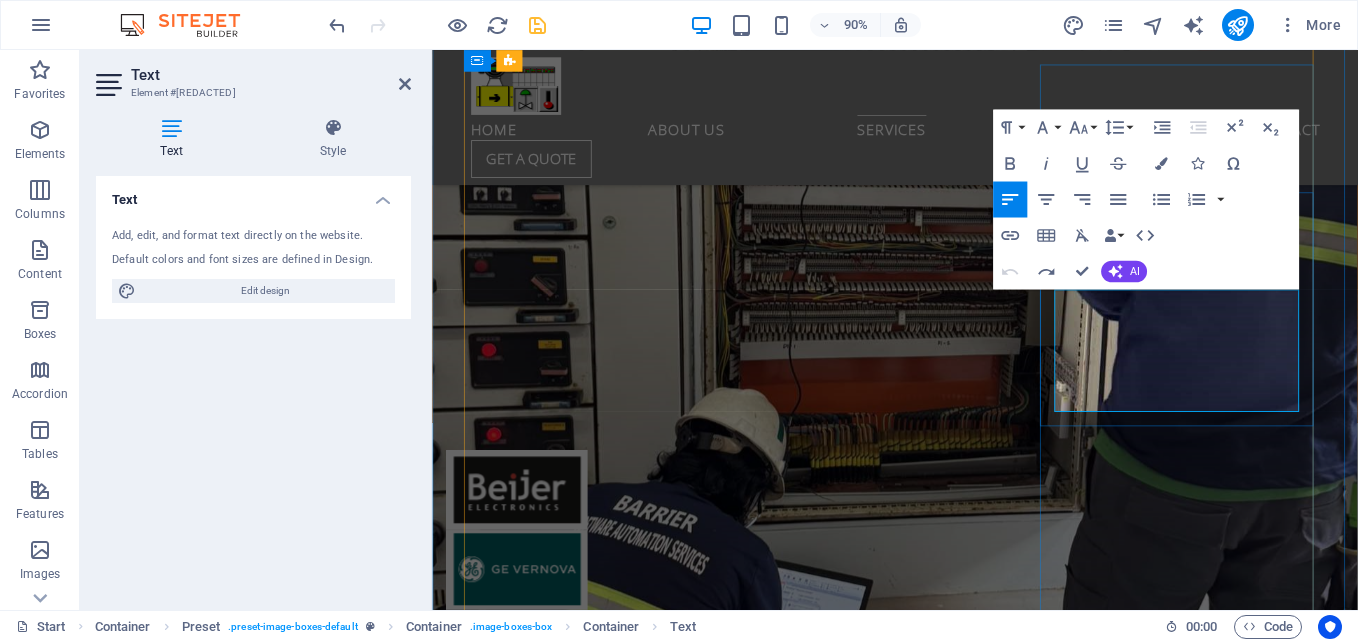click on "Many manufacturing companies frequently struggle with a range of significant challenges that can impede their operational efficiency and overall productivity." at bounding box center [947, 8097] 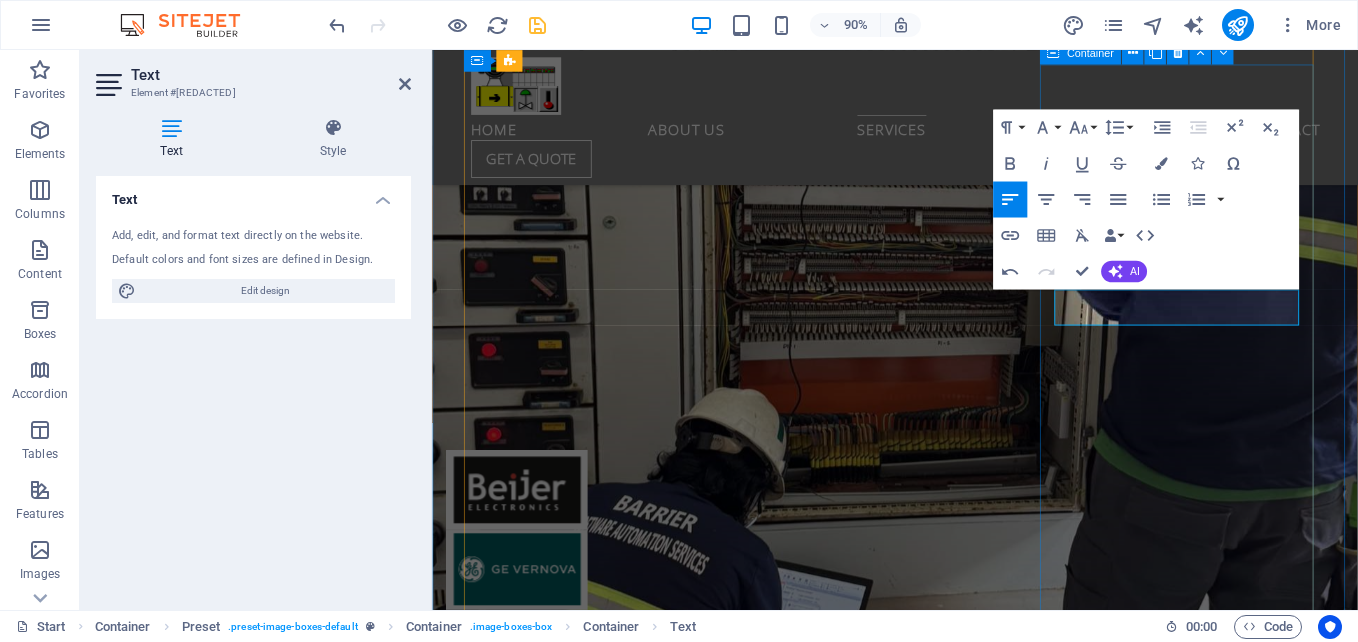 type 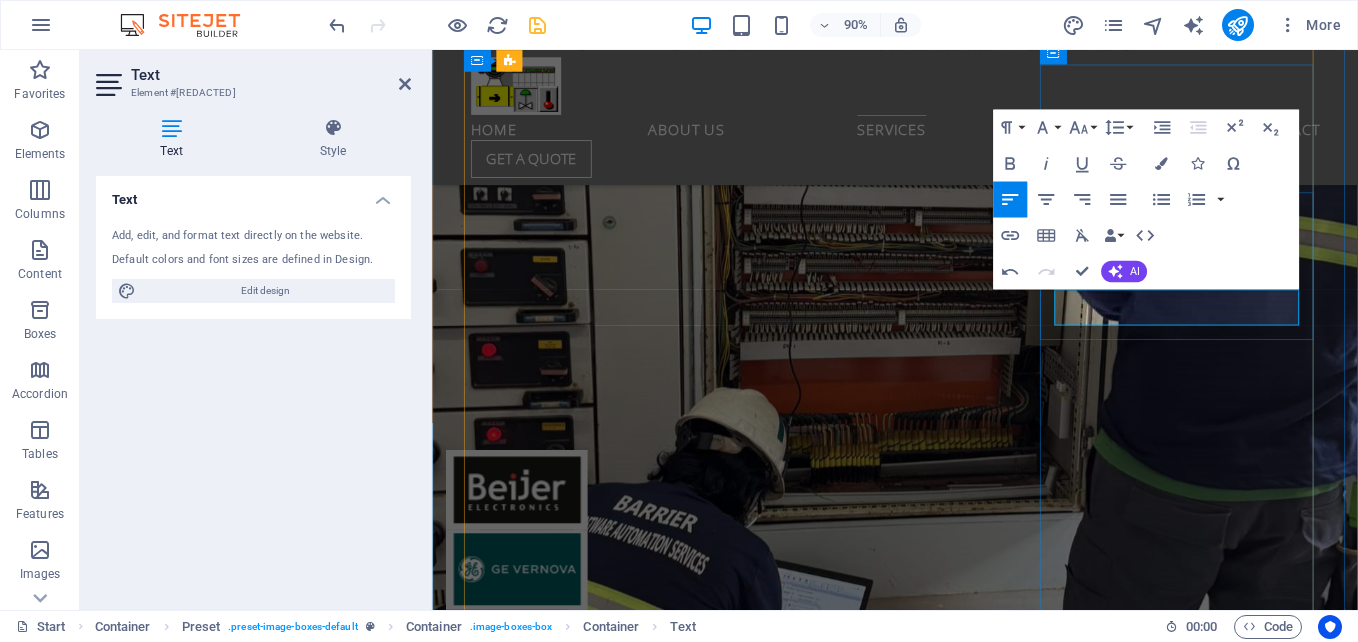 click on "Project implementation" at bounding box center [571, 8085] 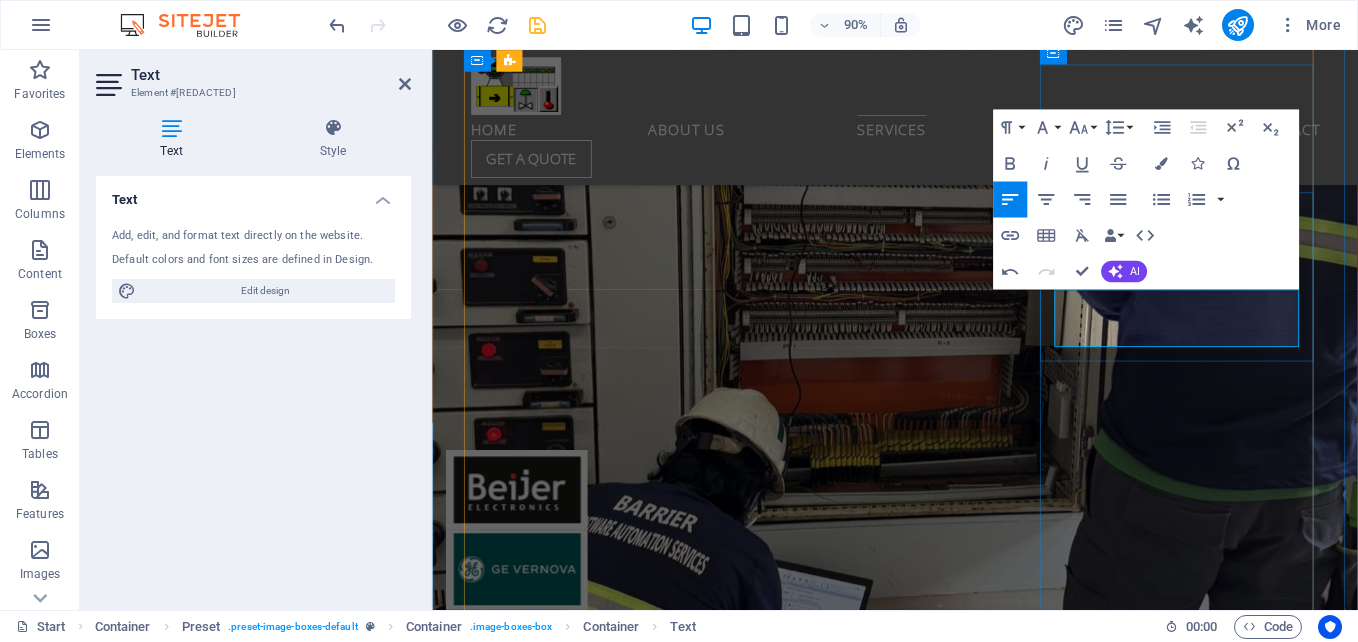 click on "Emerson Pacsystem  Project implementation" at bounding box center [947, 8085] 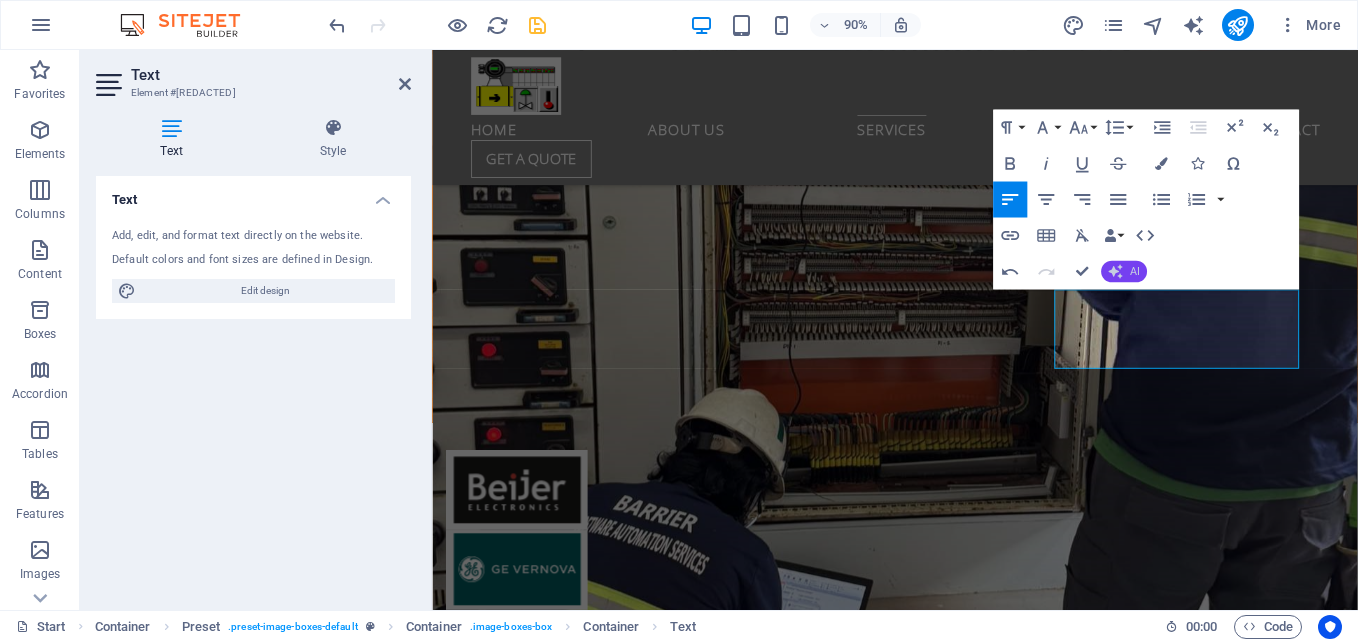 click on "AI" at bounding box center (1124, 272) 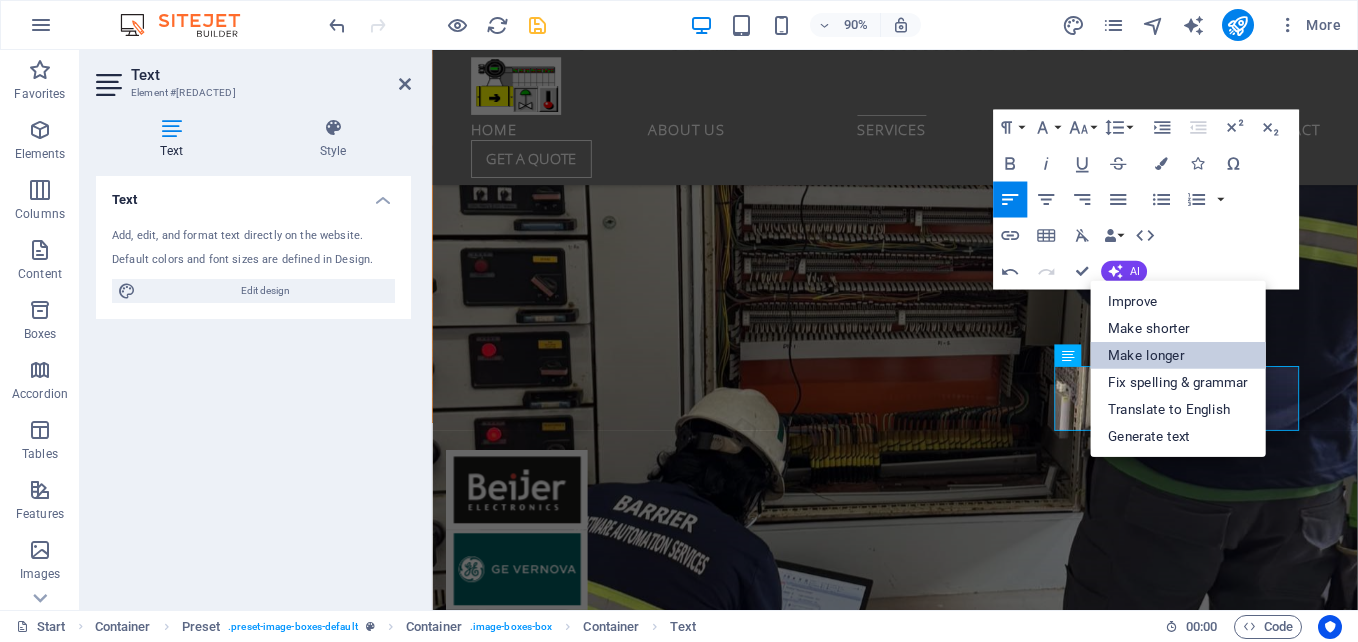 click on "Make longer" at bounding box center (1178, 354) 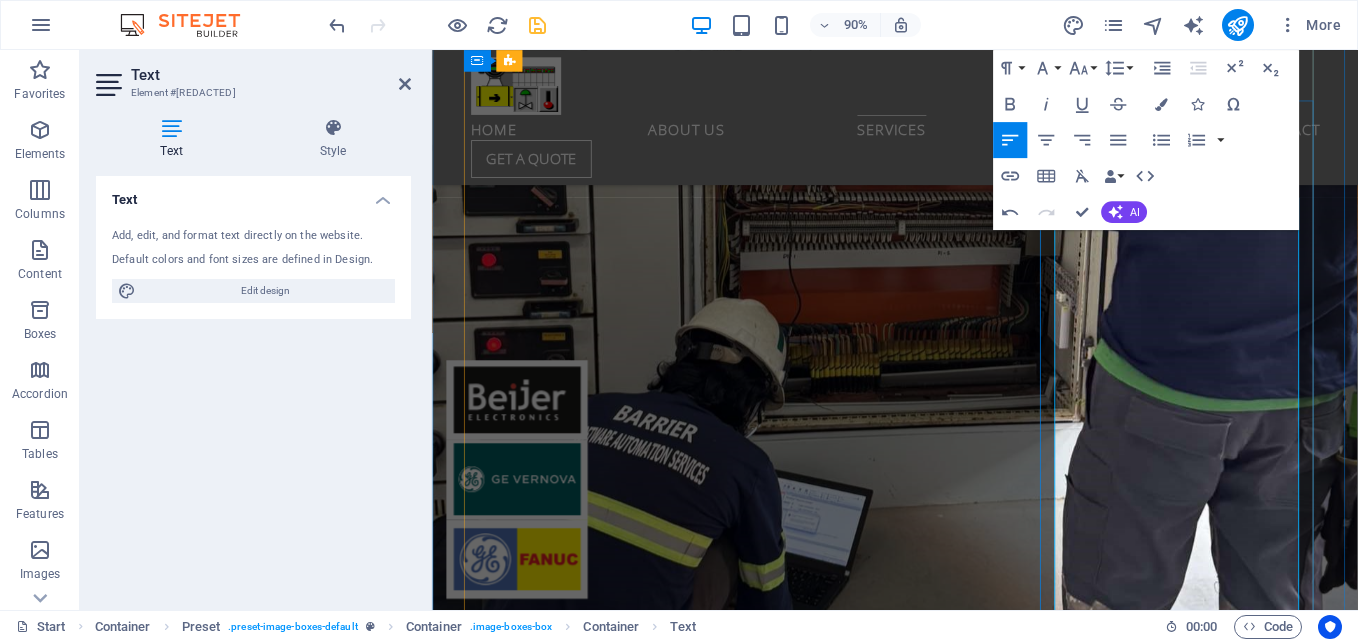 scroll, scrollTop: 5882, scrollLeft: 0, axis: vertical 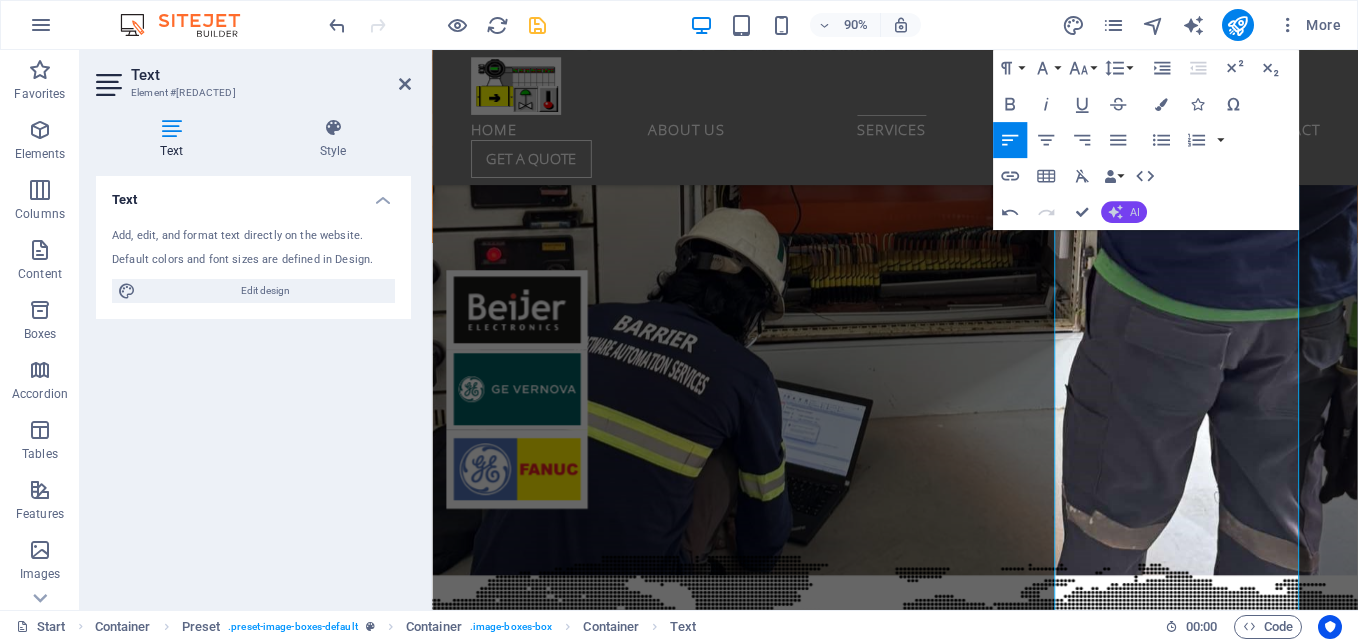 click on "AI" at bounding box center (1124, 212) 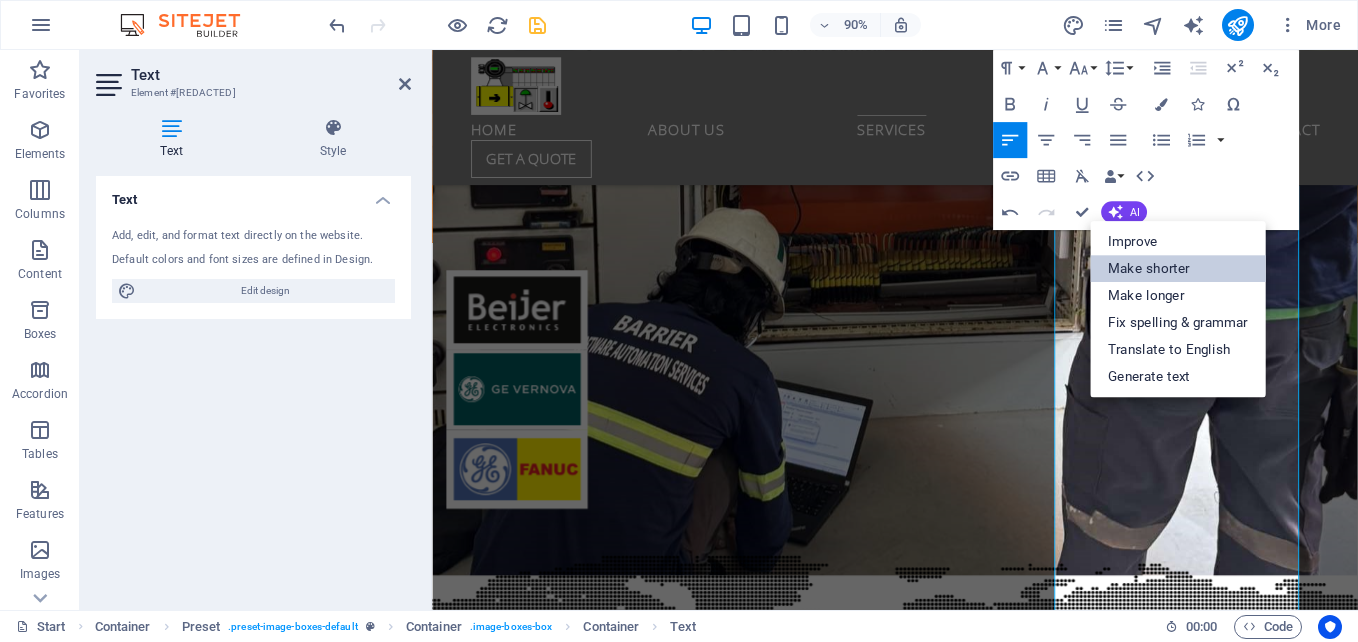 click on "Make shorter" at bounding box center (1178, 268) 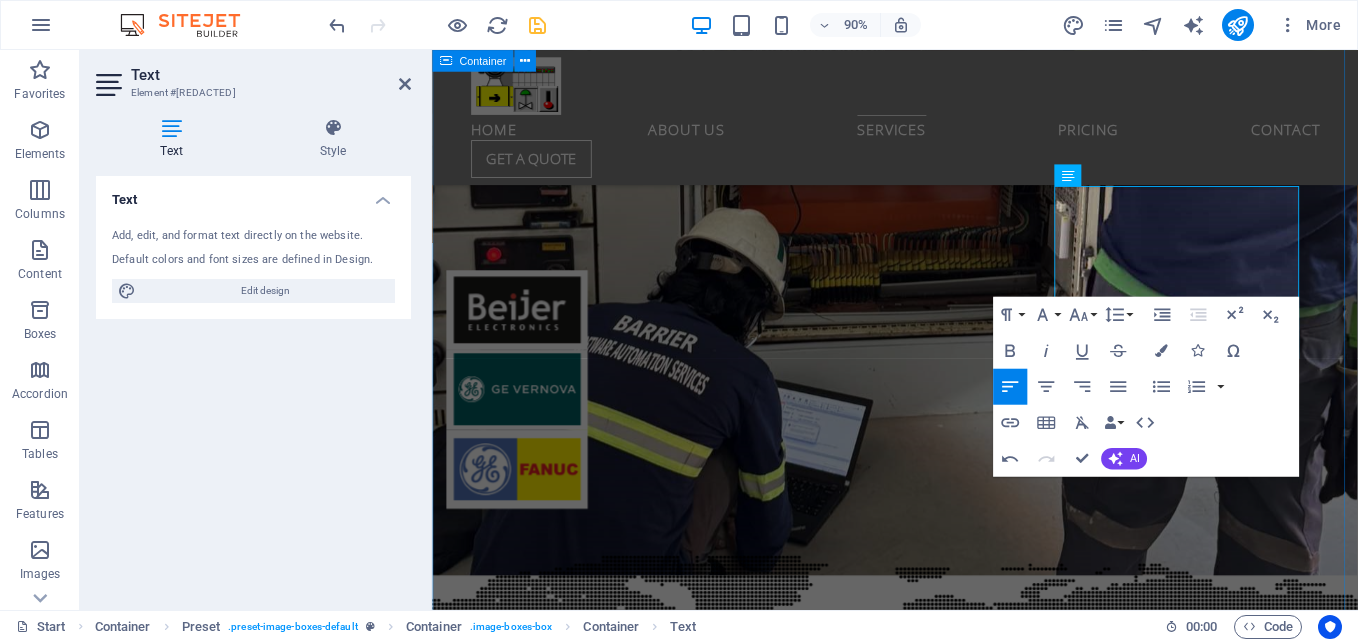 click on "our projects BARRIER SOFTWARE Services is deeply committed to sourcing and delivering a highly effective and cost-efficient range of products and services tailored to address the diverse needs of the industrial market. With expertise across various specialized areas, we ensure that we meet the unique requirements of our clients while upholding high standards of quality and performance. We take pride in our ability to stay ahead of industry trends and innovations, enabling us to provide solutions that not only meet current demands but also prepare our clients for future challenges. Our focus includes the following key areas: Stacker Reclaimer Upgrade of Stacker Reclaimer Units 1 and 2: Implementation of a Redundant Controller CPU Upgrade to CPE315 for Enhanced Performance and Reliability in the Pacsystem. Crusher House Control New Control Panel ECP CPU Upgrade to CPE315 Online Program Debuging Rx7i to RX3i Material Handling Solutions: Upgrade Your Control Systems. Program Restoration Fire Pump Upgrade" at bounding box center [946, 6187] 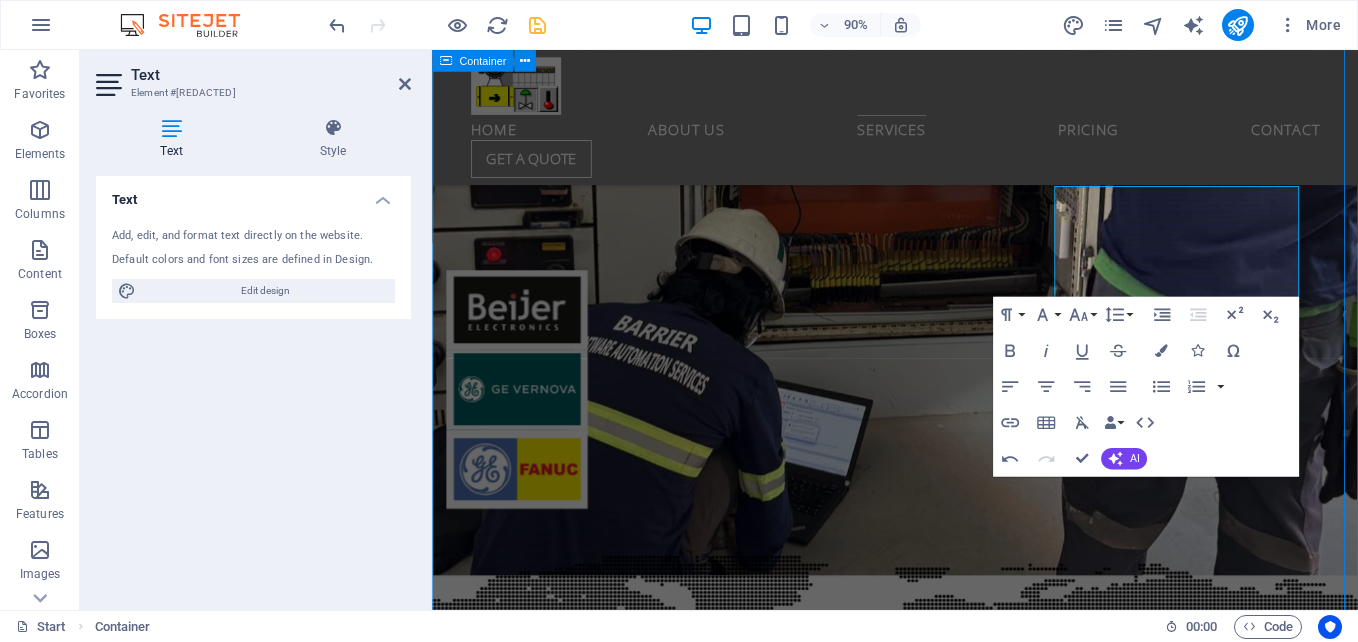 click on "our projects BARRIER SOFTWARE Services is deeply committed to sourcing and delivering a highly effective and cost-efficient range of products and services tailored to address the diverse needs of the industrial market. With expertise across various specialized areas, we ensure that we meet the unique requirements of our clients while upholding high standards of quality and performance. We take pride in our ability to stay ahead of industry trends and innovations, enabling us to provide solutions that not only meet current demands but also prepare our clients for future challenges. Our focus includes the following key areas: Stacker Reclaimer Upgrade of Stacker Reclaimer Units 1 and 2: Implementation of a Redundant Controller CPU Upgrade to CPE315 for Enhanced Performance and Reliability in the Pacsystem. Crusher House Control New Control Panel ECP CPU Upgrade to CPE315 Online Program Debuging Rx7i to RX3i Material Handling Solutions: Upgrade Your Control Systems. Program Restoration Fire Pump Upgrade" at bounding box center [946, 6187] 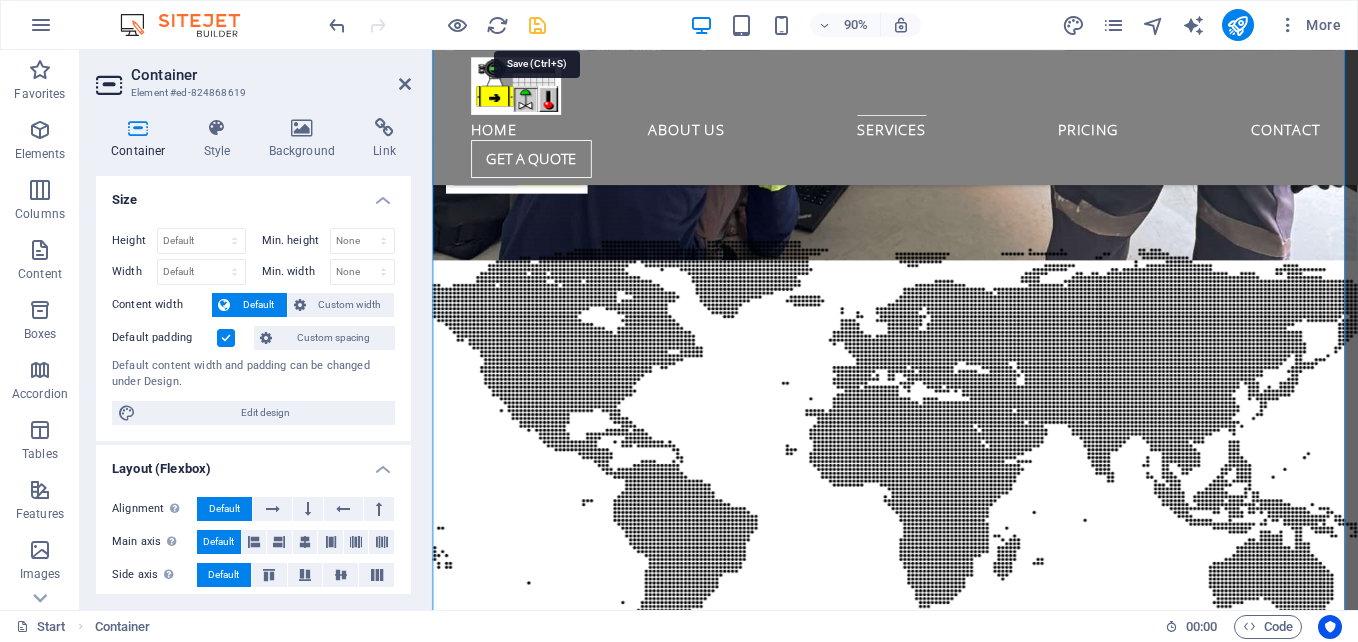 click at bounding box center [537, 25] 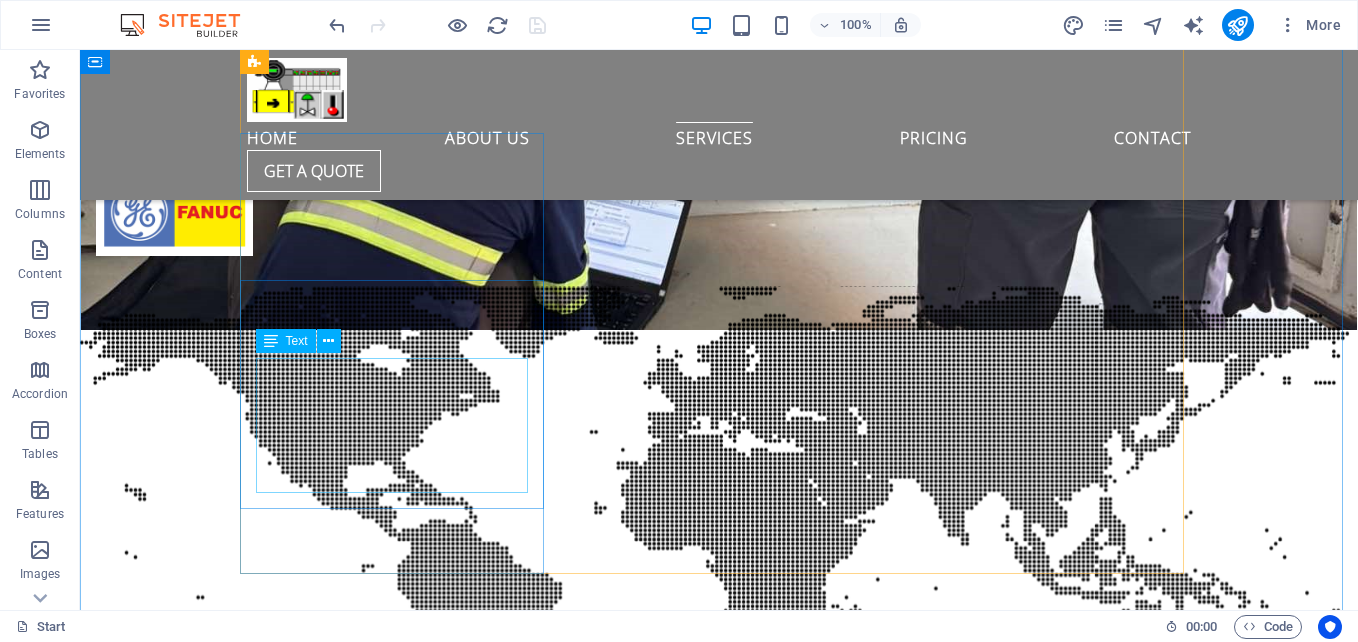 scroll, scrollTop: 5932, scrollLeft: 0, axis: vertical 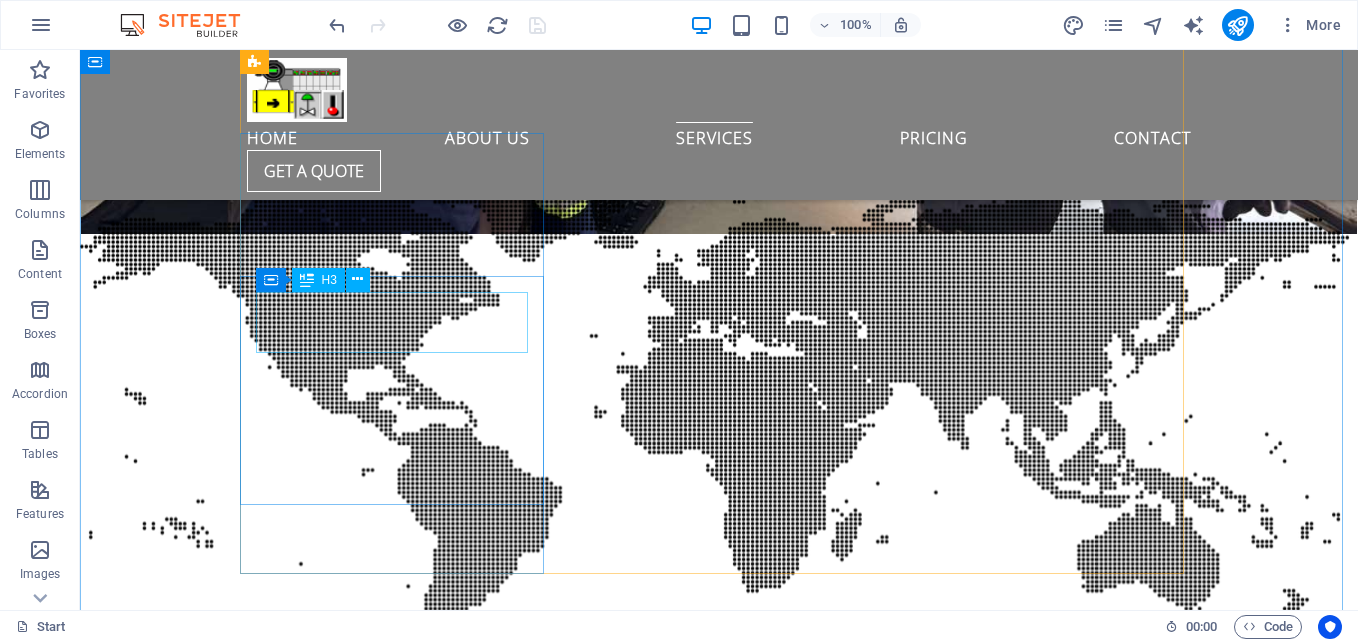 click on "PROCESS ENGINEERING" at bounding box center (719, 8308) 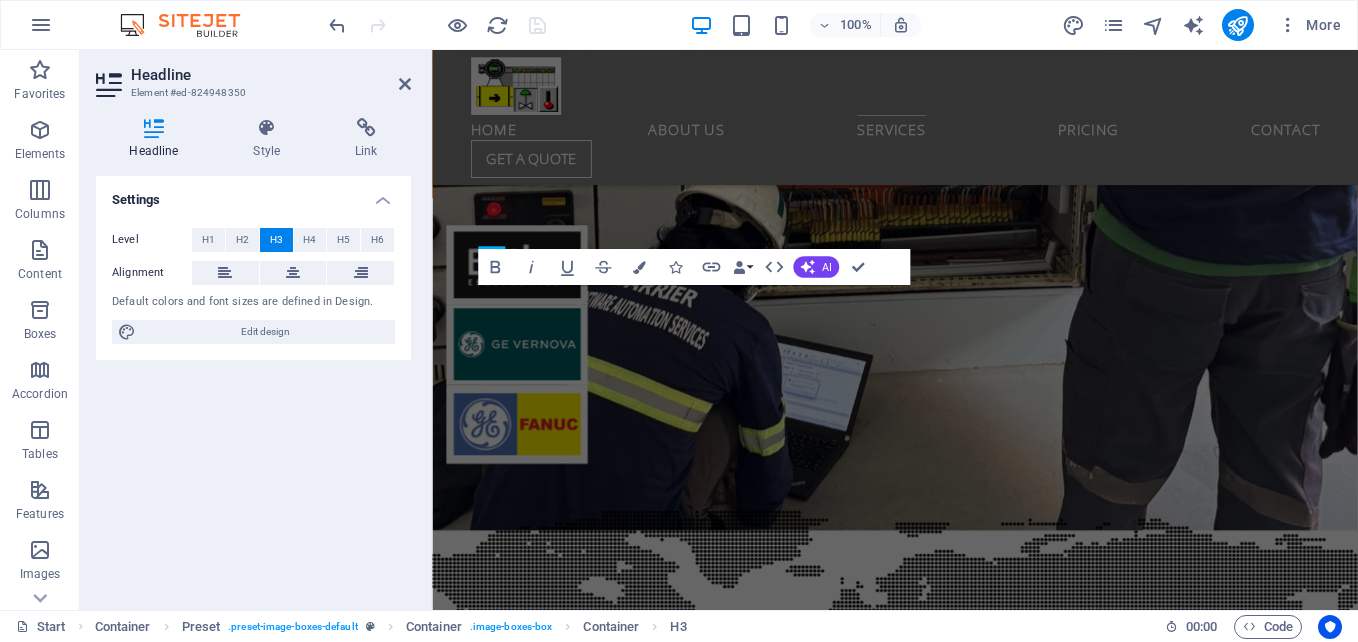 scroll, scrollTop: 6282, scrollLeft: 0, axis: vertical 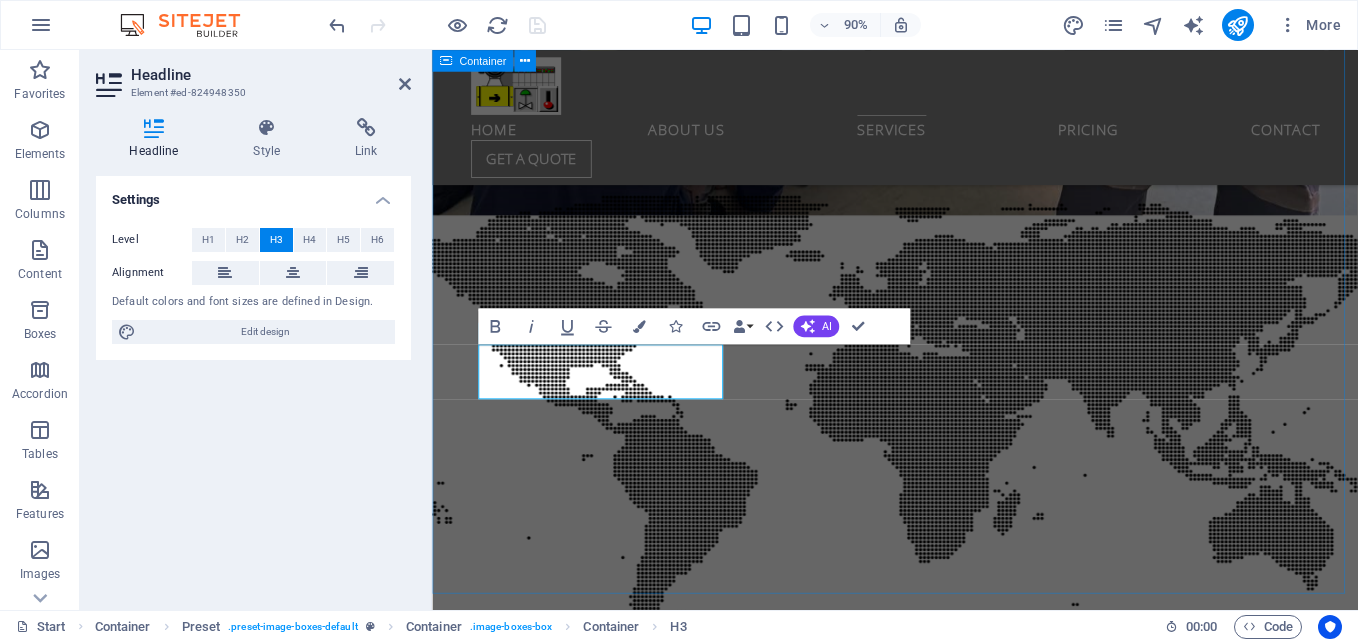type 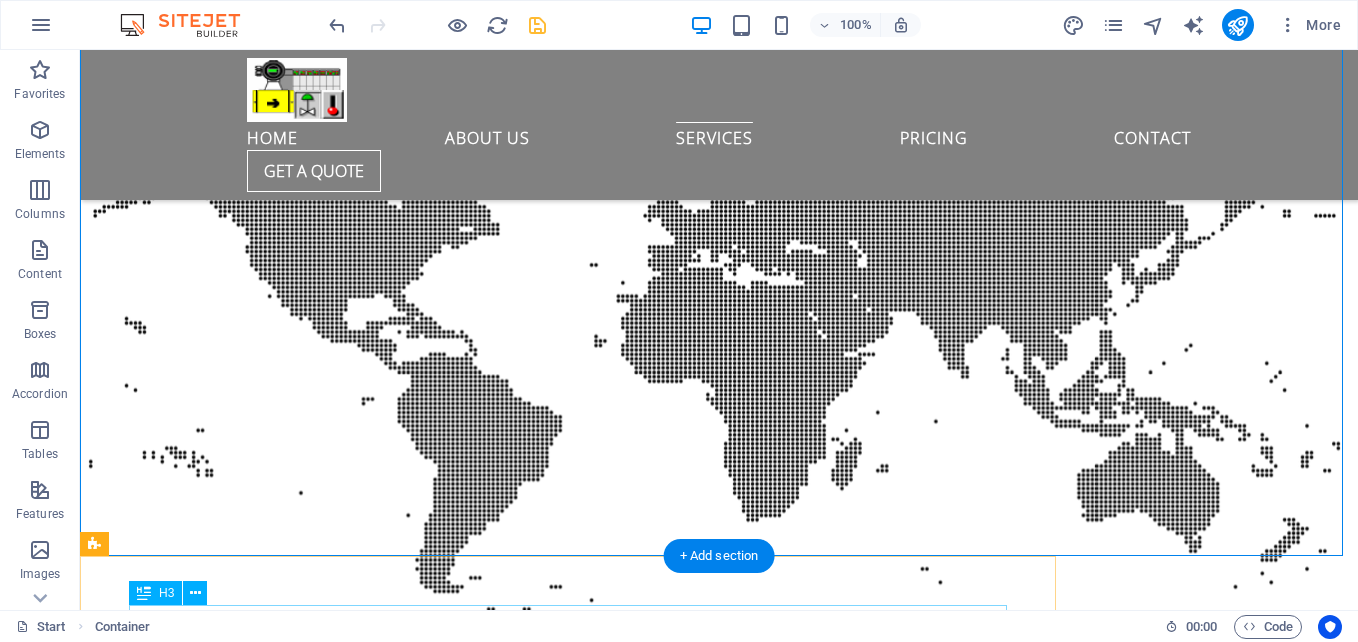 scroll, scrollTop: 6032, scrollLeft: 0, axis: vertical 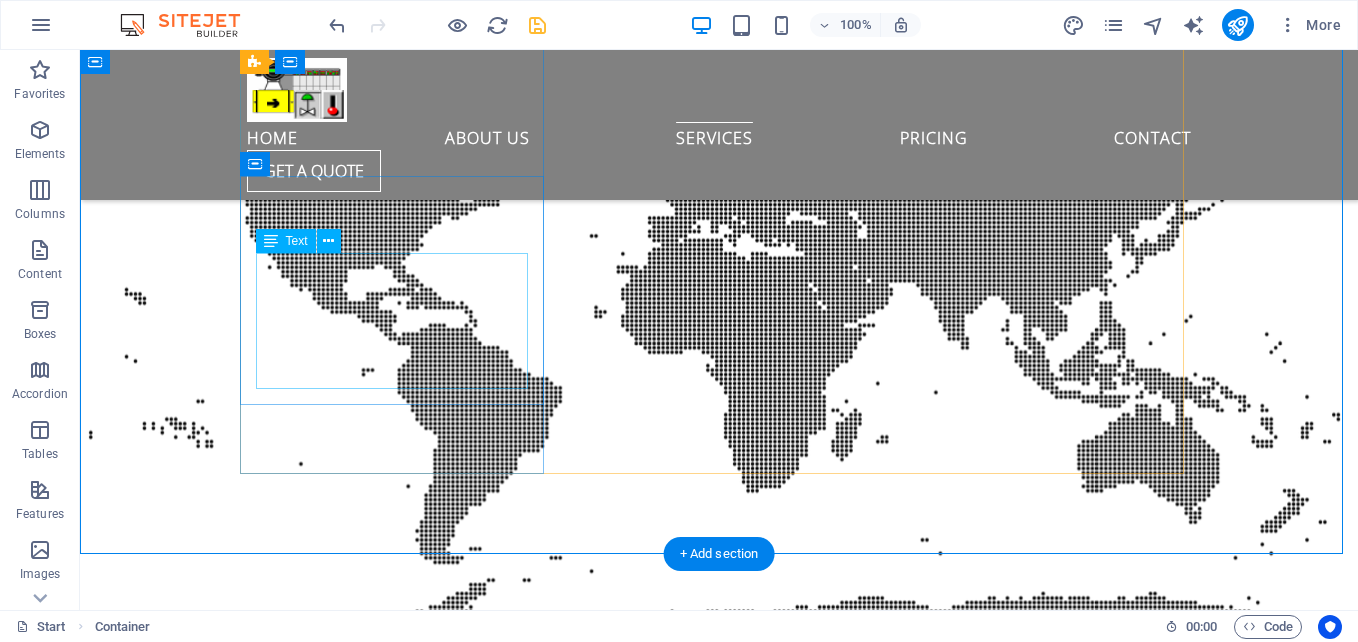 click on "Many manufacturing companies frequently struggle with a range of significant challenges that can impede their operational efficiency and overall productivity." at bounding box center [719, 8256] 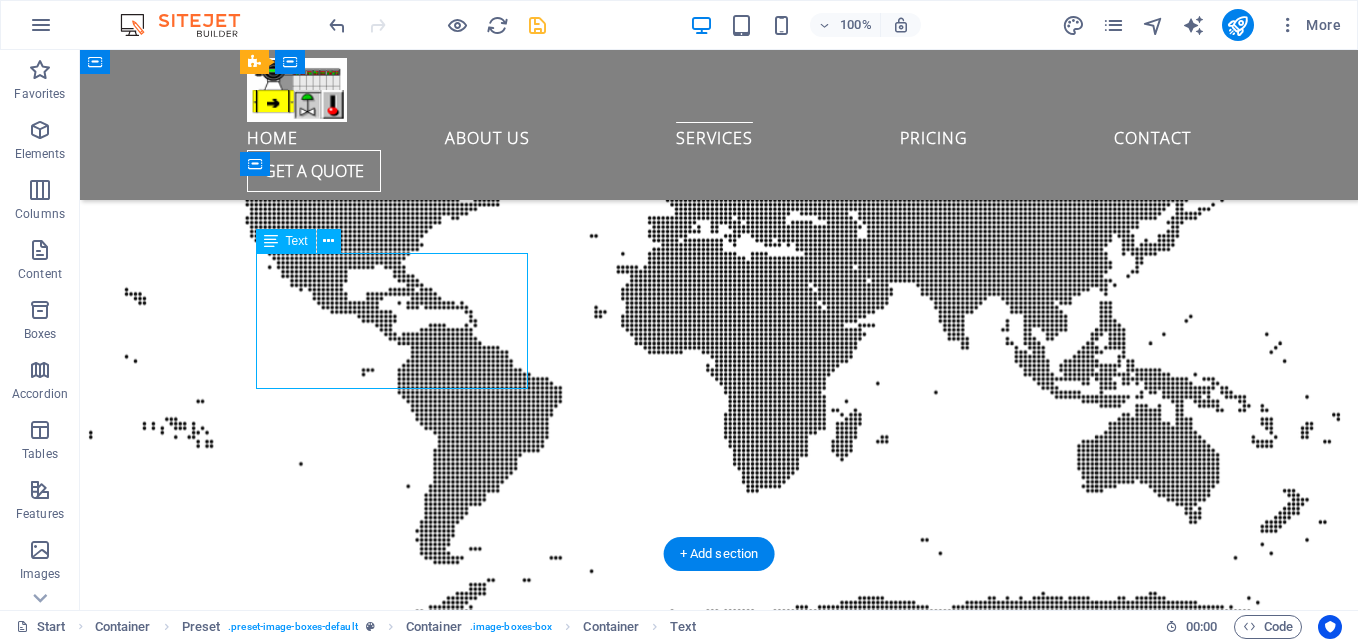 click on "Many manufacturing companies frequently struggle with a range of significant challenges that can impede their operational efficiency and overall productivity." at bounding box center (719, 8256) 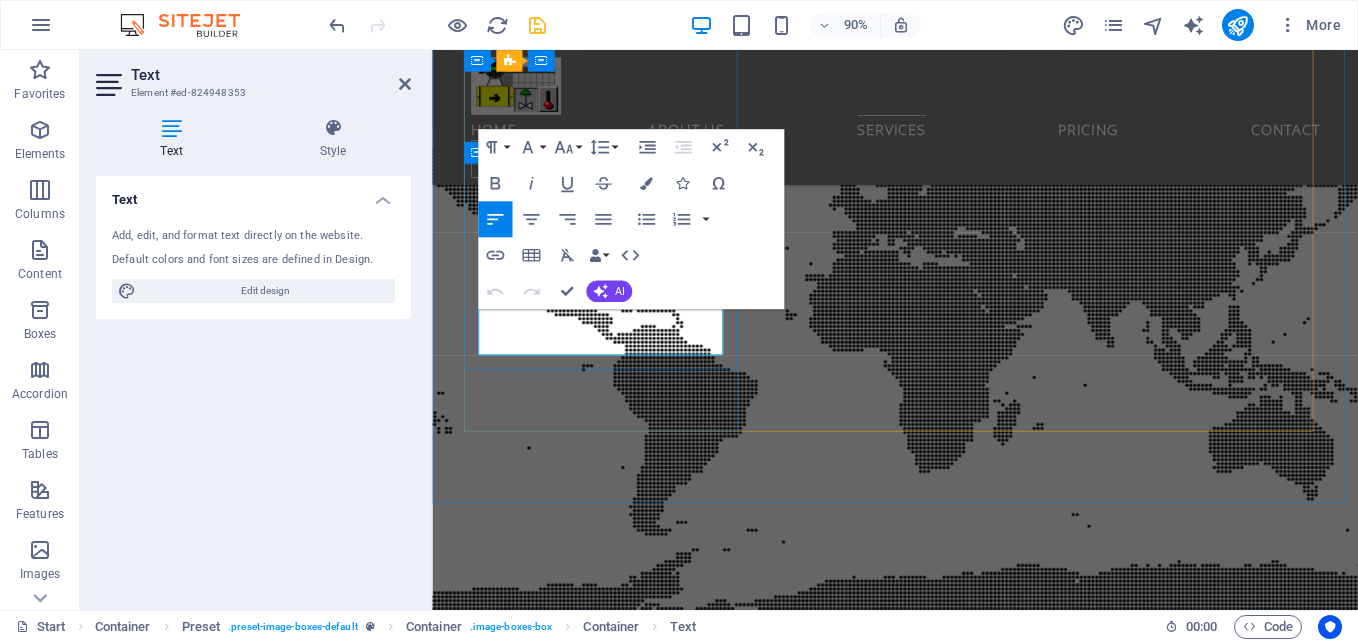click on "Many manufacturing companies frequently struggle with a range of significant challenges that can impede their operational efficiency and overall productivity." at bounding box center (947, 8248) 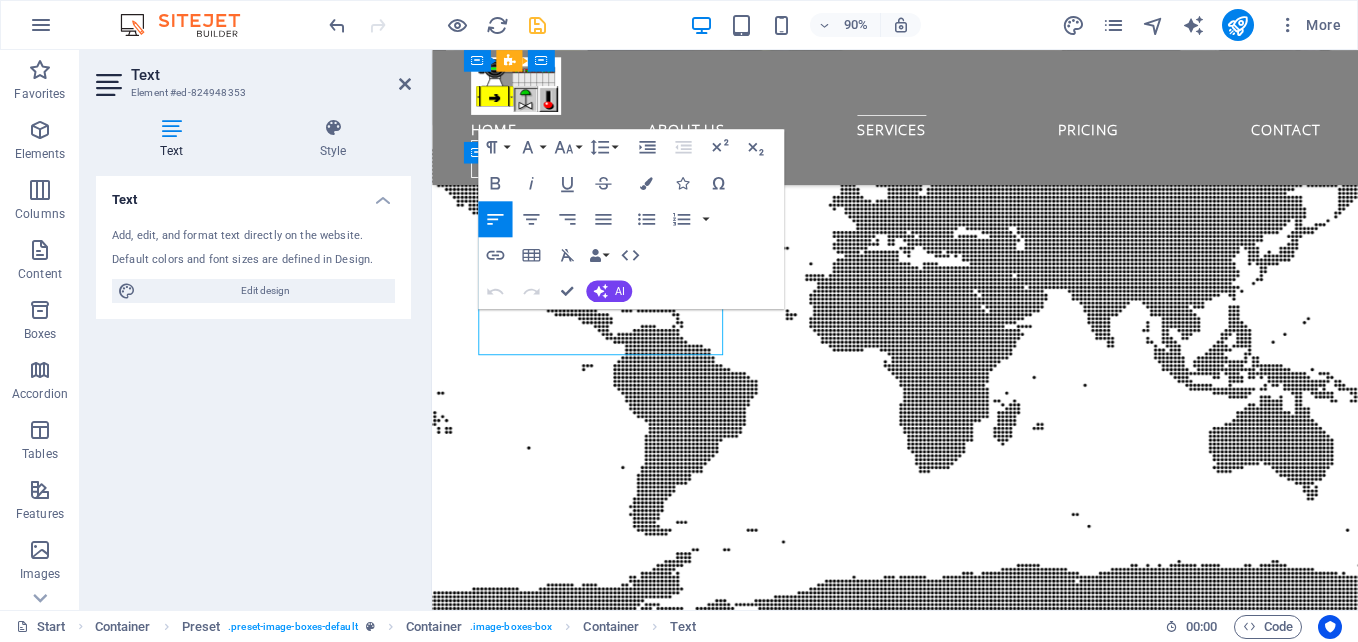 drag, startPoint x: 574, startPoint y: 374, endPoint x: 486, endPoint y: 325, distance: 100.72239 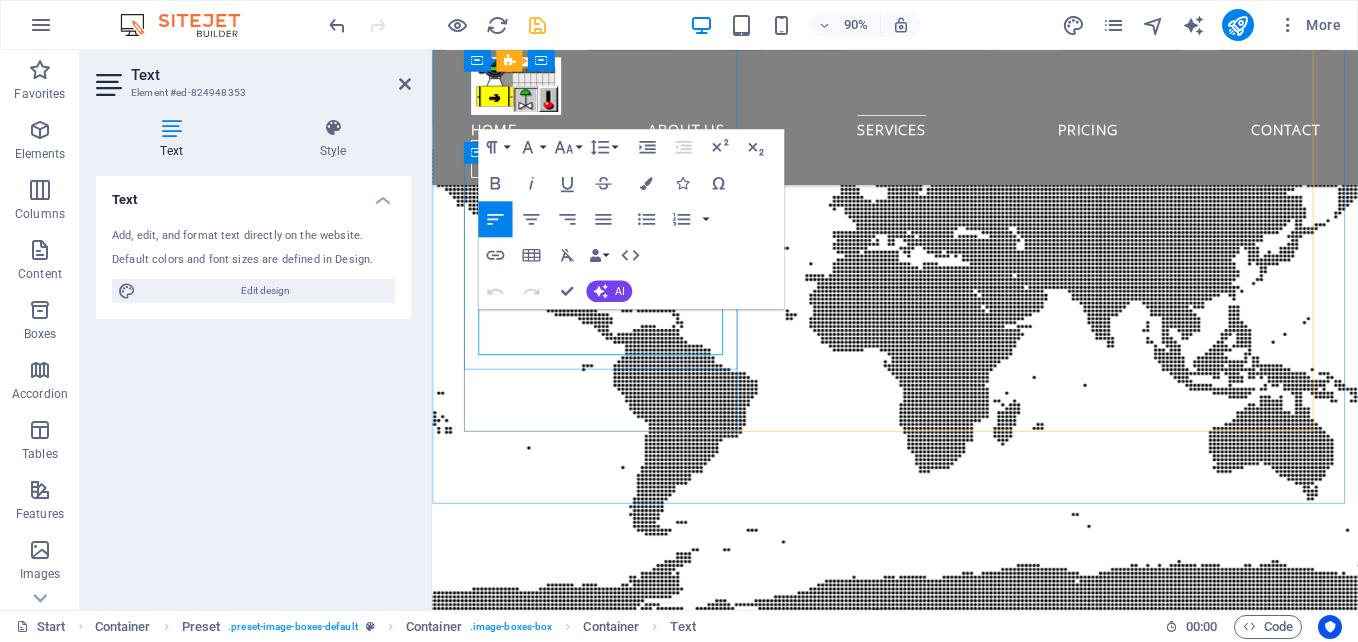 click on "Many manufacturing companies frequently struggle with a range of significant challenges that can impede their operational efficiency and overall productivity." at bounding box center (947, 8248) 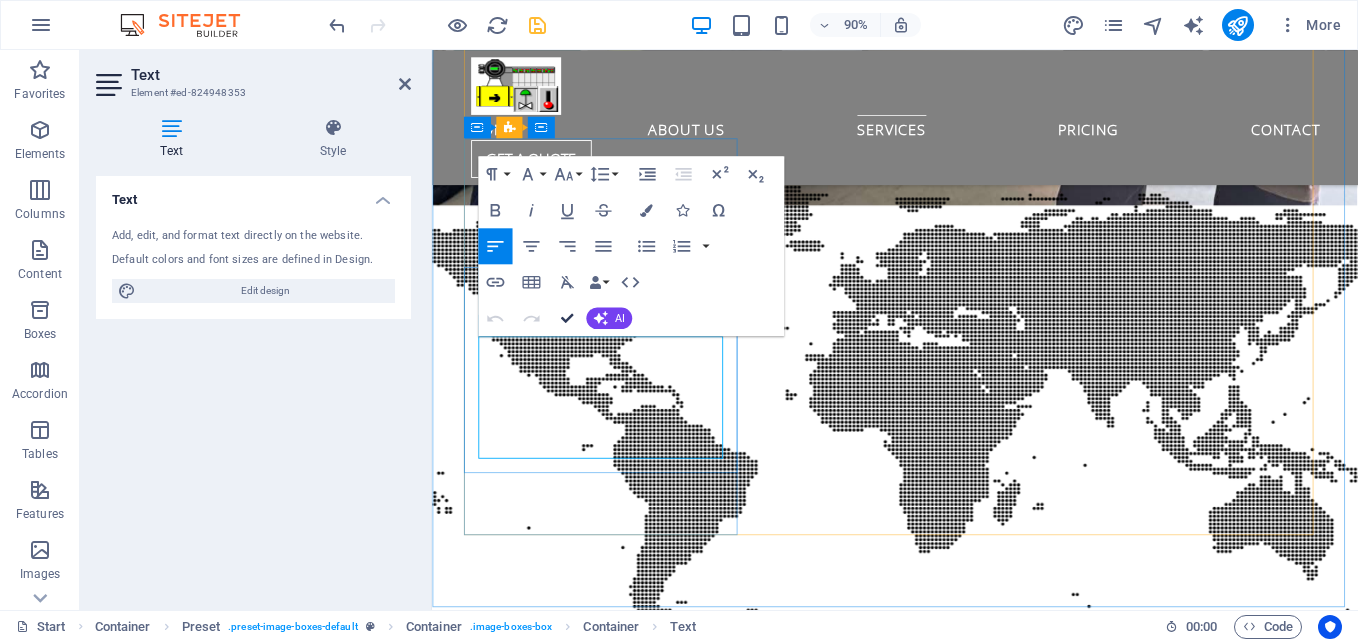 scroll, scrollTop: 6182, scrollLeft: 0, axis: vertical 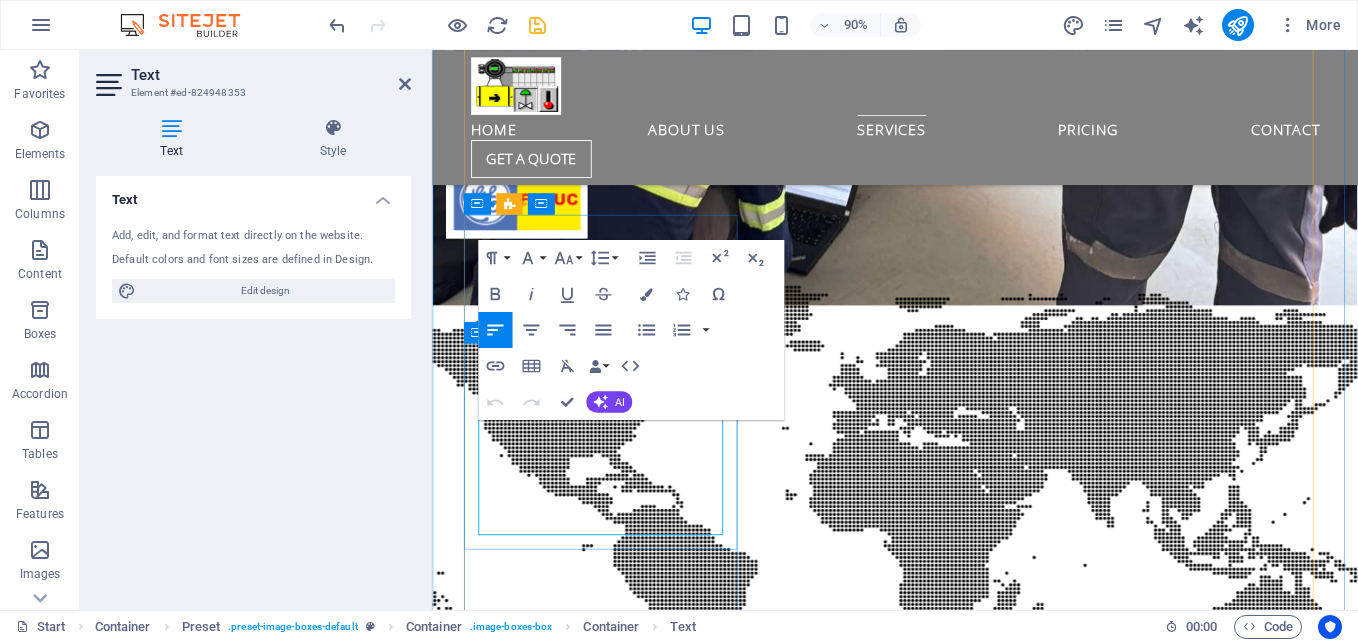 click on "Many manufacturing companies frequently struggle with a range of significant challenges that can impede their operational efficiency and overall productivity." at bounding box center (937, 8448) 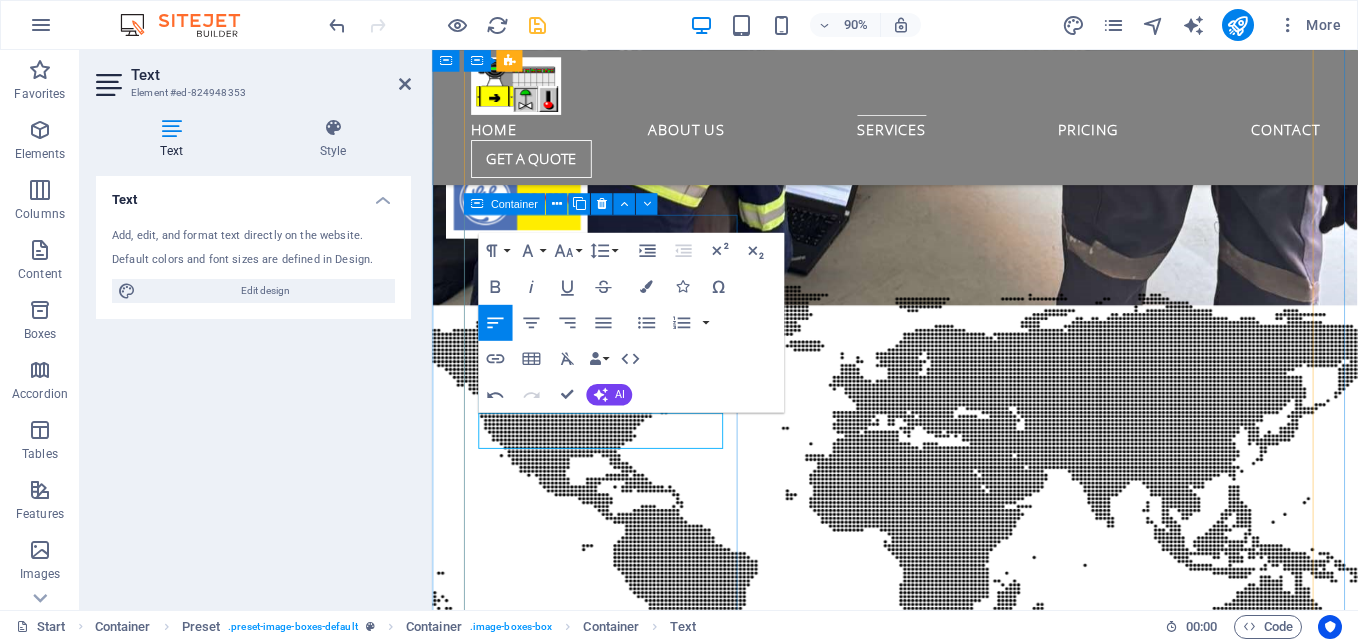 type 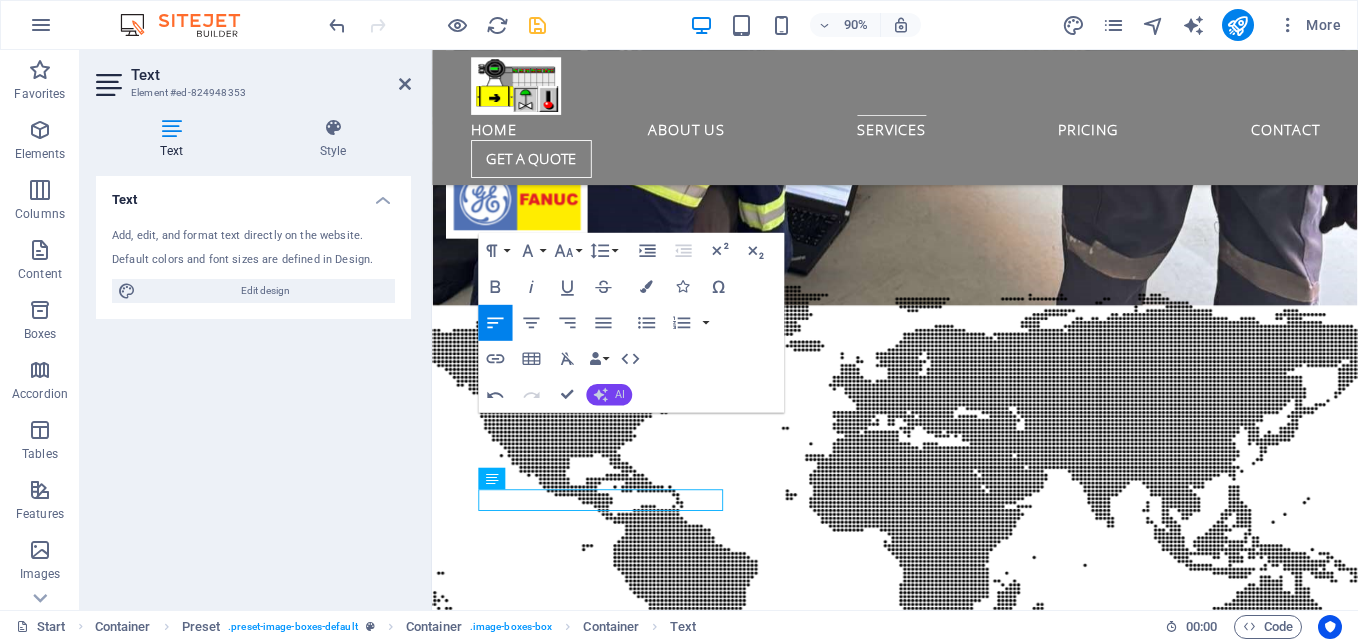 click on "AI" at bounding box center (609, 395) 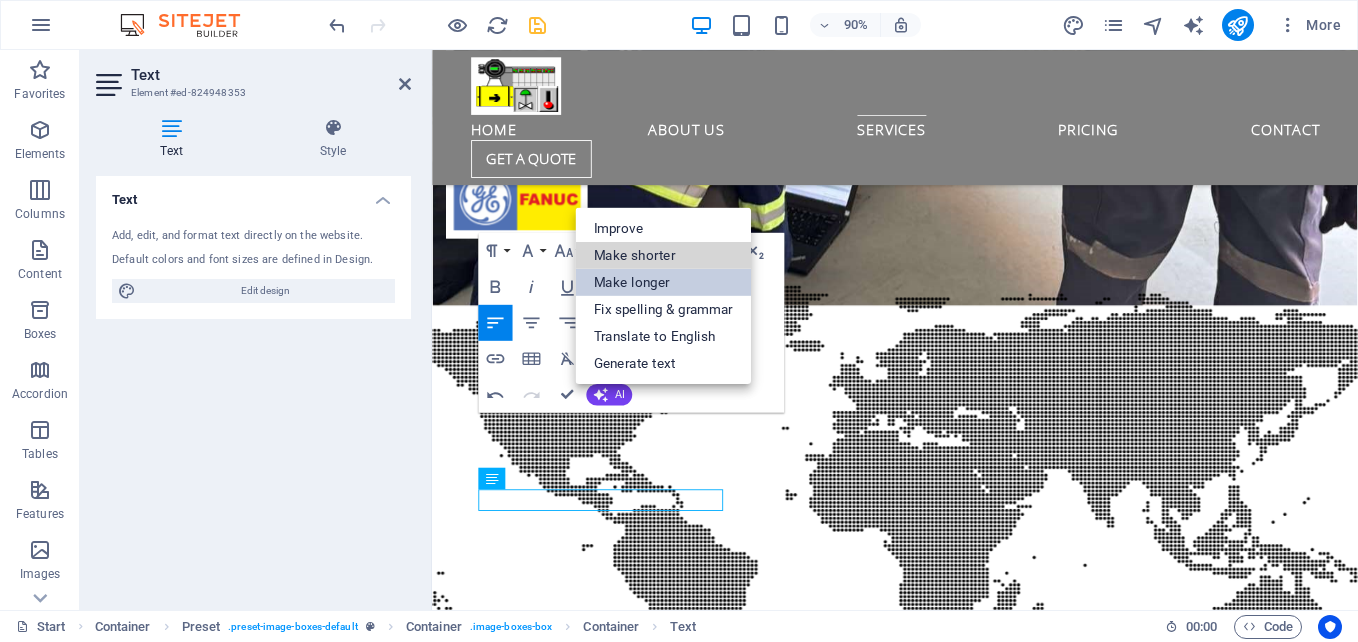 drag, startPoint x: 638, startPoint y: 256, endPoint x: 638, endPoint y: 282, distance: 26 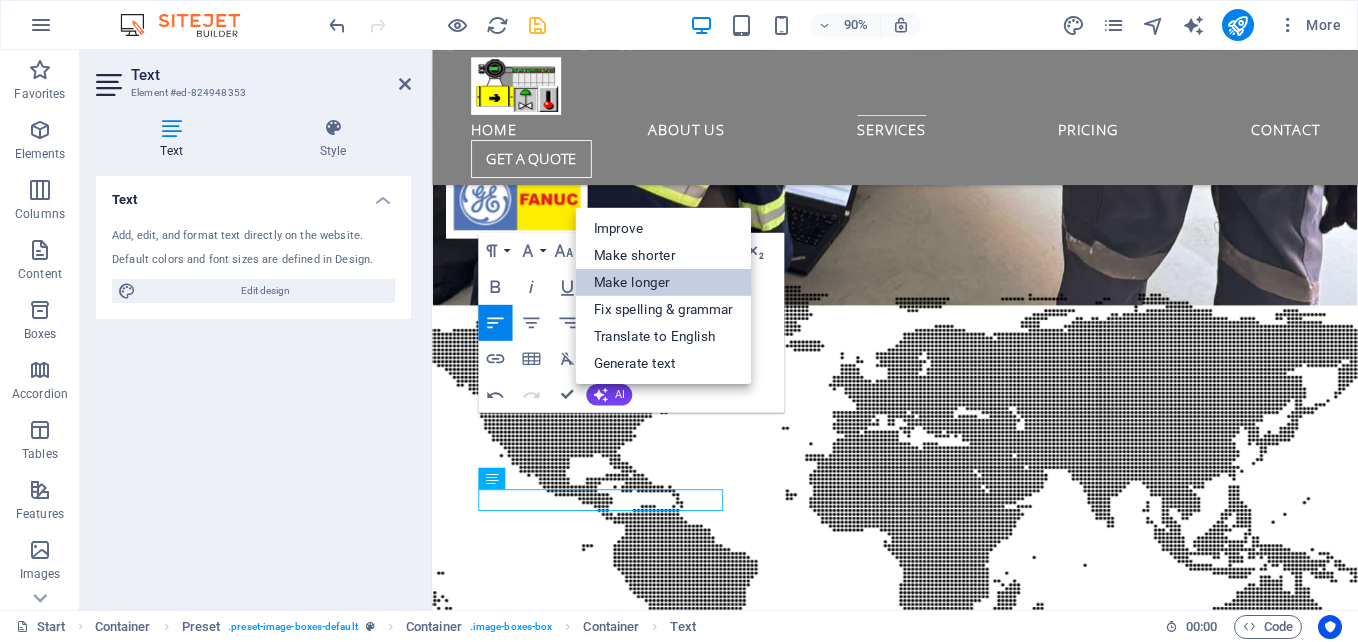 click on "Make longer" at bounding box center [663, 282] 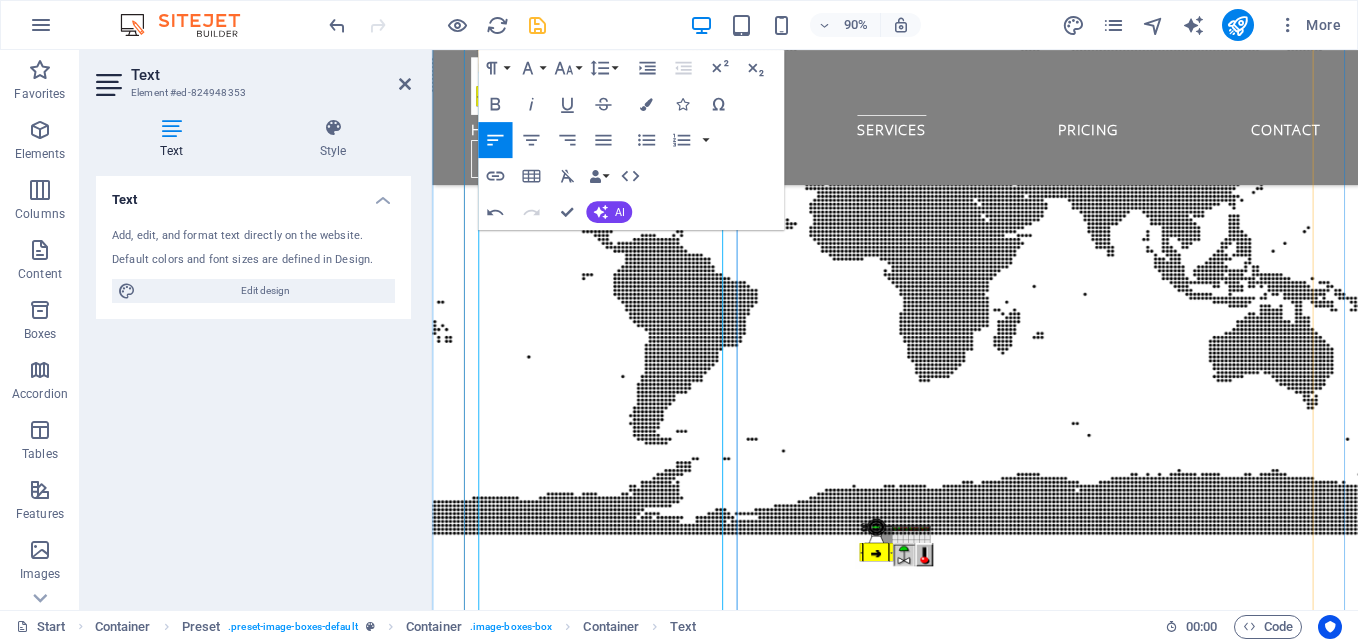 scroll, scrollTop: 6482, scrollLeft: 0, axis: vertical 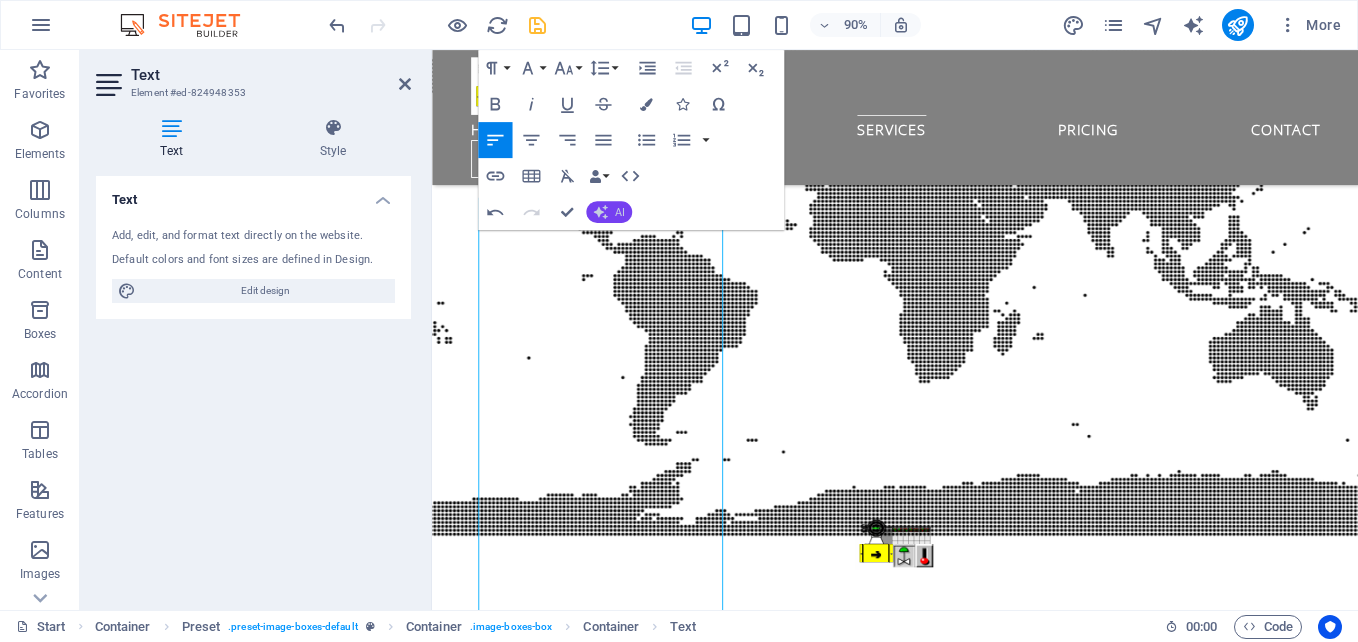 click on "AI" at bounding box center [609, 212] 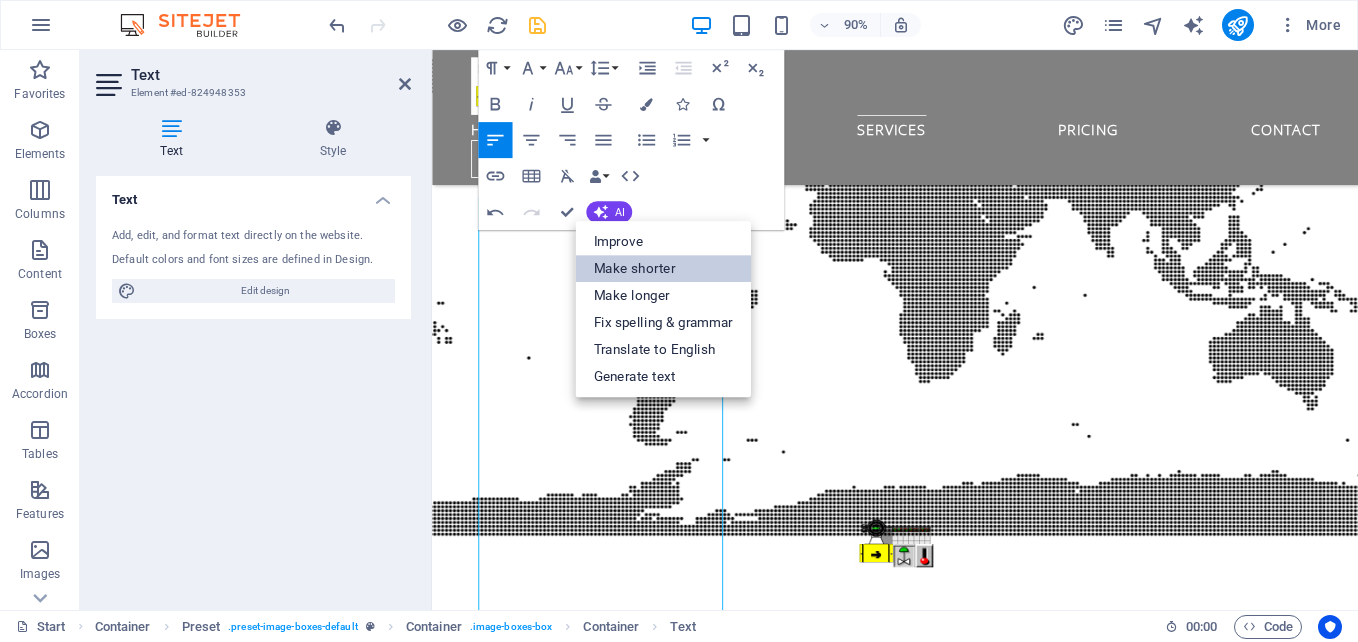 click on "Make shorter" at bounding box center [663, 268] 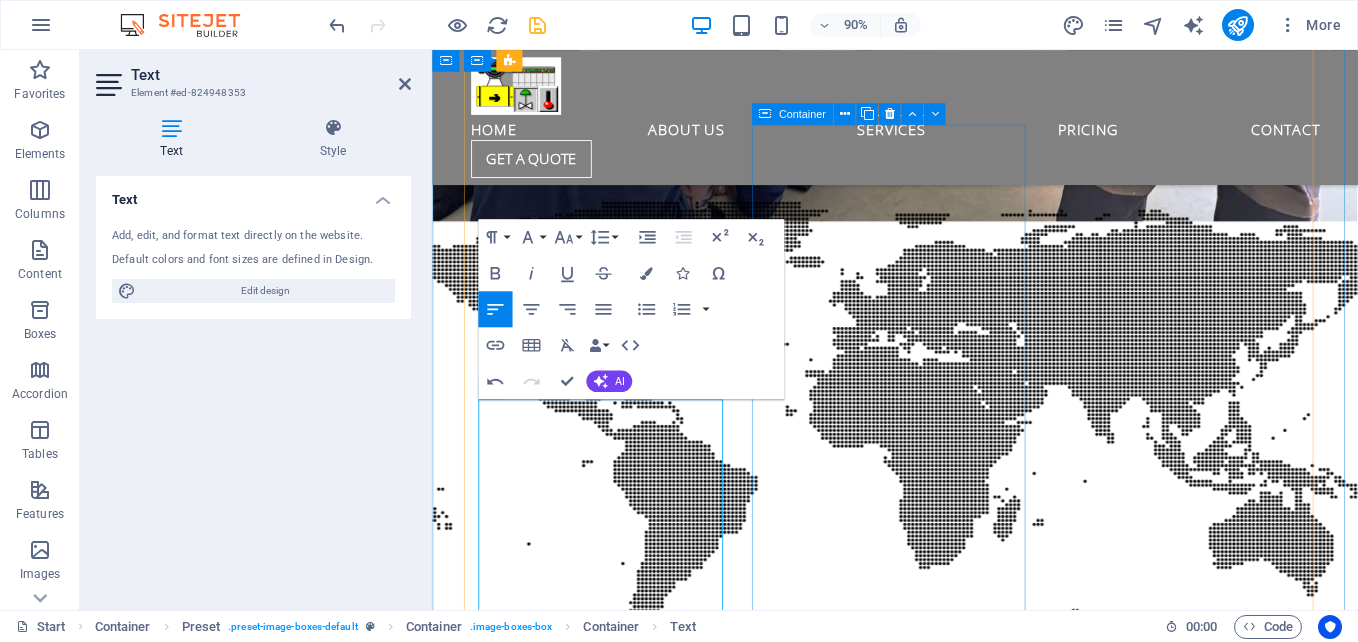 scroll, scrollTop: 6282, scrollLeft: 0, axis: vertical 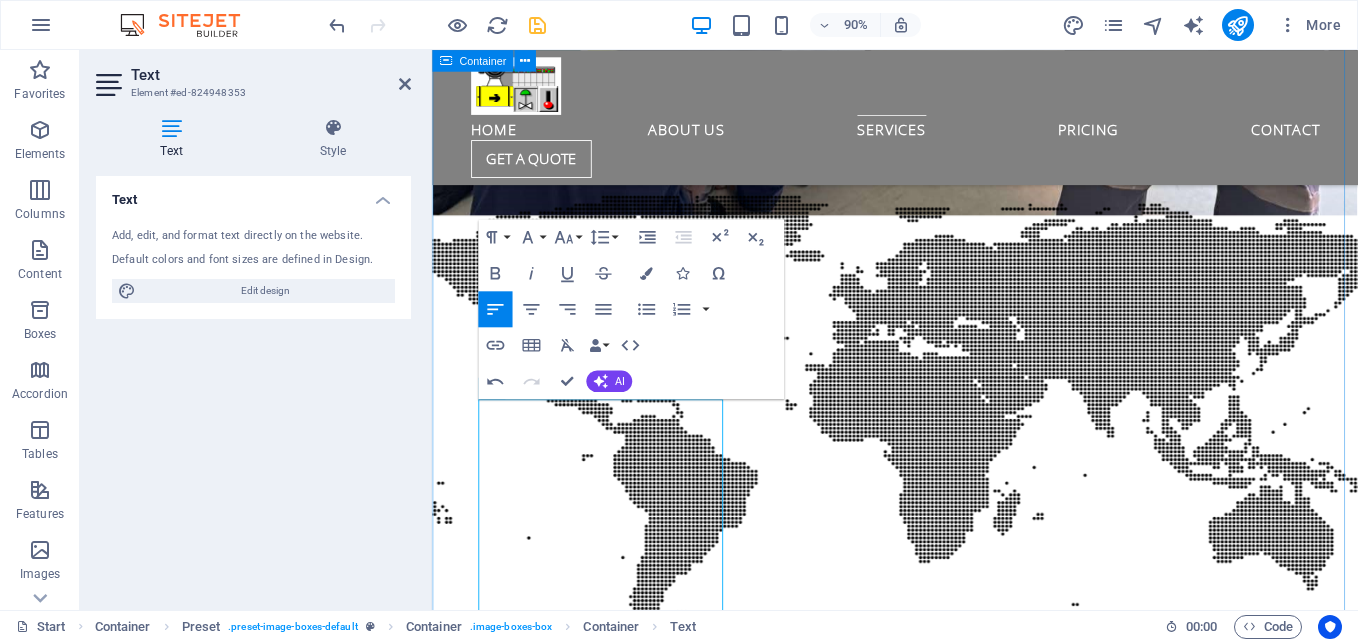click on "our projects BARRIER SOFTWARE Services is deeply committed to sourcing and delivering a highly effective and cost-efficient range of products and services tailored to address the diverse needs of the industrial market. With expertise across various specialized areas, we ensure that we meet the unique requirements of our clients while upholding high standards of quality and performance. We take pride in our ability to stay ahead of industry trends and innovations, enabling us to provide solutions that not only meet current demands but also prepare our clients for future challenges. Our focus includes the following key areas: Stacker Reclaimer Upgrade of Stacker Reclaimer Units 1 and 2: Implementation of a Redundant Controller CPU Upgrade to CPE315 for Enhanced Performance and Reliability in the Pacsystem. Crusher House Control New Control Panel ECP CPU Upgrade to CPE315 Online Program Debuging Rx7i to RX3i Material Handling Solutions: Upgrade Your Control Systems. Program Restoration Fire Pump Upgrade" at bounding box center [946, 5823] 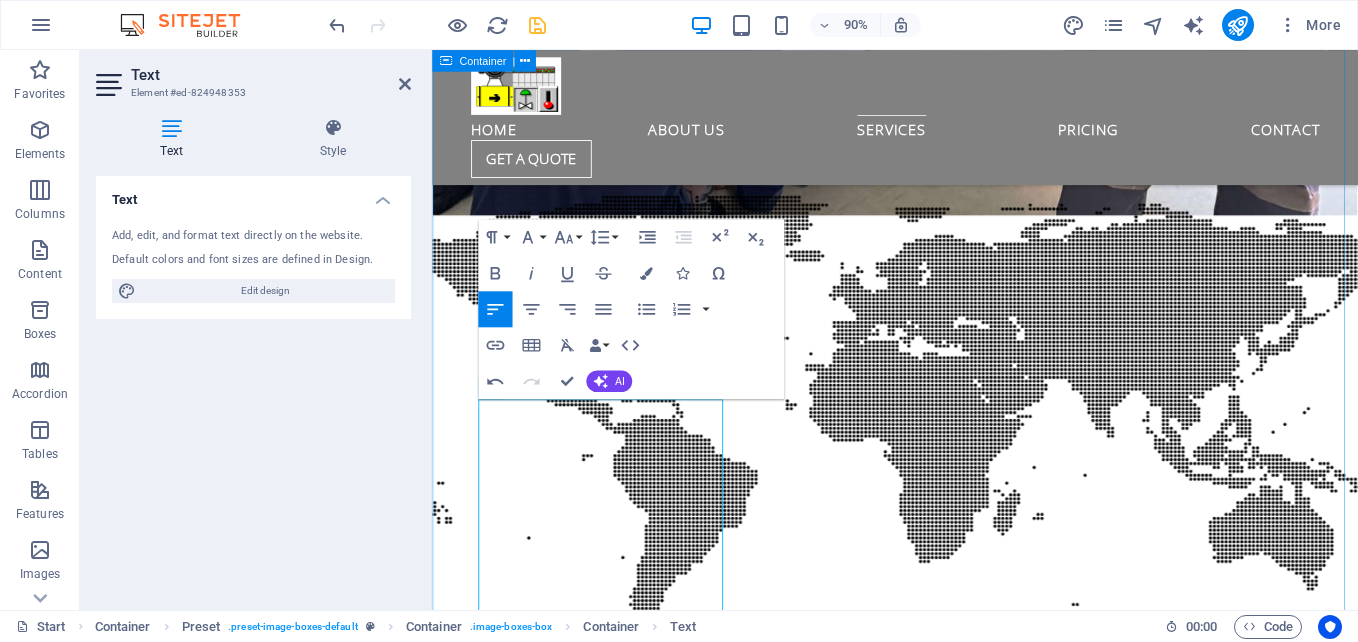 click on "our projects BARRIER SOFTWARE Services is deeply committed to sourcing and delivering a highly effective and cost-efficient range of products and services tailored to address the diverse needs of the industrial market. With expertise across various specialized areas, we ensure that we meet the unique requirements of our clients while upholding high standards of quality and performance. We take pride in our ability to stay ahead of industry trends and innovations, enabling us to provide solutions that not only meet current demands but also prepare our clients for future challenges. Our focus includes the following key areas: Stacker Reclaimer Upgrade of Stacker Reclaimer Units 1 and 2: Implementation of a Redundant Controller CPU Upgrade to CPE315 for Enhanced Performance and Reliability in the Pacsystem. Crusher House Control New Control Panel ECP CPU Upgrade to CPE315 Online Program Debuging Rx7i to RX3i Material Handling Solutions: Upgrade Your Control Systems. Program Restoration Fire Pump Upgrade" at bounding box center (946, 5823) 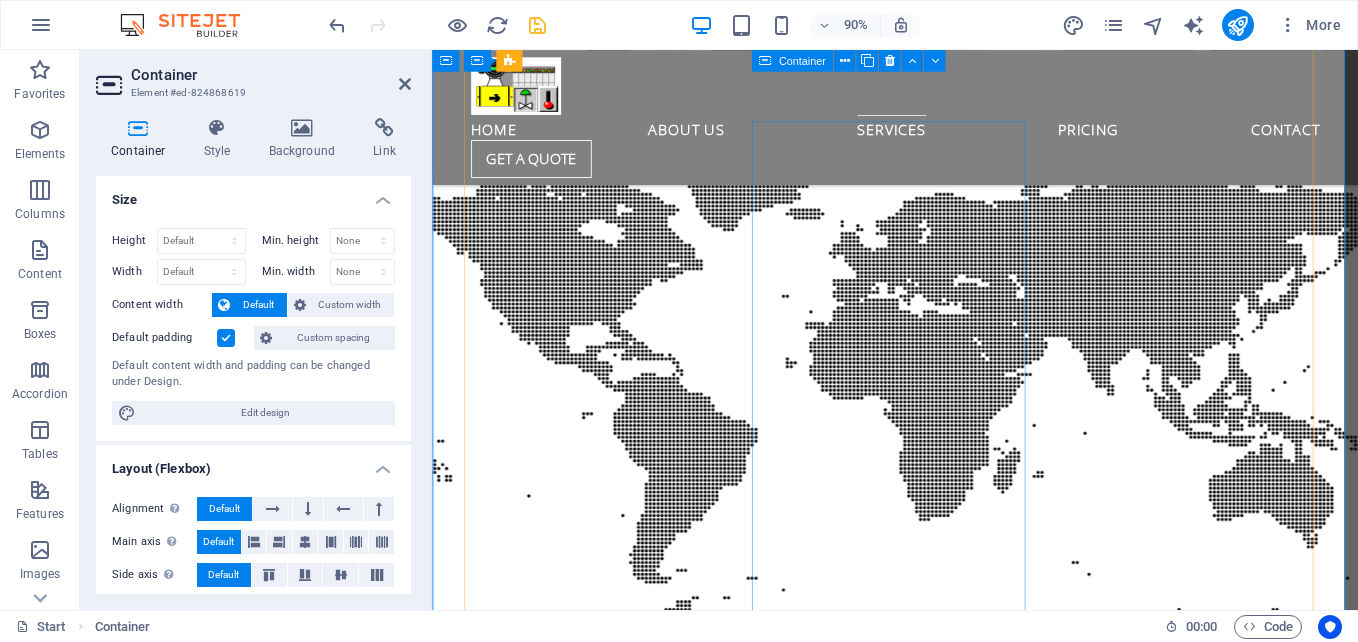 scroll, scrollTop: 6282, scrollLeft: 0, axis: vertical 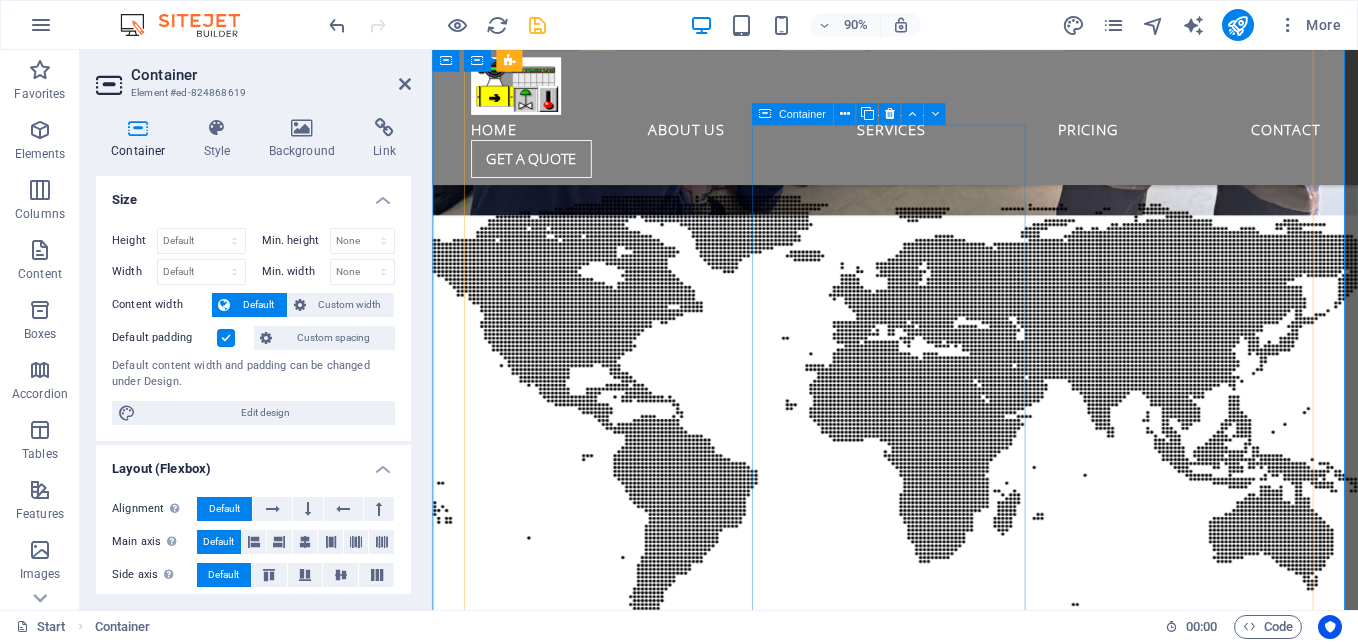 click on "PROCESS ENGINEERING Many manufacturing companies frequently struggle with a range of significant challenges that can impede their operational efficiency and overall productivity." at bounding box center (947, 9017) 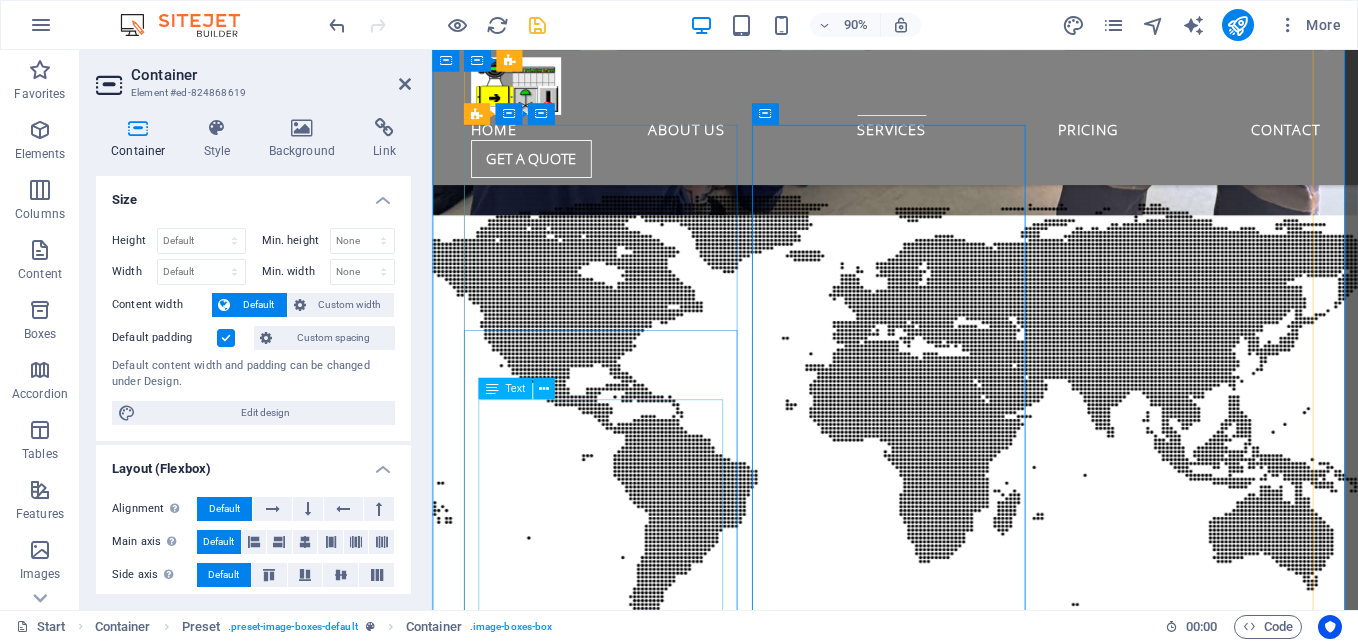 click on "Turbine Control Tuning optimizes turbine system performance and efficiency by adjusting control parameters for maximum potential. This fine-tuning enhances stability, responsiveness, and energy output while reducing costs. It also extends equipment lifespan and requires a deep understanding of turbine dynamics. Whether for wind, gas, or hydro turbines, proper tuning is vital for peak performance and reliability. Our experts use advanced techniques to ensure your turbine systems operate smoothly and efficiently." at bounding box center (947, 8392) 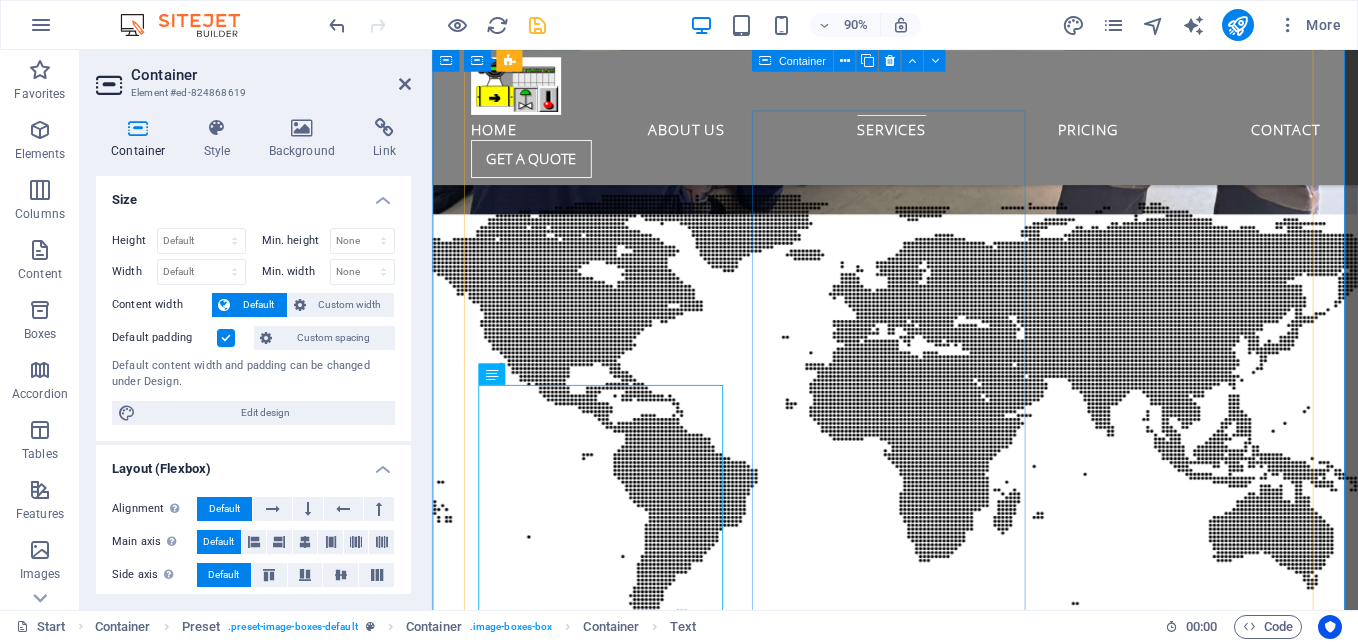 scroll, scrollTop: 6282, scrollLeft: 0, axis: vertical 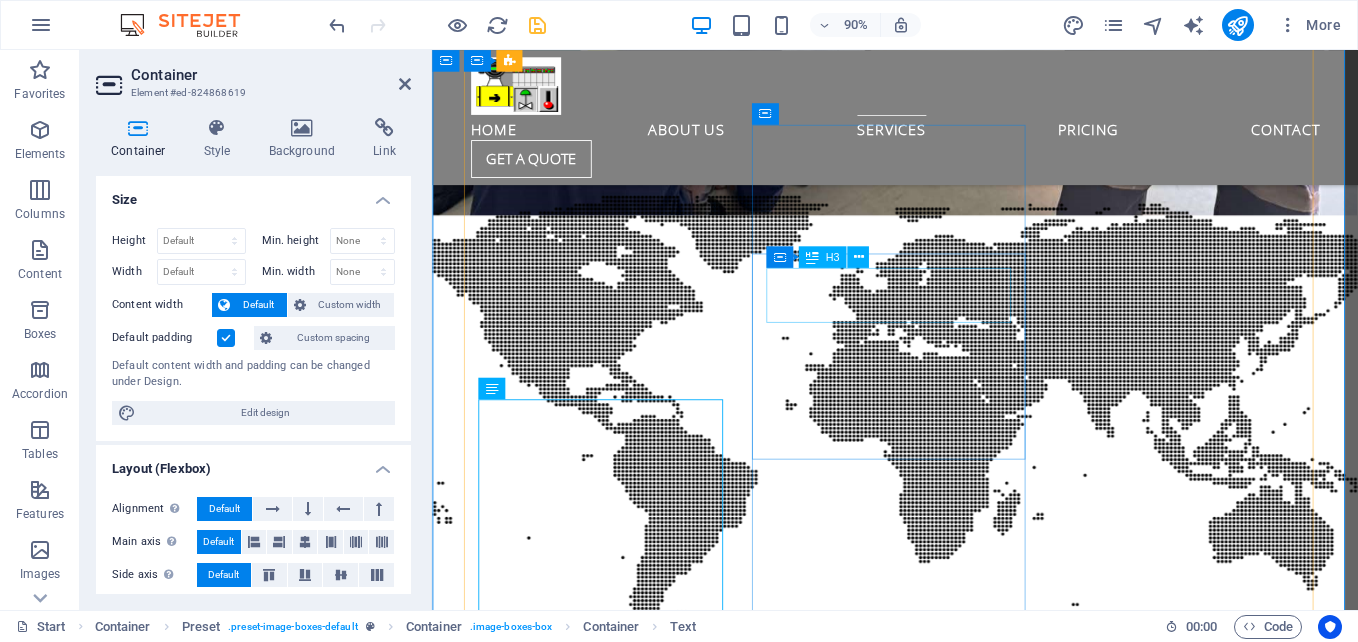 click on "PROCESS ENGINEERING" at bounding box center [947, 9207] 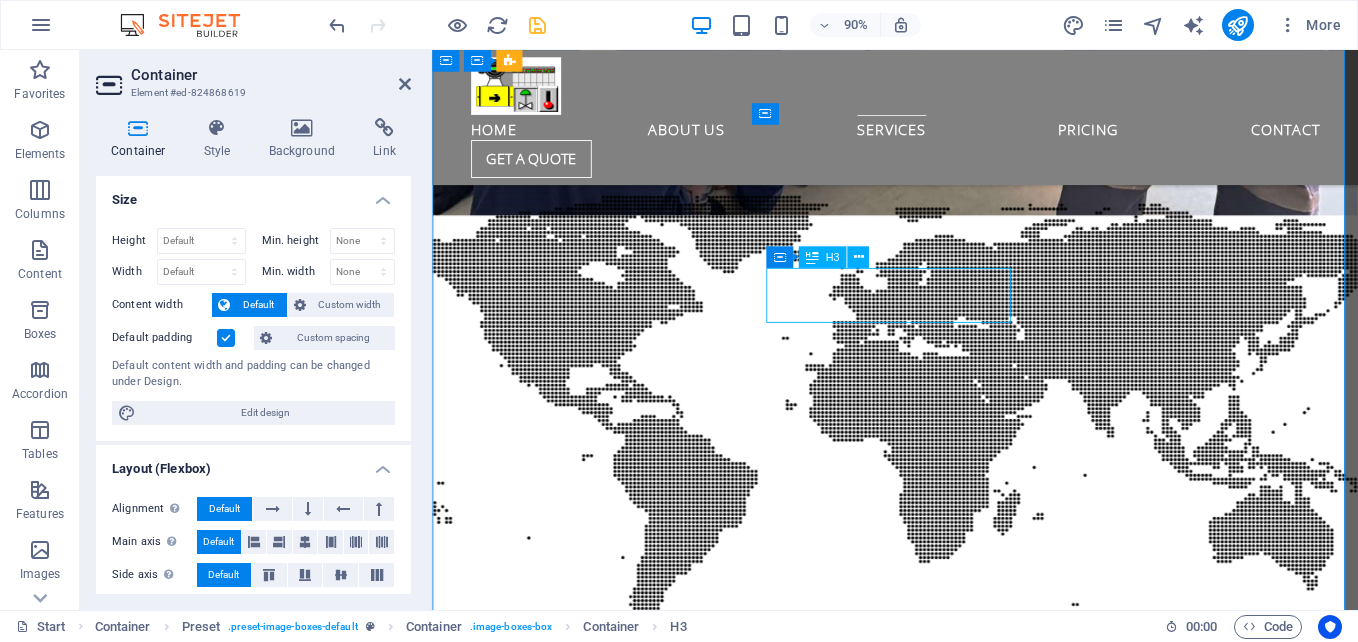 click on "PROCESS ENGINEERING" at bounding box center (947, 9207) 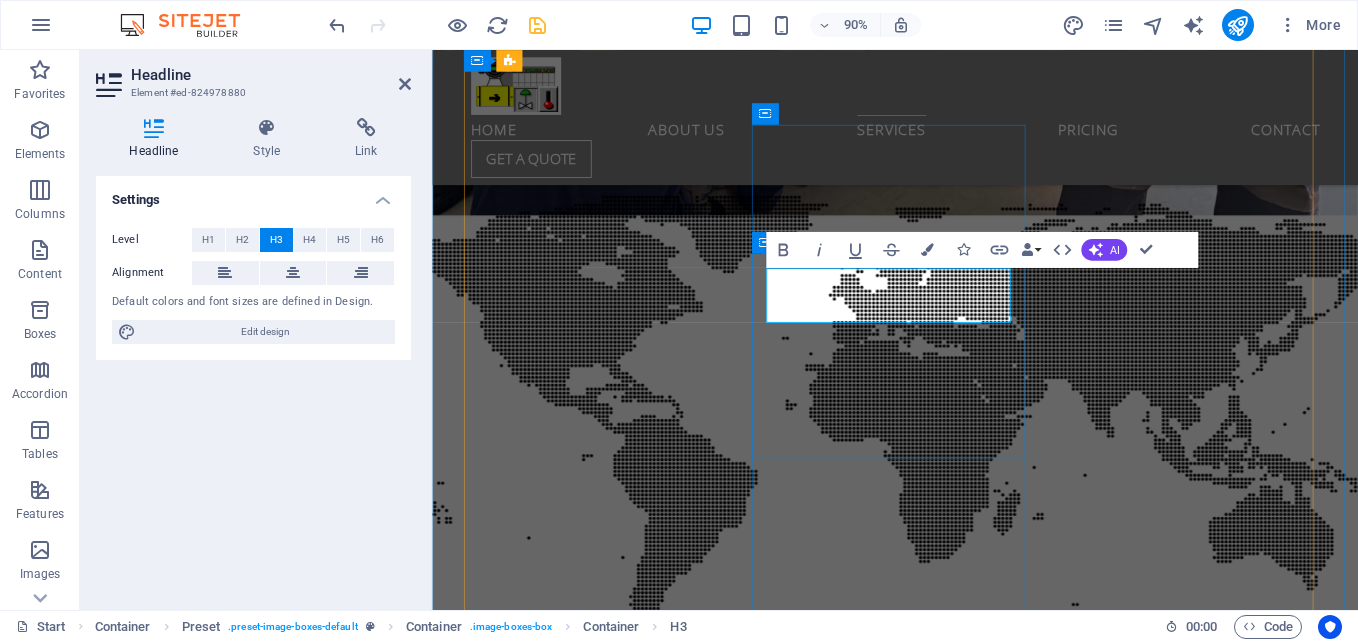 type 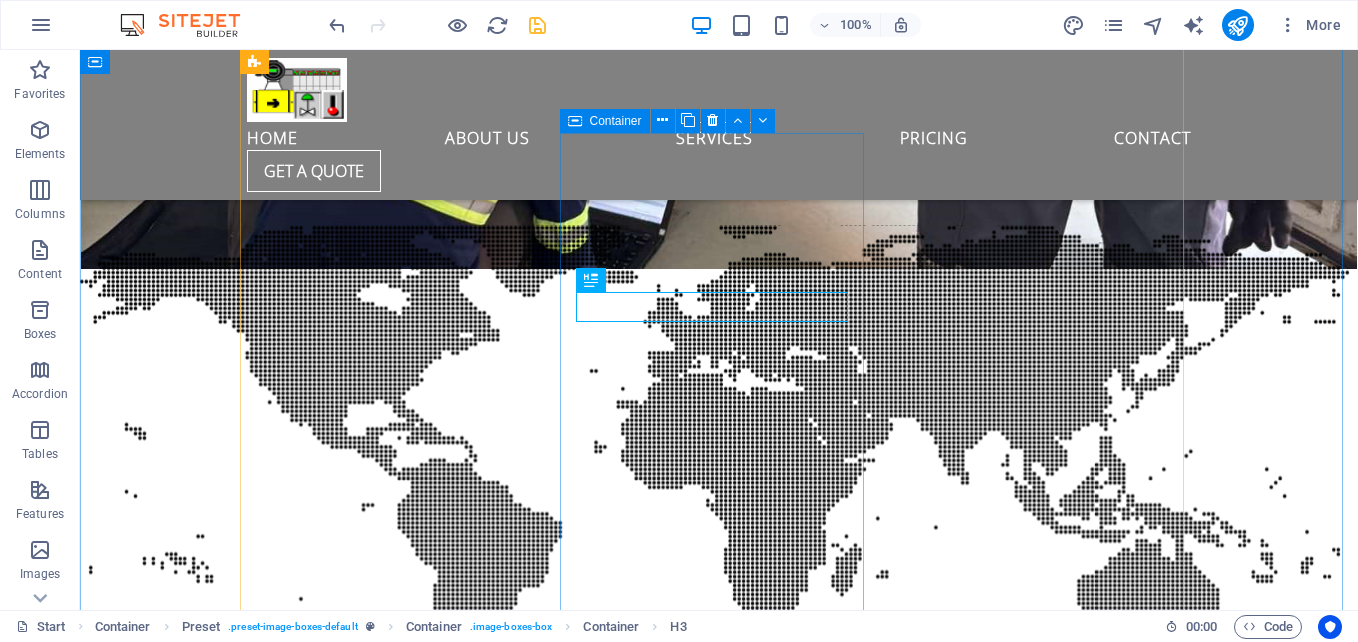 scroll, scrollTop: 5932, scrollLeft: 0, axis: vertical 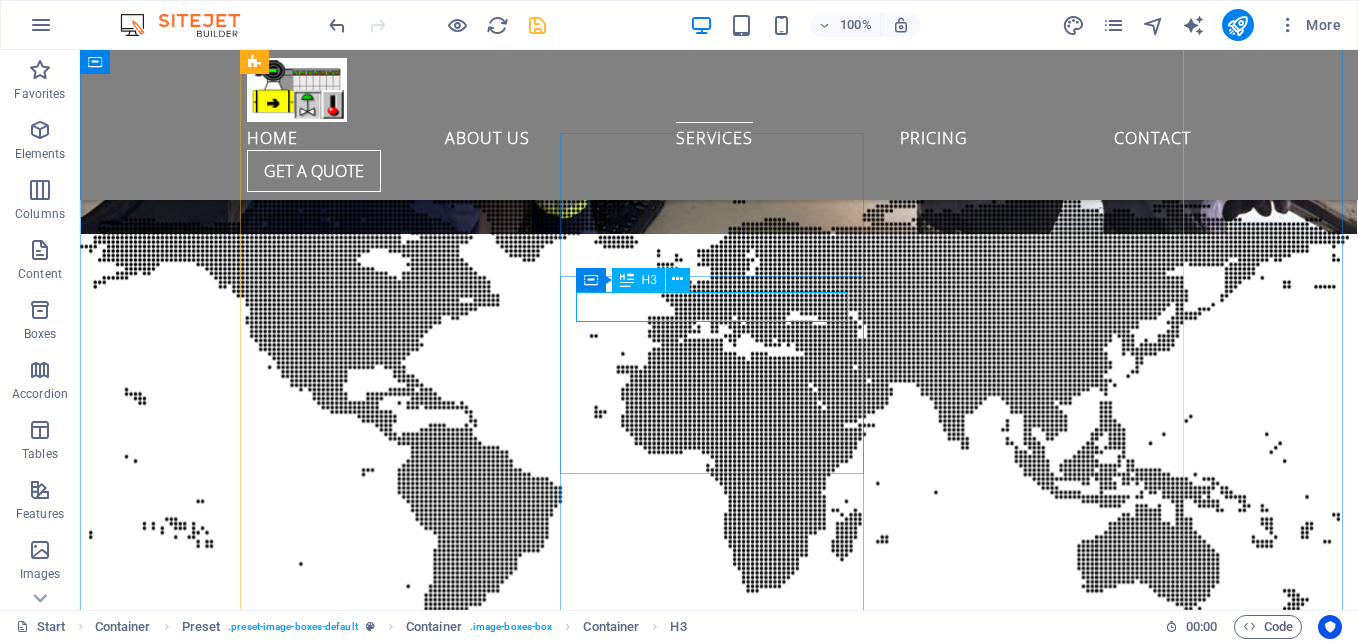 click on "ALS" at bounding box center [719, 9471] 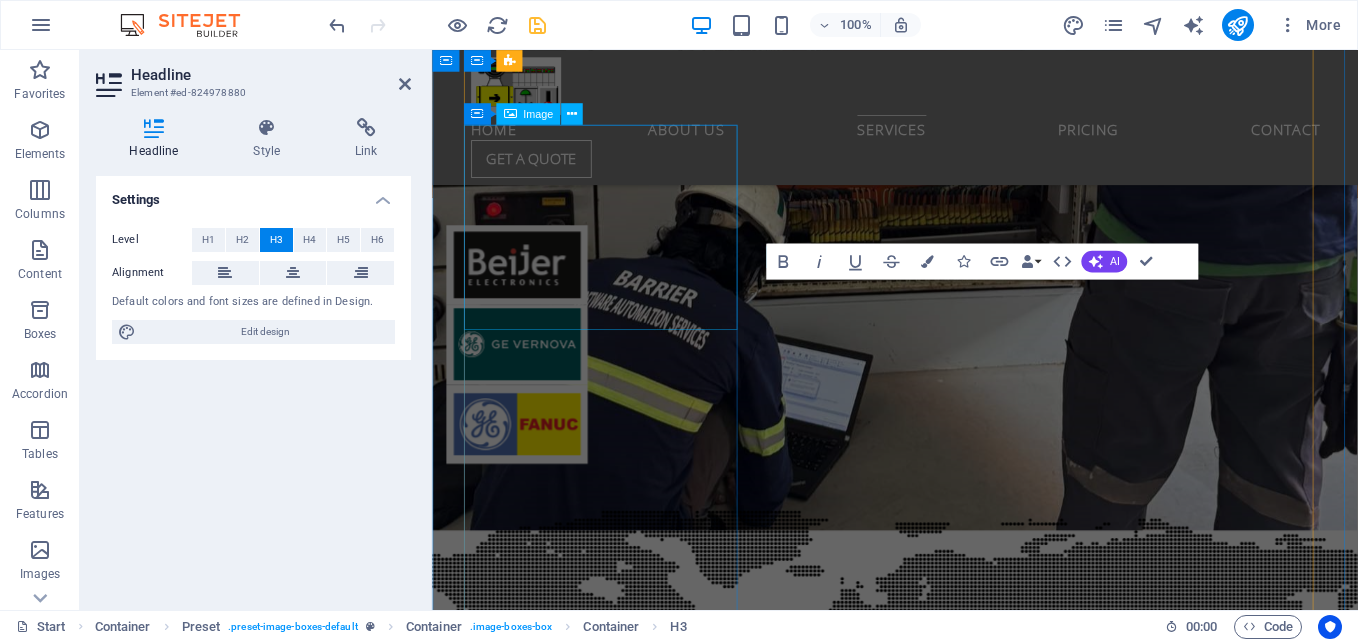 scroll, scrollTop: 6282, scrollLeft: 0, axis: vertical 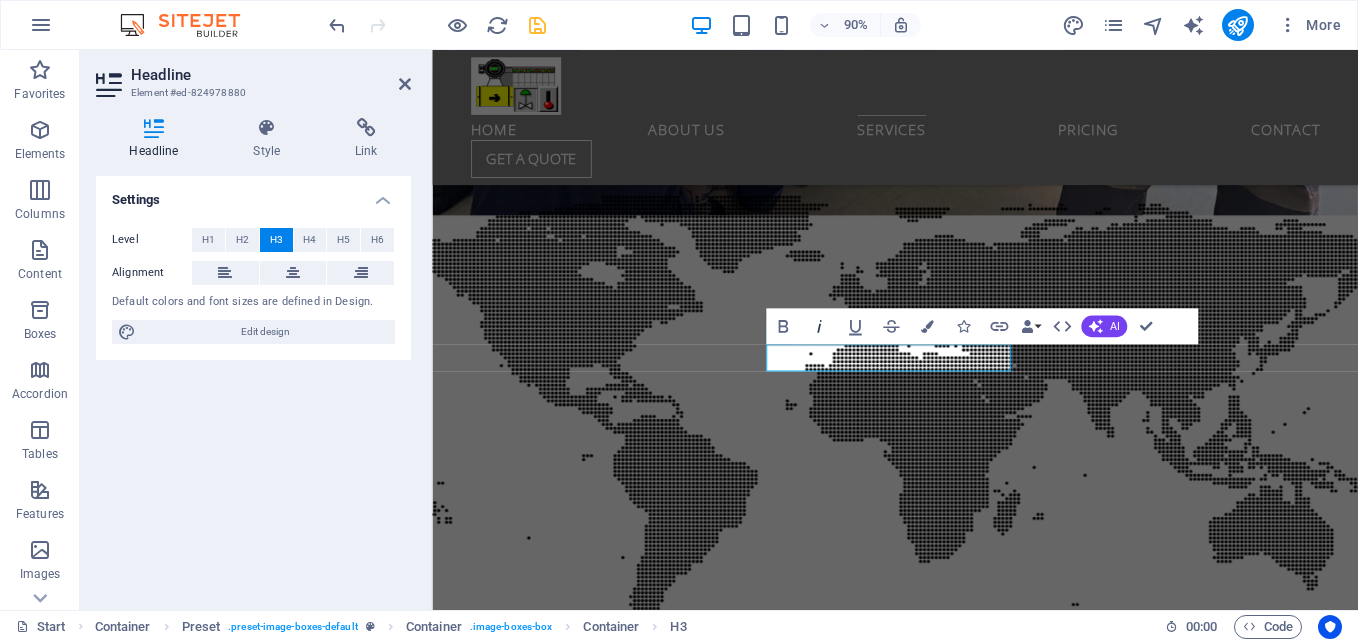 type 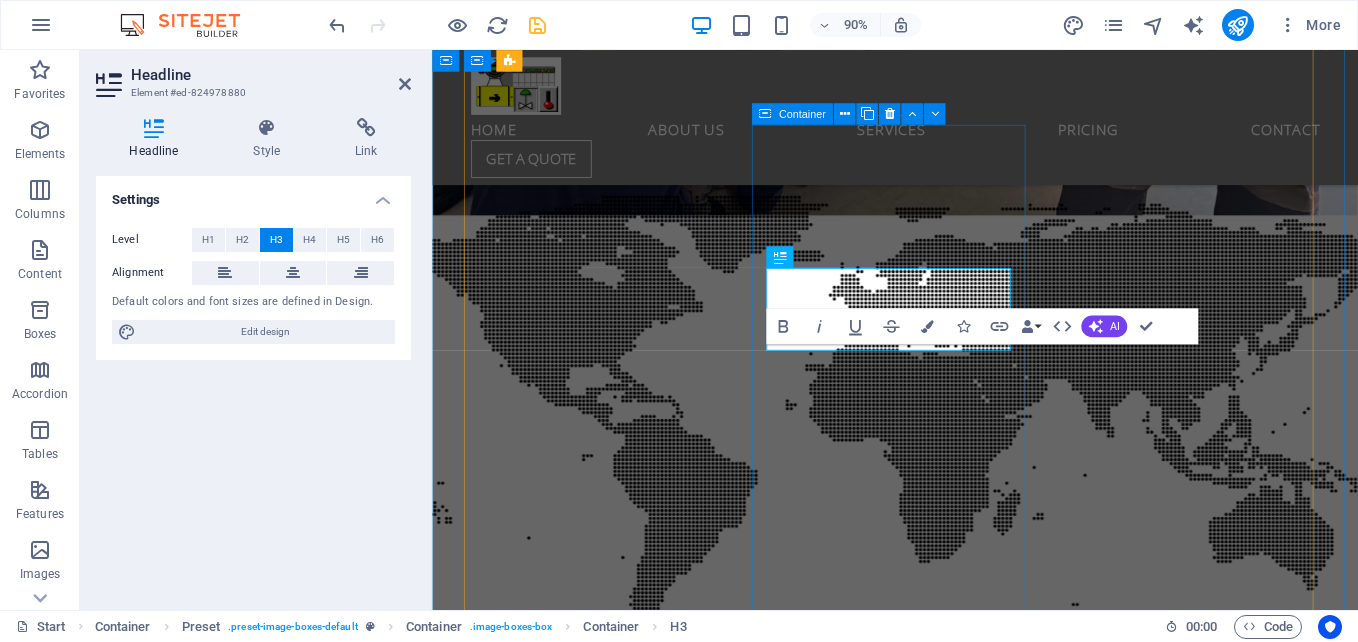 click on "Commissioning Turbine Control System (FDC) Many manufacturing companies frequently struggle with a range of significant challenges that can impede their operational efficiency and overall productivity." at bounding box center [947, 9017] 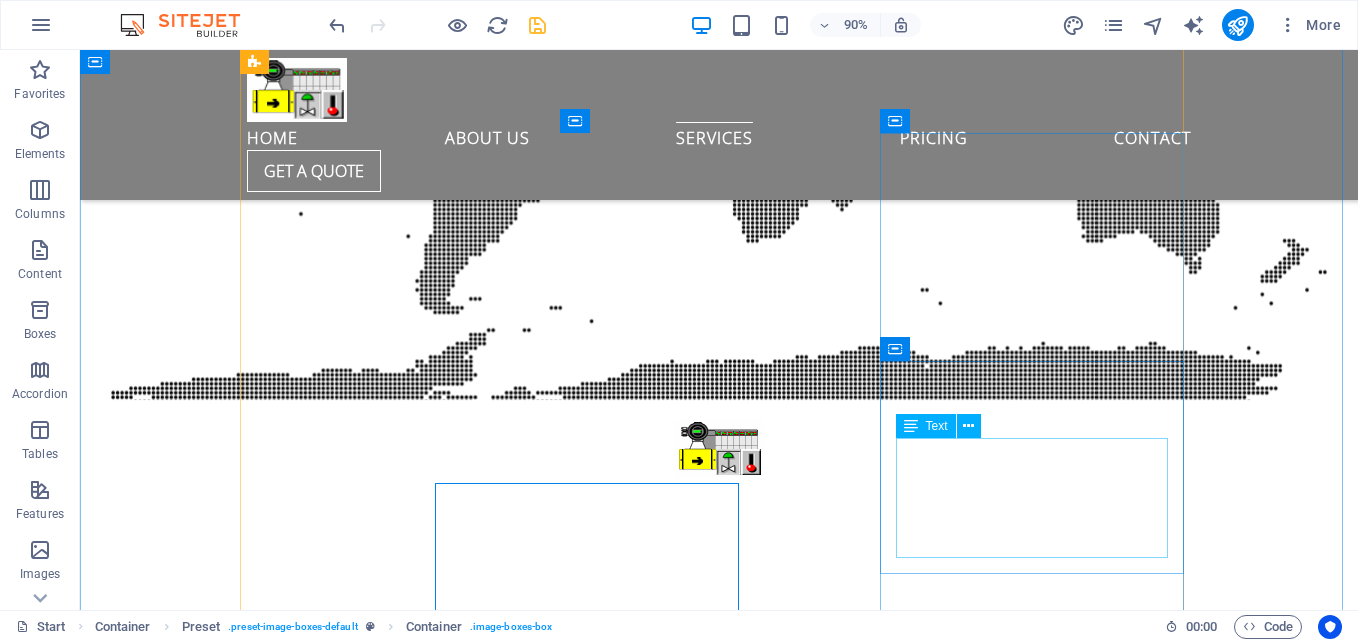 scroll, scrollTop: 5932, scrollLeft: 0, axis: vertical 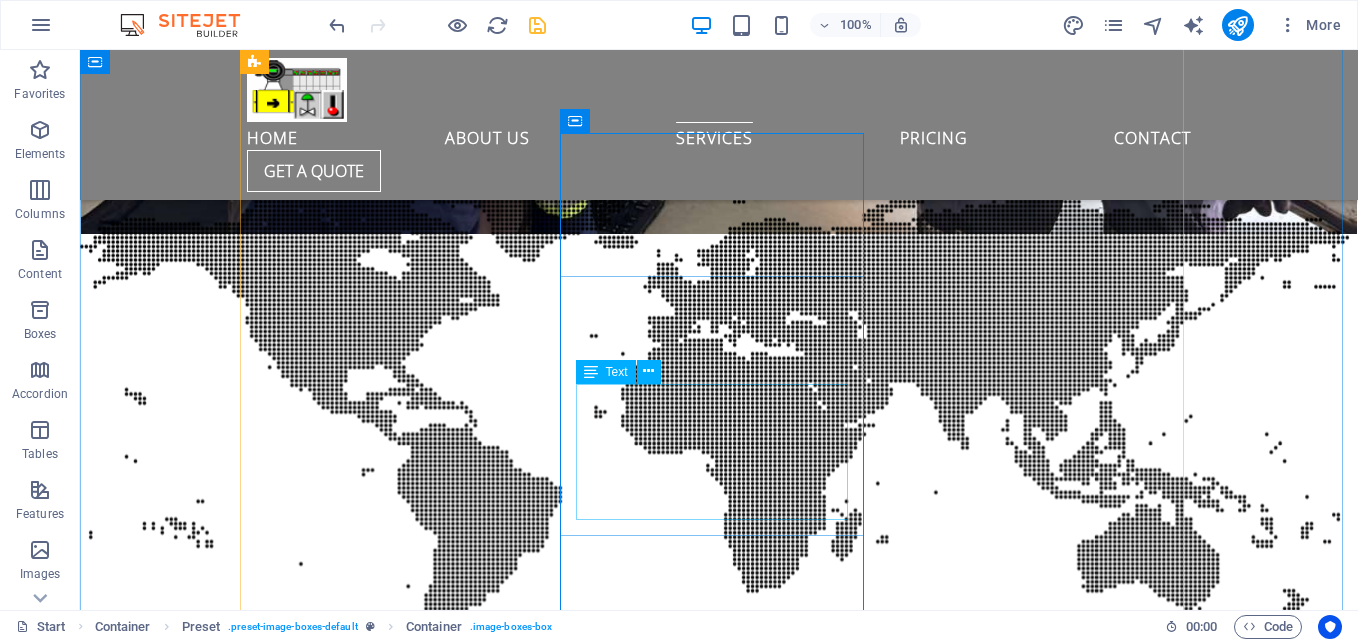 click on "Many manufacturing companies frequently struggle with a range of significant challenges that can impede their operational efficiency and overall productivity." at bounding box center (719, 9254) 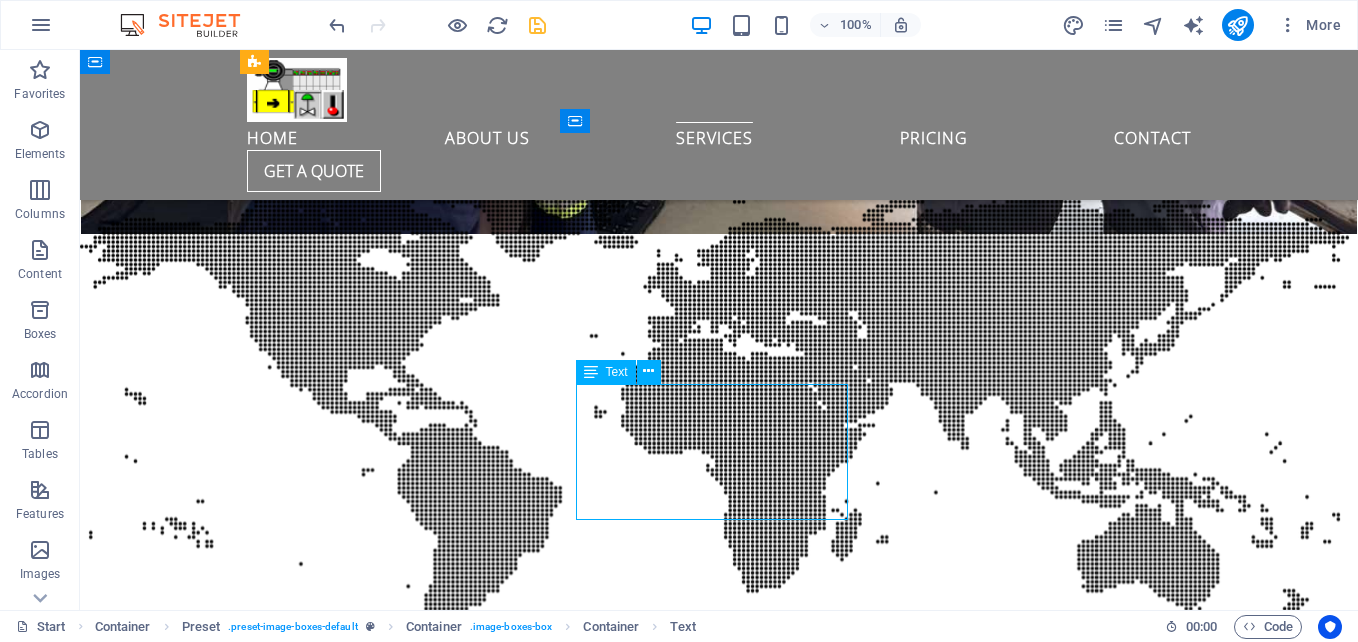 click on "Many manufacturing companies frequently struggle with a range of significant challenges that can impede their operational efficiency and overall productivity." at bounding box center [719, 9254] 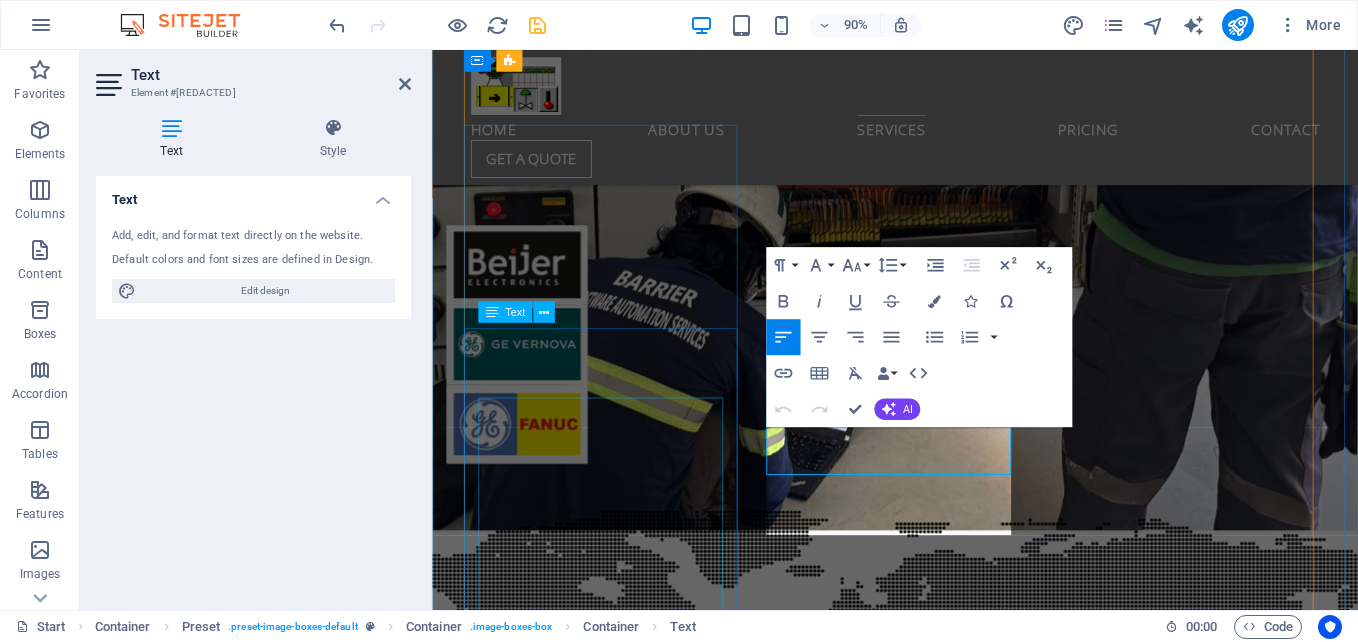 scroll, scrollTop: 6282, scrollLeft: 0, axis: vertical 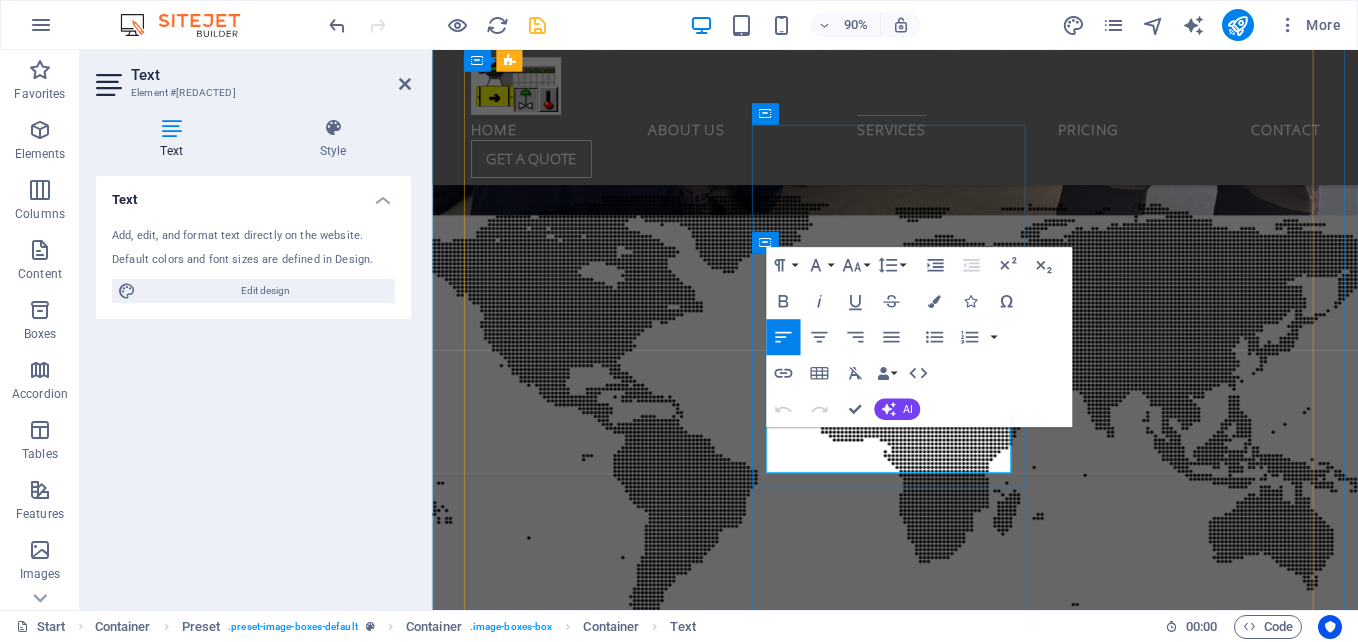 click on "Many manufacturing companies frequently struggle with a range of significant challenges that can impede their operational efficiency and overall productivity." at bounding box center [937, 9246] 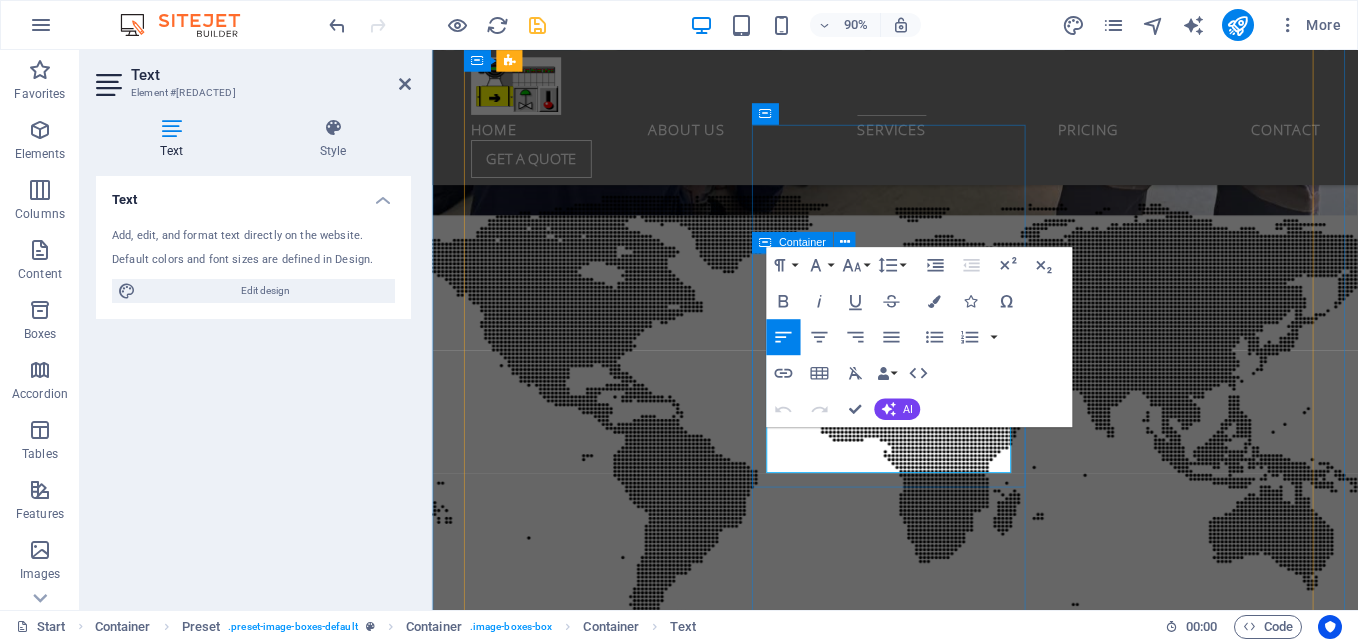 drag, startPoint x: 891, startPoint y: 496, endPoint x: 801, endPoint y: 454, distance: 99.31767 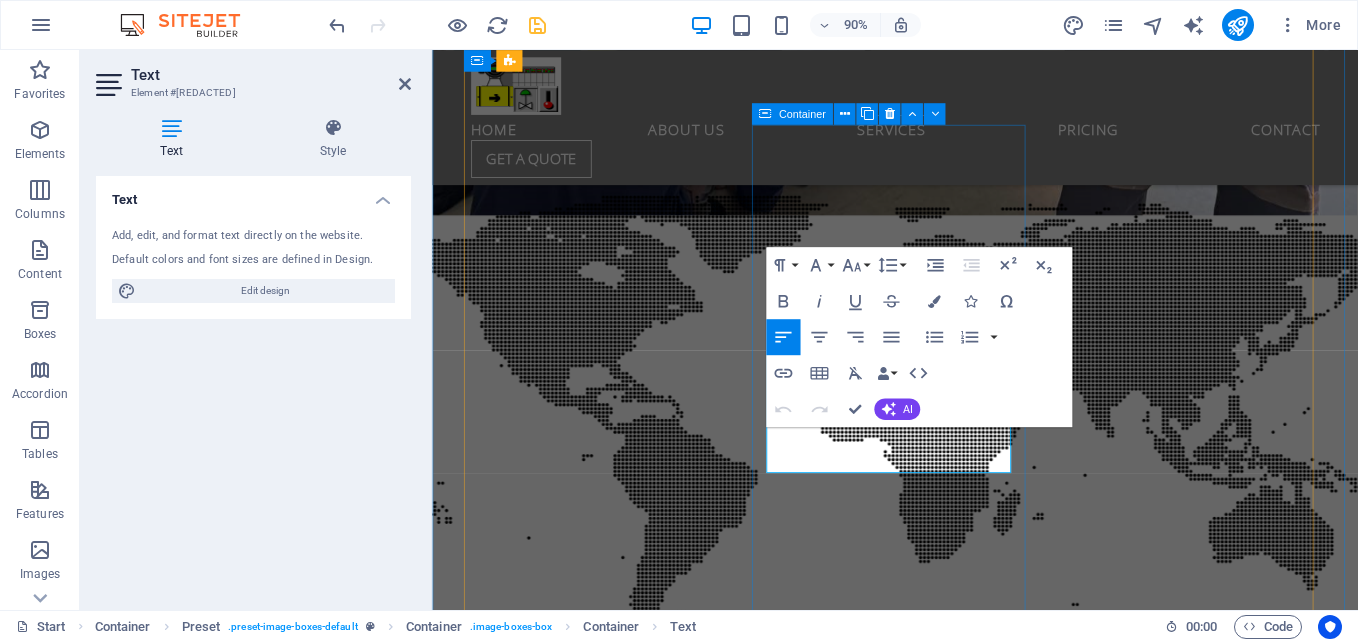 click on "Commissioning Turbine Control System (FDC) Many manufacturing companies frequently struggle with a range of significant challenges that can impede their operational efficiency and overall productivity." at bounding box center (947, 9017) 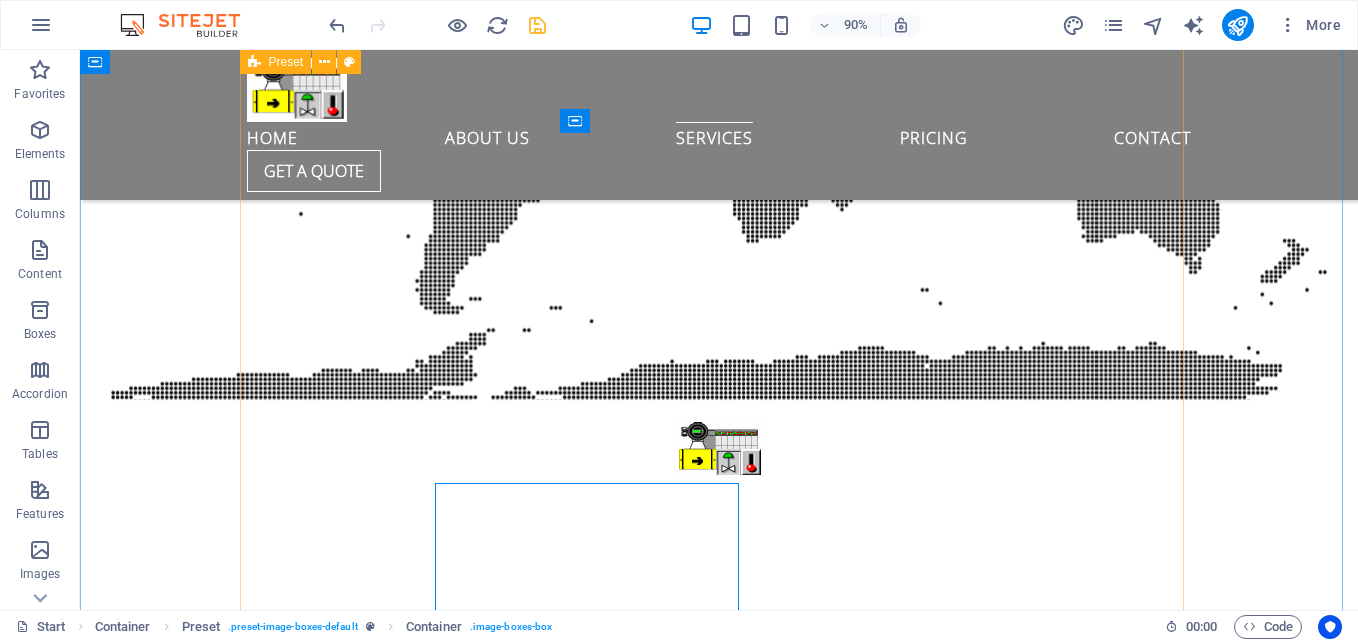 scroll, scrollTop: 5932, scrollLeft: 0, axis: vertical 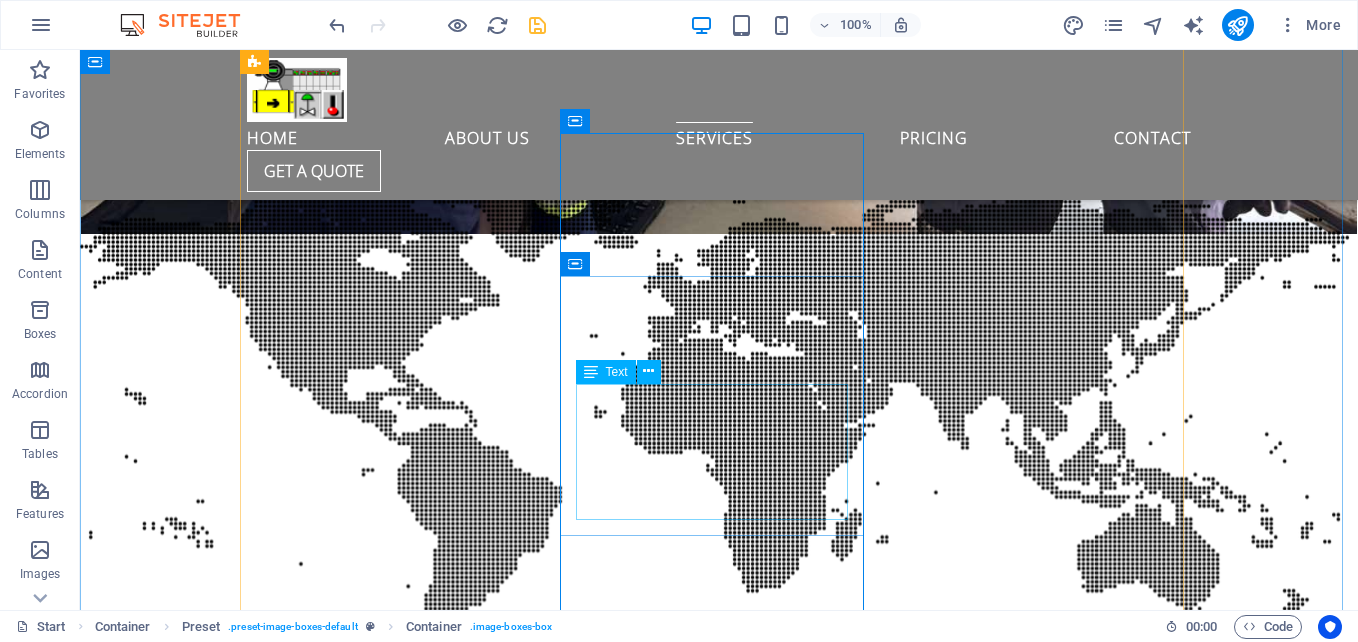 click on "Many manufacturing companies frequently struggle with a range of significant challenges that can impede their operational efficiency and overall productivity." at bounding box center [719, 9254] 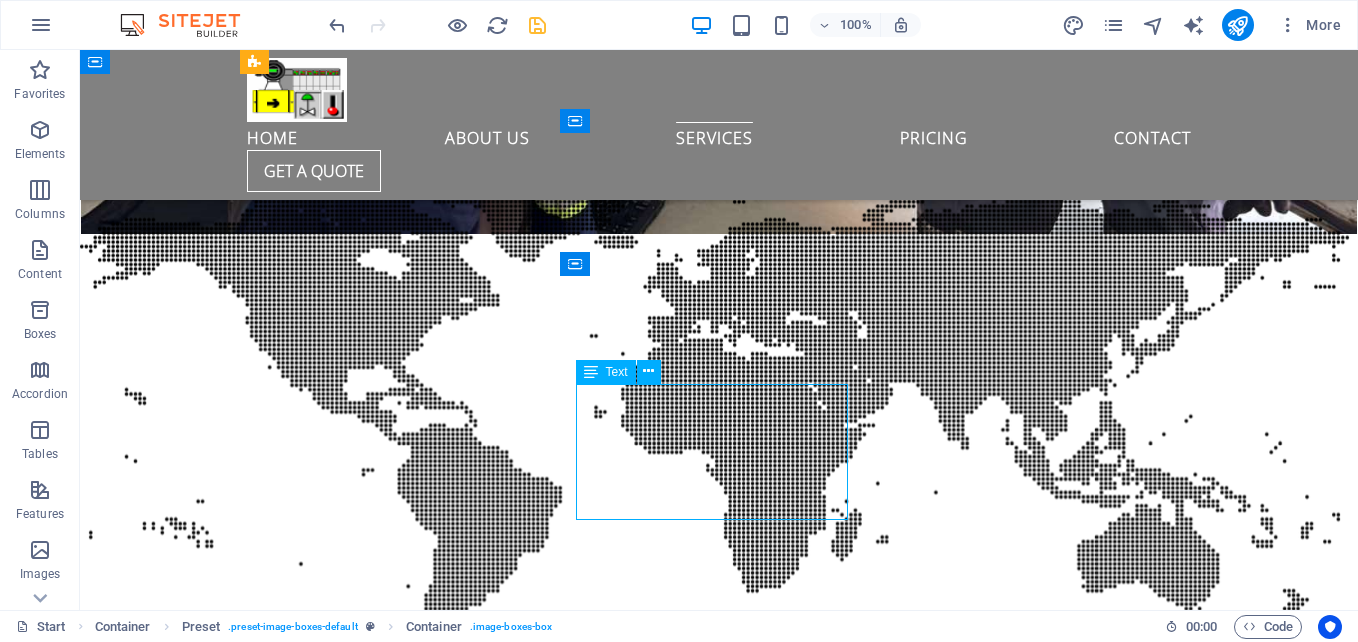 click on "Many manufacturing companies frequently struggle with a range of significant challenges that can impede their operational efficiency and overall productivity." at bounding box center [719, 9254] 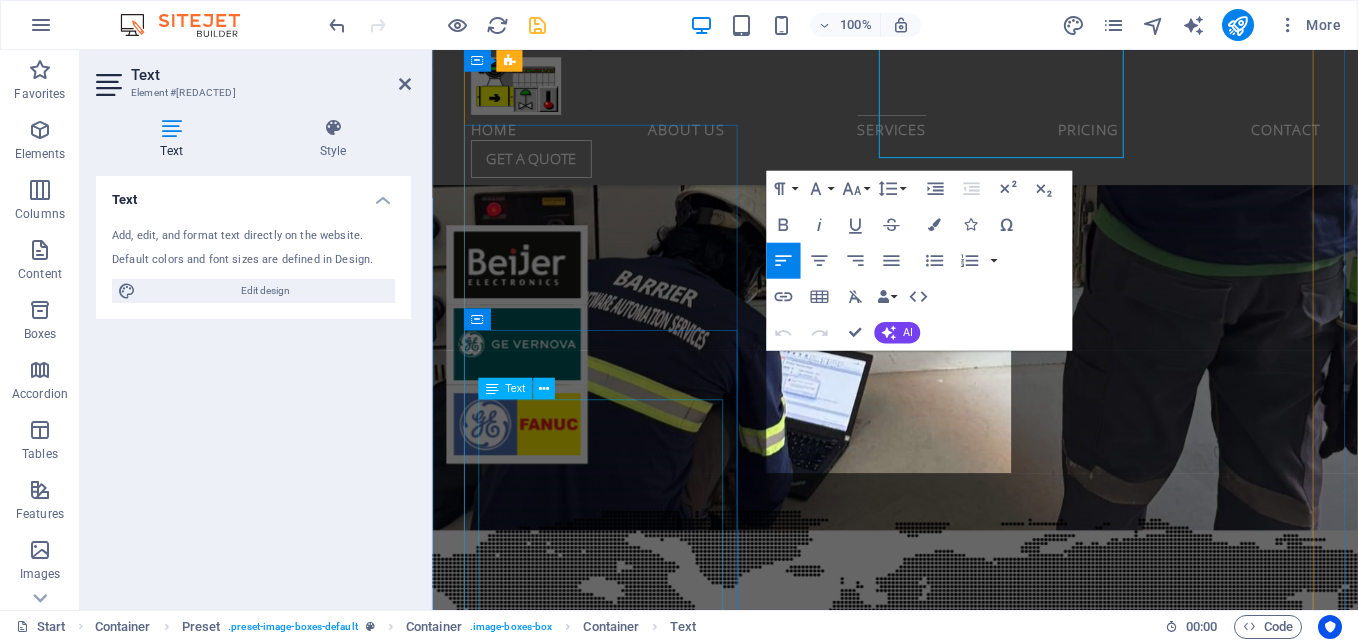 scroll, scrollTop: 6282, scrollLeft: 0, axis: vertical 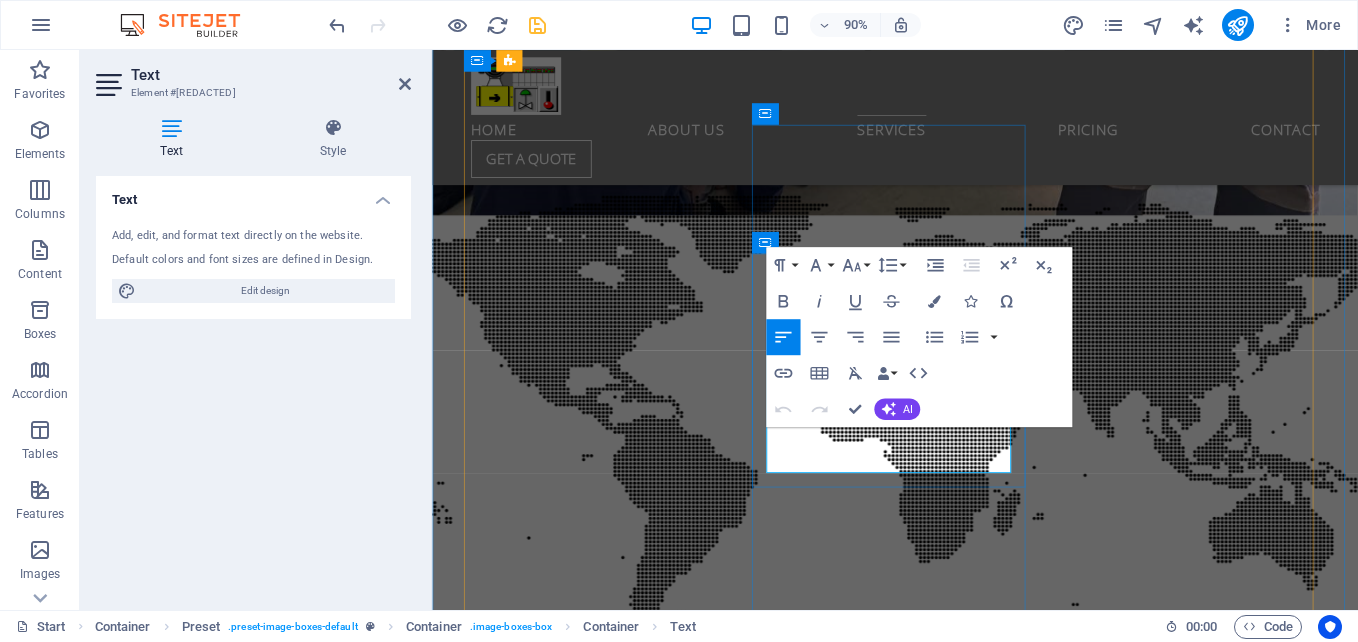 click on "Many manufacturing companies frequently struggle with a range of significant challenges that can impede their operational efficiency and overall productivity." at bounding box center (947, 9254) 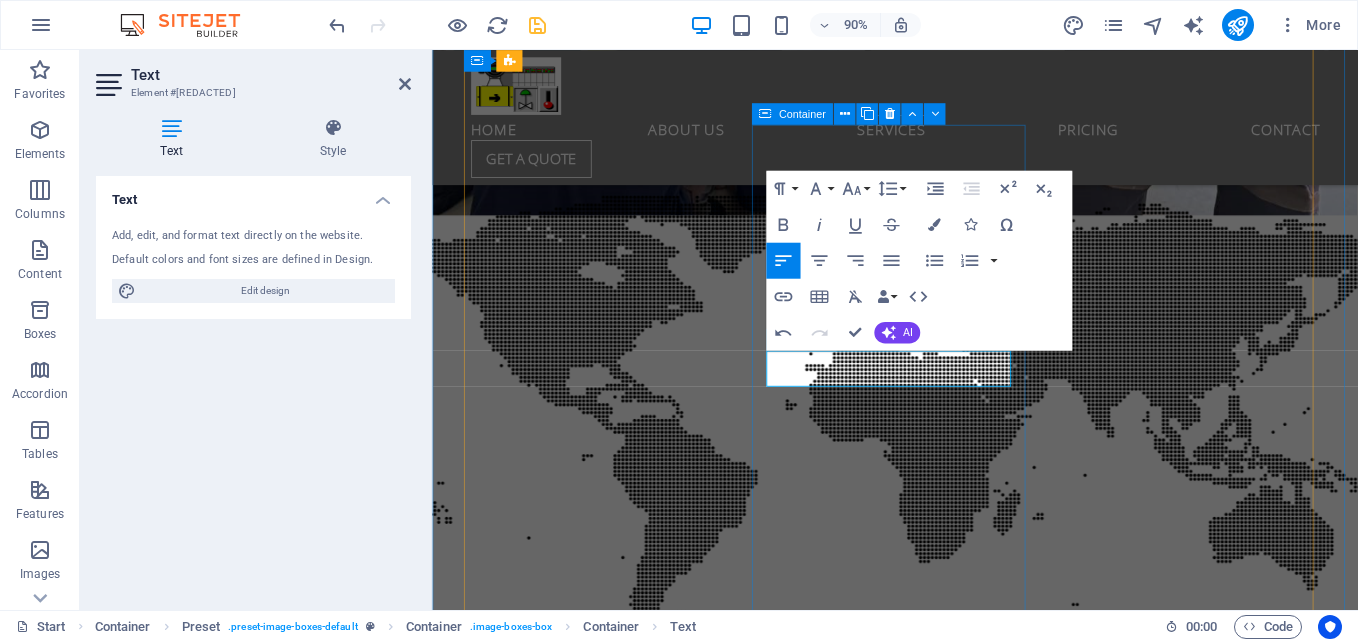 type 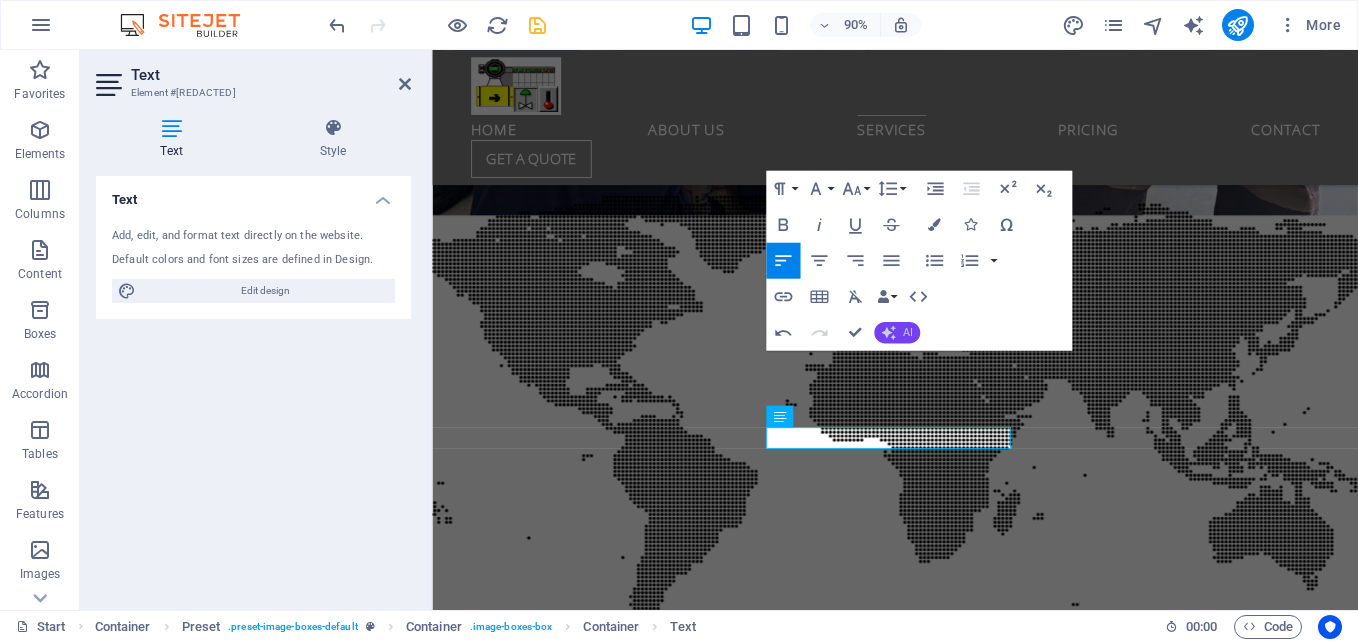 click on "AI" at bounding box center (897, 333) 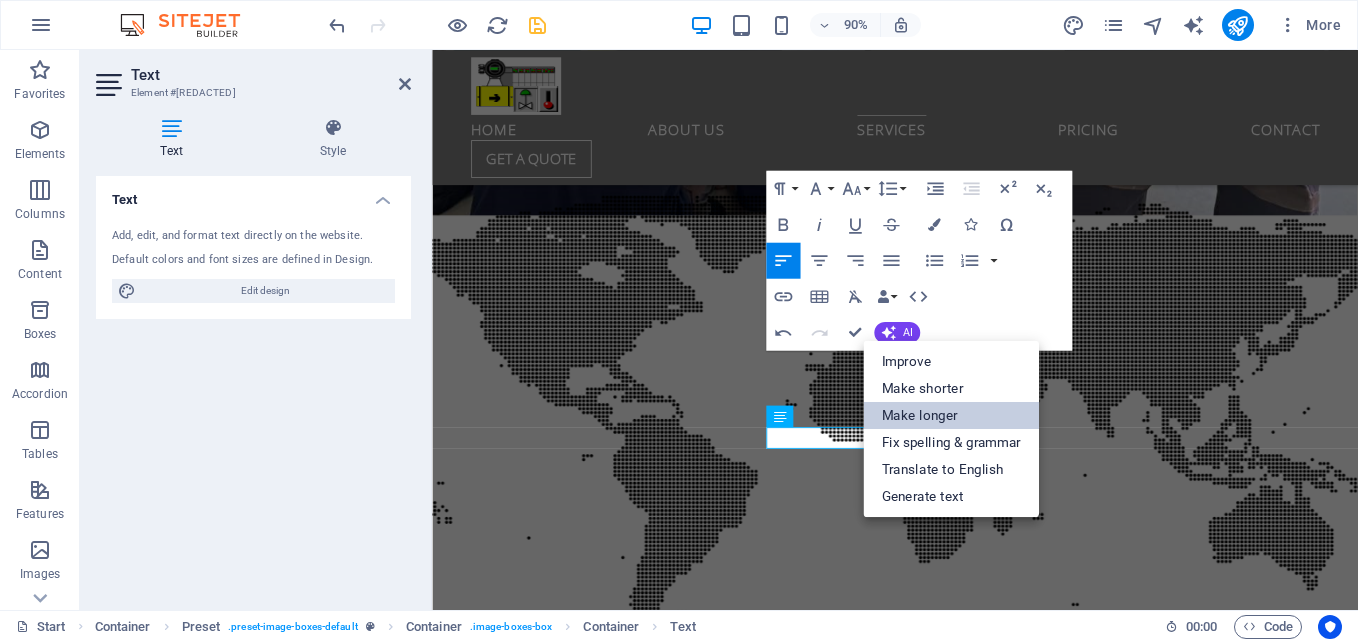click on "Make longer" at bounding box center [951, 415] 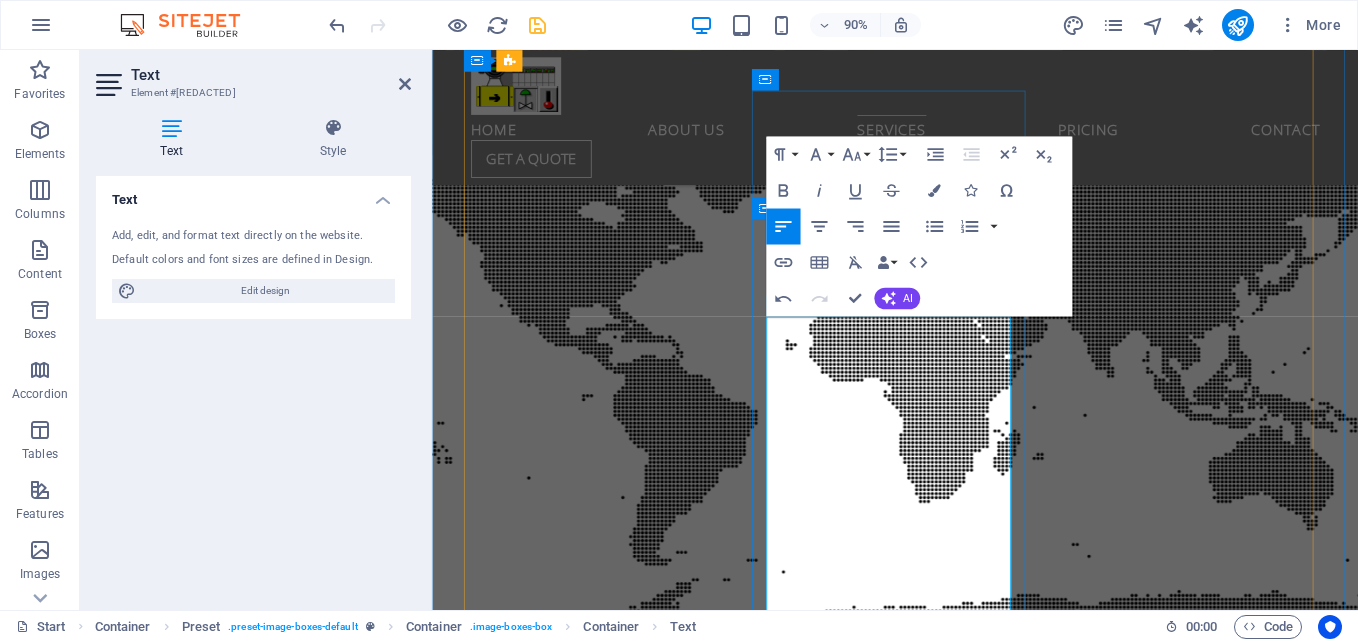 scroll, scrollTop: 6382, scrollLeft: 0, axis: vertical 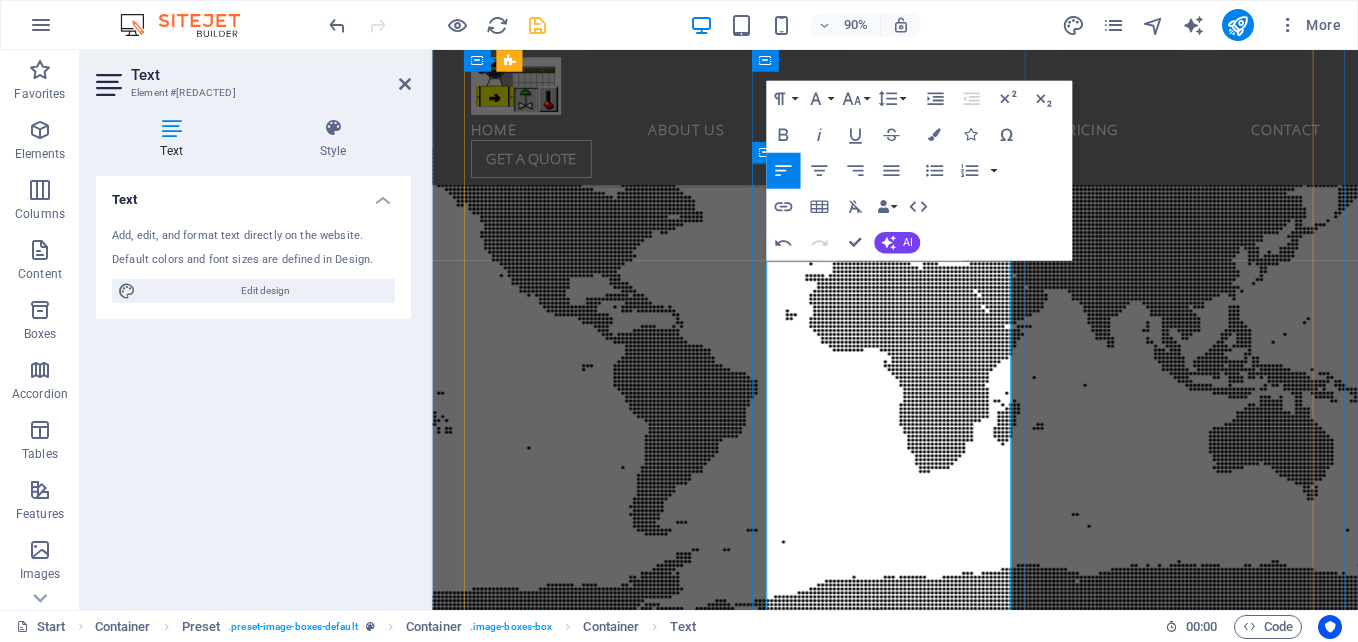 click on "Turbine Control Commissioning ASPA: Ensuring Optimal Performance and Reliability The Turbine Control Commissioning process, as part of the Advanced Systems and Process Automation (ASPA), plays a crucial role in the seamless integration and operational efficiency of turbine systems. This specialized commissioning service is designed to ensure that all control systems are accurately calibrated, tested, and optimized for peak performance. At ASPA, our team of experts employs a comprehensive approach to turbine control commissioning, focusing on a thorough assessment of every component involved. From initial setup to final testing, we prioritize reliability and safety to guarantee that your turbine operates smoothly and efficiently." at bounding box center [947, 9278] 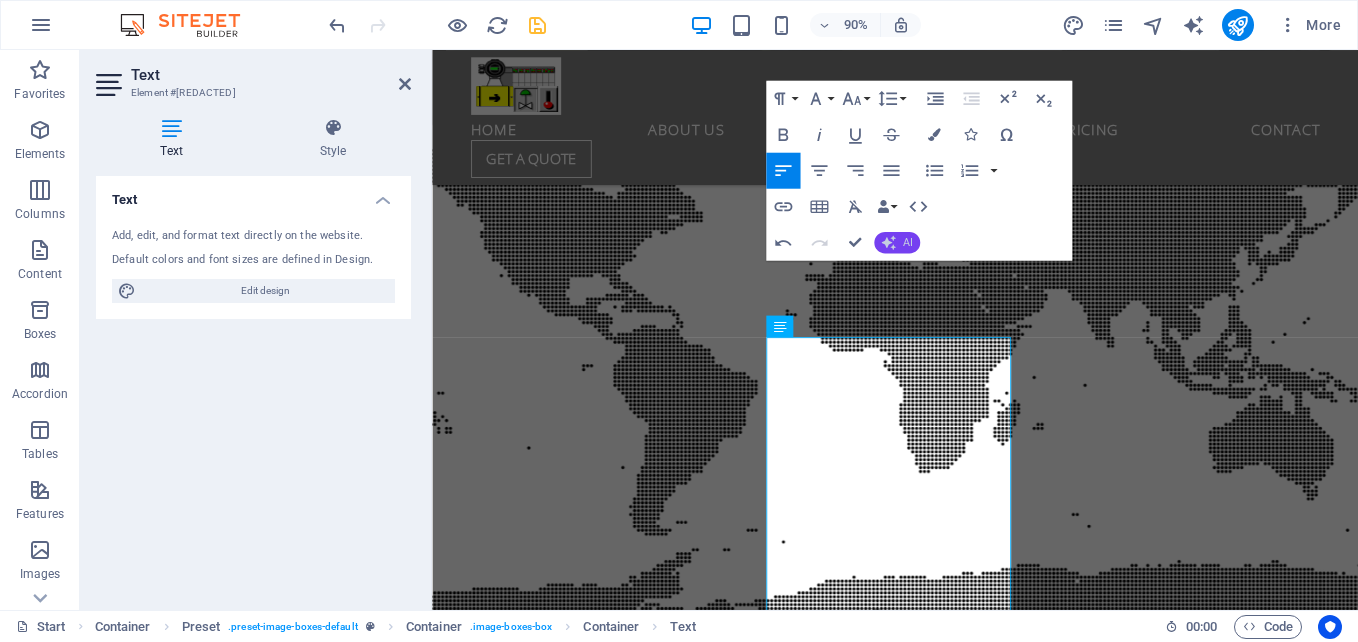 click 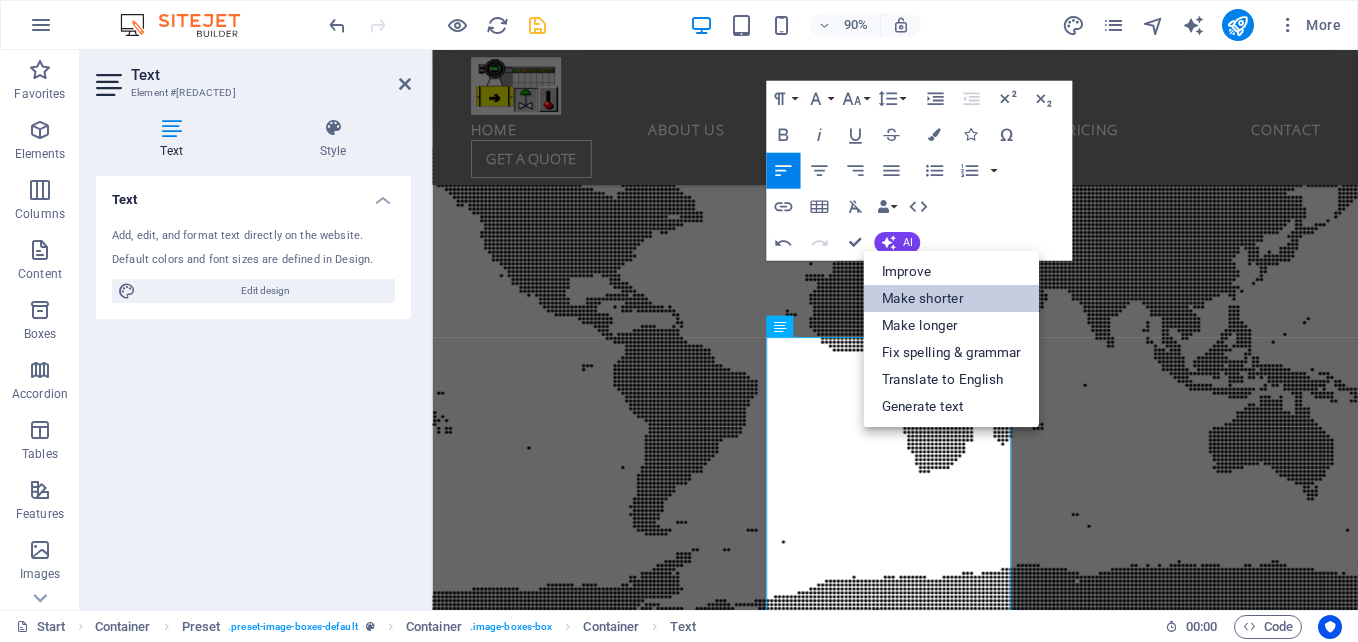 click on "Make shorter" at bounding box center (951, 298) 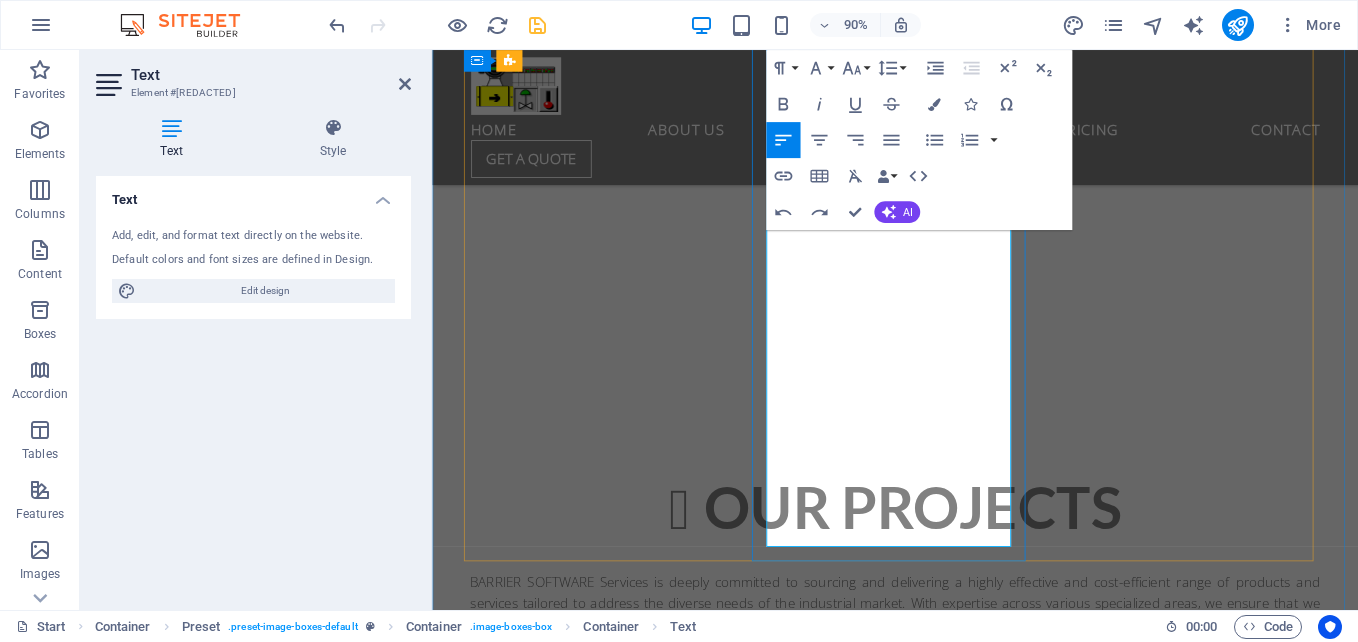 scroll, scrollTop: 7182, scrollLeft: 0, axis: vertical 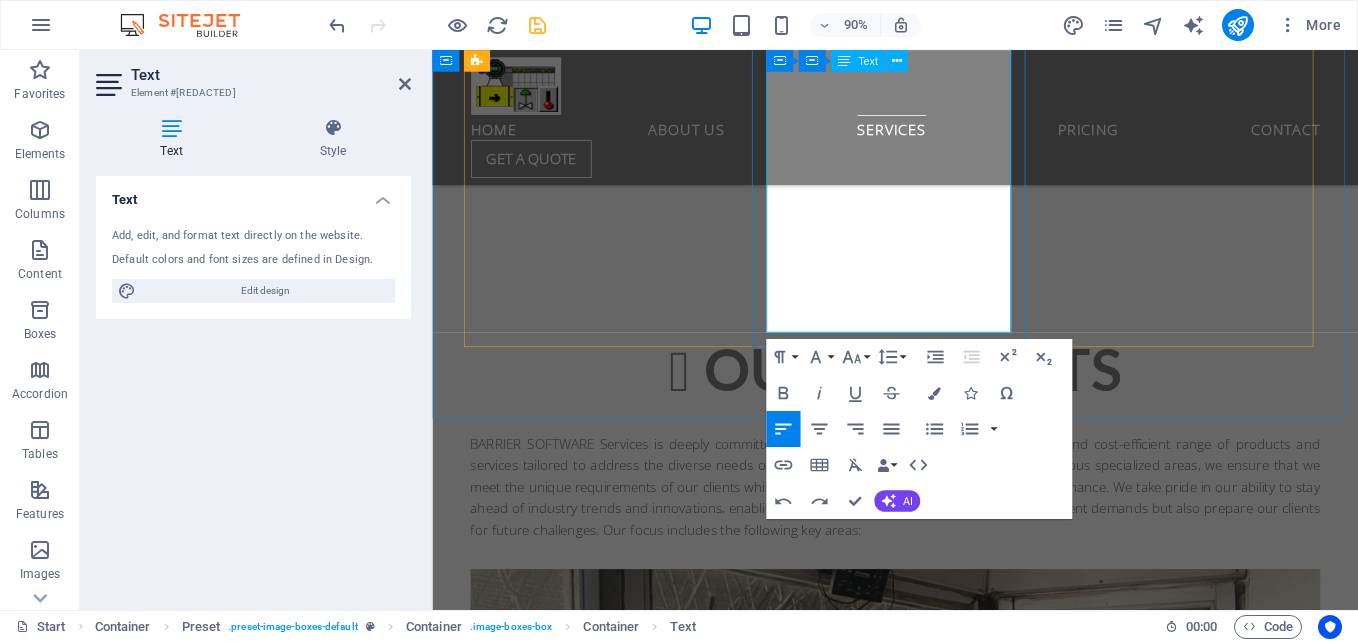 click on "Turbine Control Commissioning ASPA: Ensuring Optimal Performance and Reliability The Turbine Control Commissioning process, as part of the Advanced Systems and Process Automation (ASPA), plays a crucial role in the seamless integration and operational efficiency of turbine systems. This specialized commissioning service is designed to ensure that all control systems are accurately calibrated, tested, and optimized for peak performance. At ASPA, our team of experts employs a comprehensive approach to turbine control commissioning, focusing on a thorough assessment of every component involved. From initial setup to final testing, we prioritize reliability and safety to guarantee that your turbine operates smoothly and efficiently." at bounding box center (947, 8466) 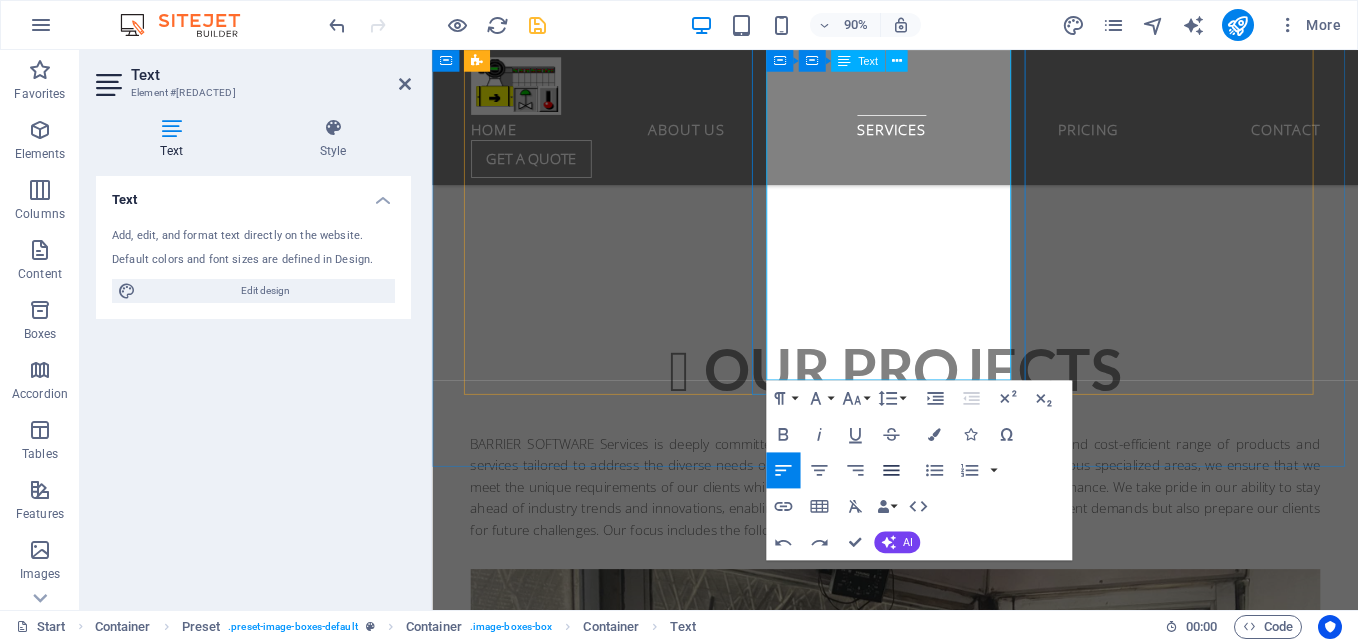 scroll, scrollTop: 6882, scrollLeft: 0, axis: vertical 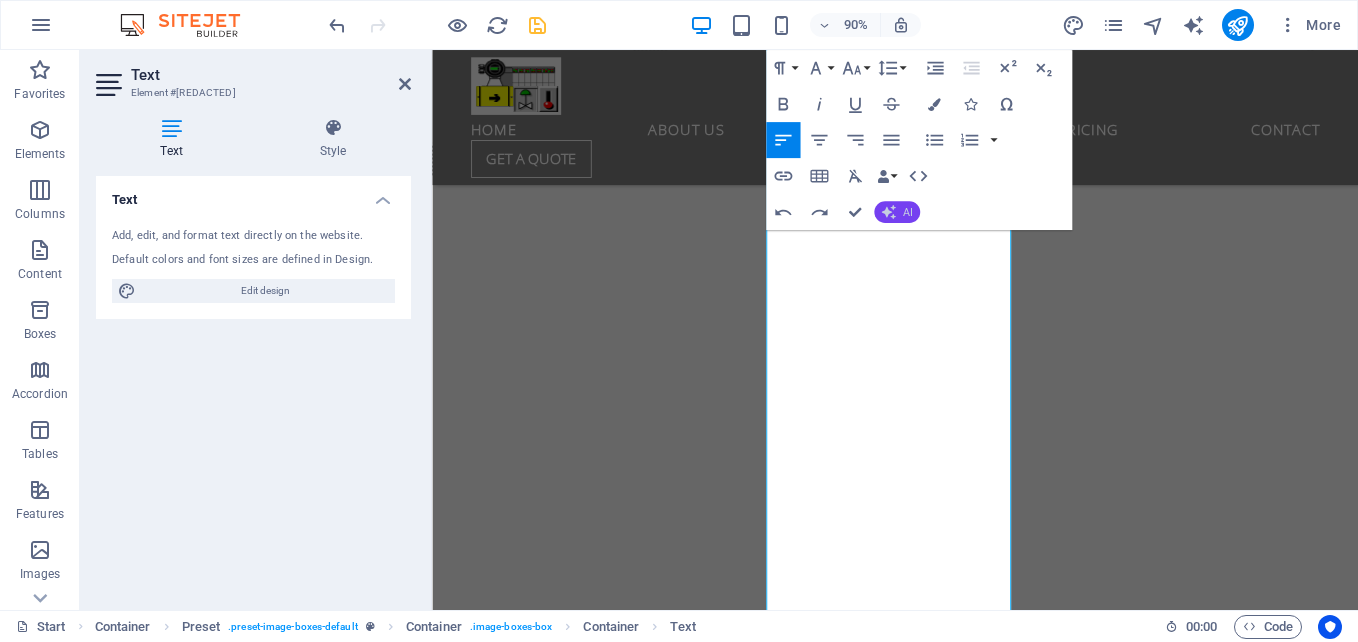 click on "AI" at bounding box center (897, 212) 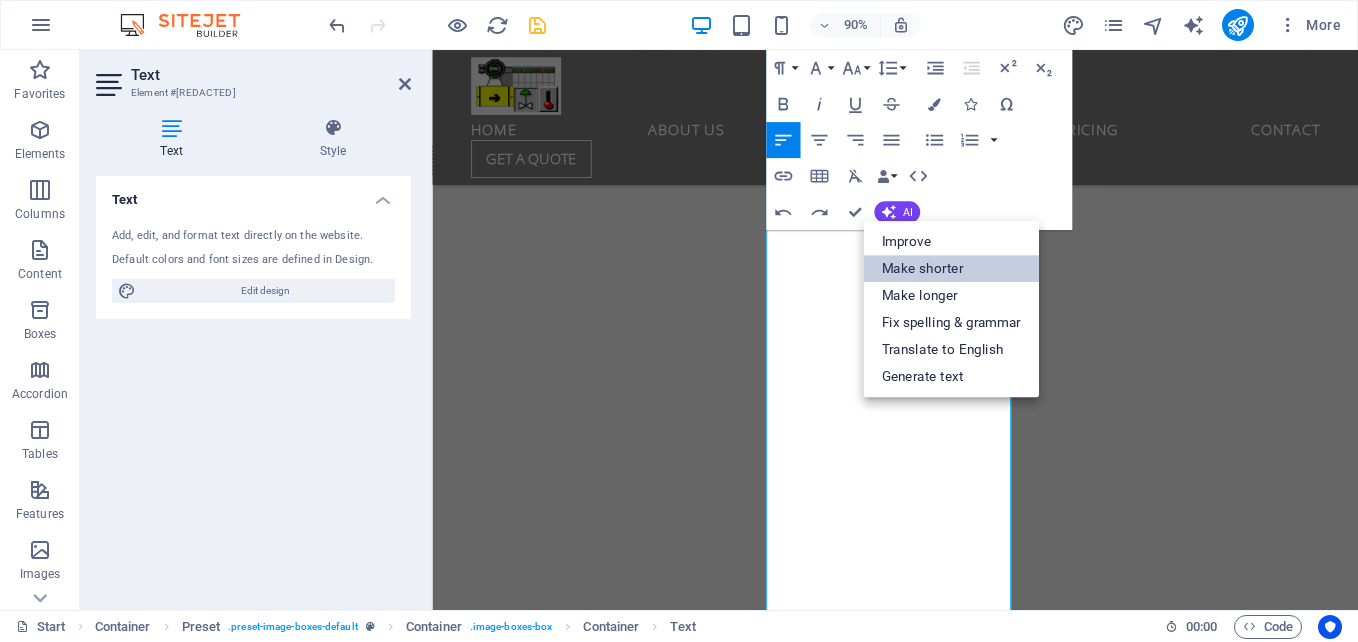 click on "Make shorter" at bounding box center (951, 268) 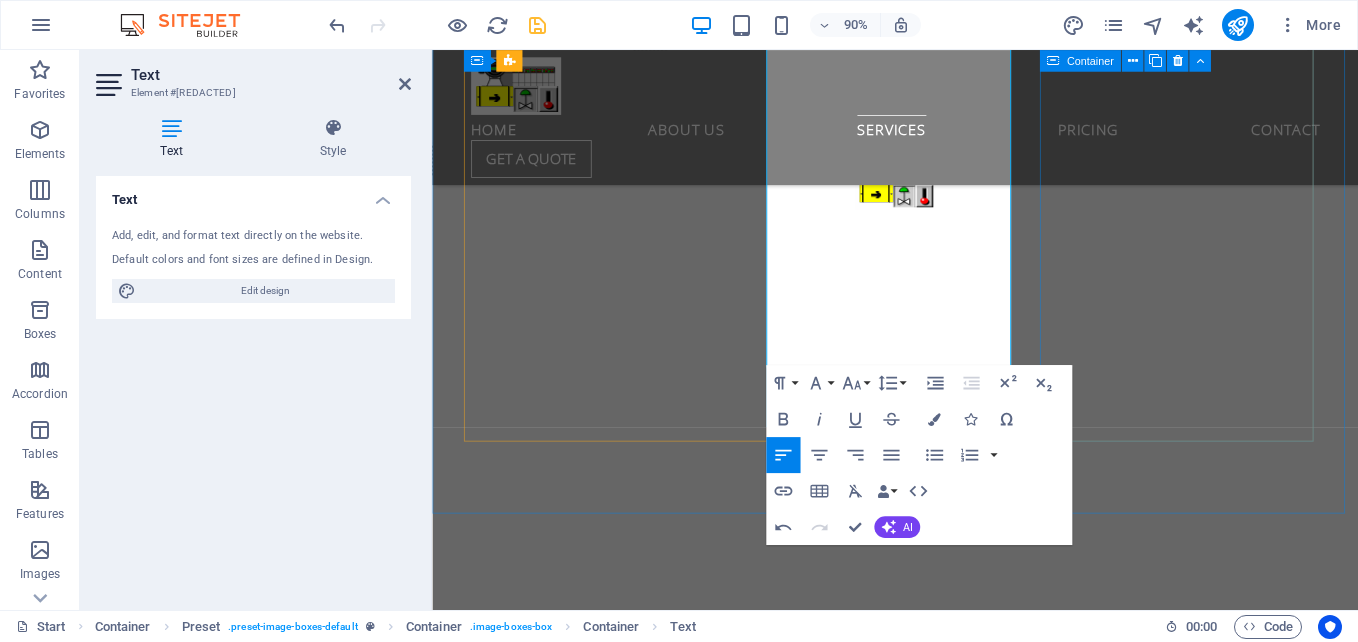 click on "PROCESS ENGINEERING Many manufacturing companies frequently struggle with a range of significant challenges that can impede their operational efficiency and overall productivity." at bounding box center (947, 9436) 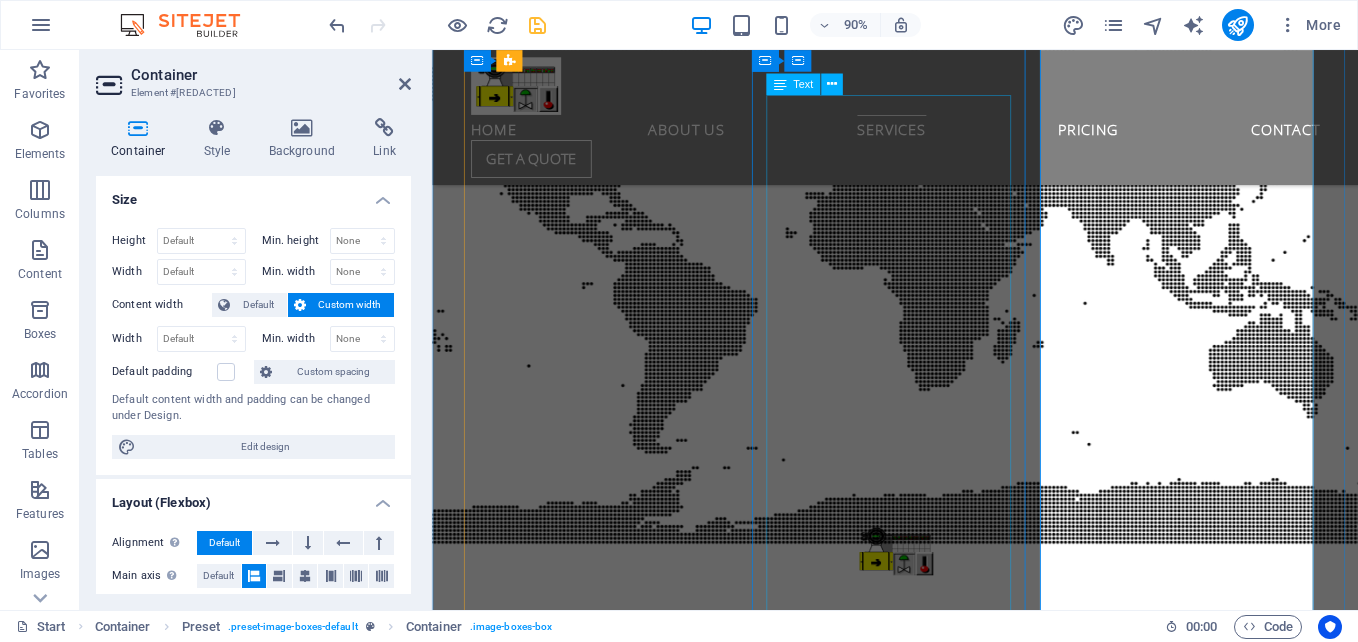 scroll, scrollTop: 6382, scrollLeft: 0, axis: vertical 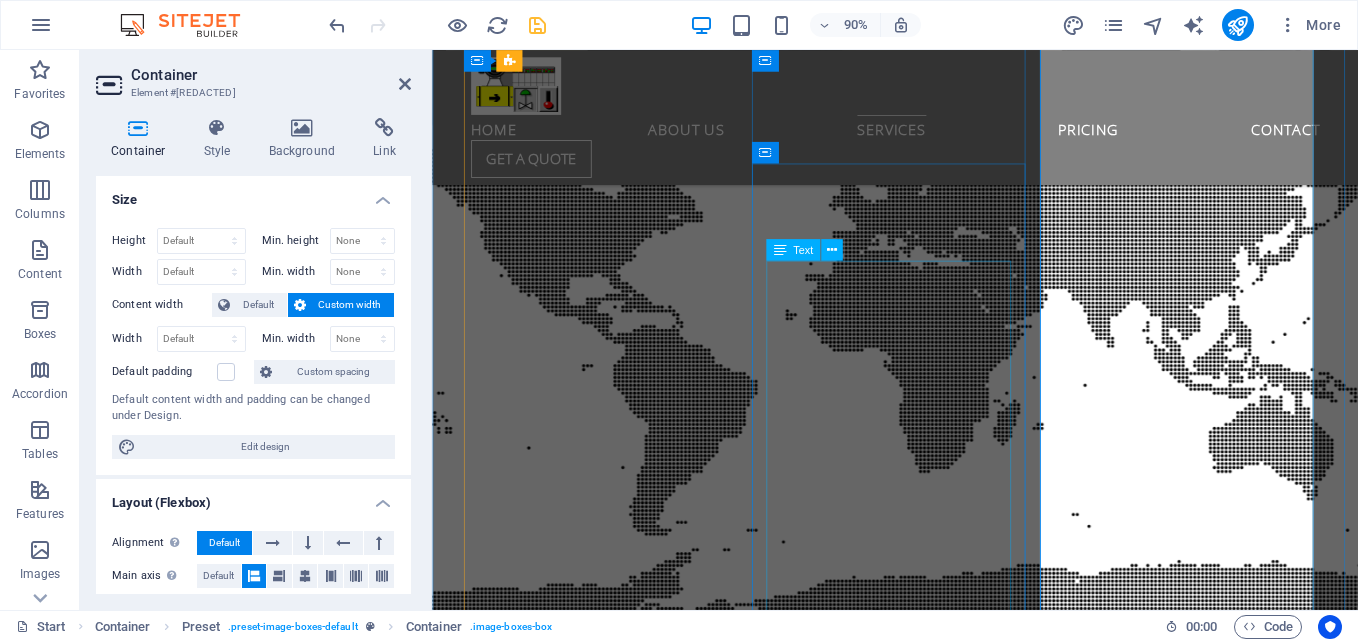 click on "**Turbine Control Commissioning ASPA: Ensuring Optimal Performance** The Turbine Control Commissioning process at Advanced Systems and Process Automation (ASPA) is vital for the efficient integration of turbine systems. Our specialized service ensures accurate calibration, testing, and optimization of control systems for peak performance. Our experts conduct a thorough assessment of all components, prioritizing reliability and safety from setup to testing. By engaging our commissioning services, you not only enhance system performance but also extend its lifespan, ensuring compliance with industry standards. Trust ASPA for a smooth commissioning process that supports sustainable energy solutions and operational success." at bounding box center [947, 9250] 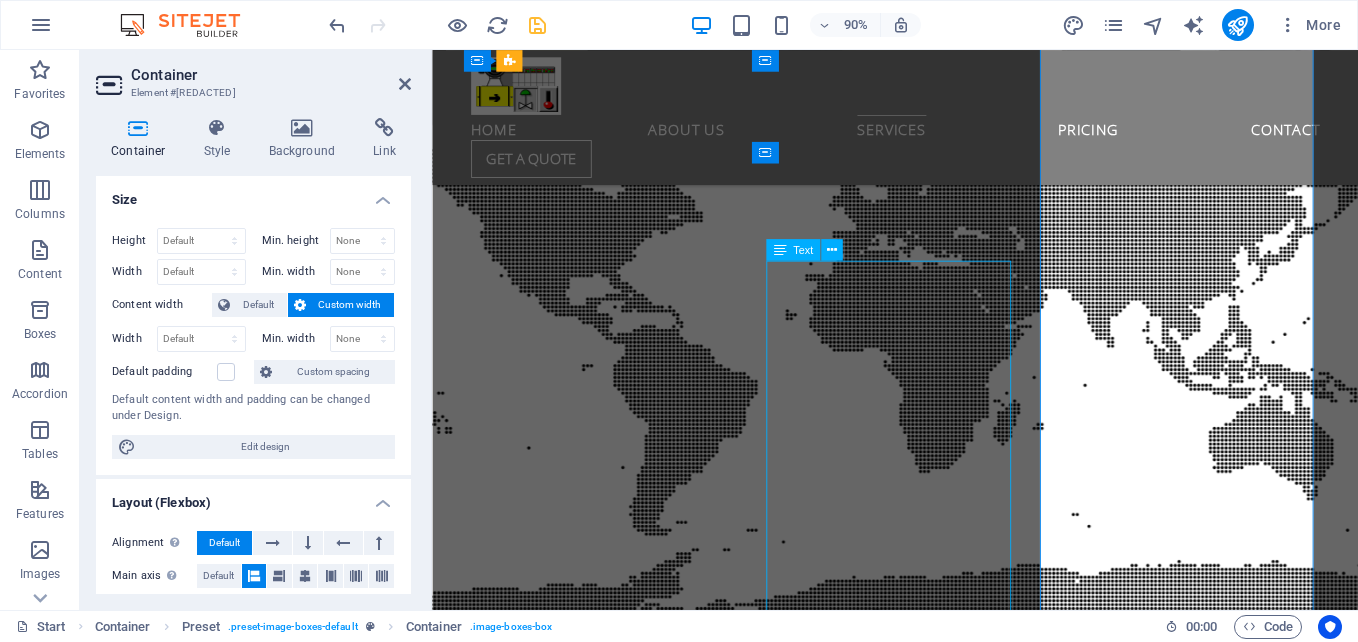 click on "**Turbine Control Commissioning ASPA: Ensuring Optimal Performance** The Turbine Control Commissioning process at Advanced Systems and Process Automation (ASPA) is vital for the efficient integration of turbine systems. Our specialized service ensures accurate calibration, testing, and optimization of control systems for peak performance. Our experts conduct a thorough assessment of all components, prioritizing reliability and safety from setup to testing. By engaging our commissioning services, you not only enhance system performance but also extend its lifespan, ensuring compliance with industry standards. Trust ASPA for a smooth commissioning process that supports sustainable energy solutions and operational success." at bounding box center (947, 9250) 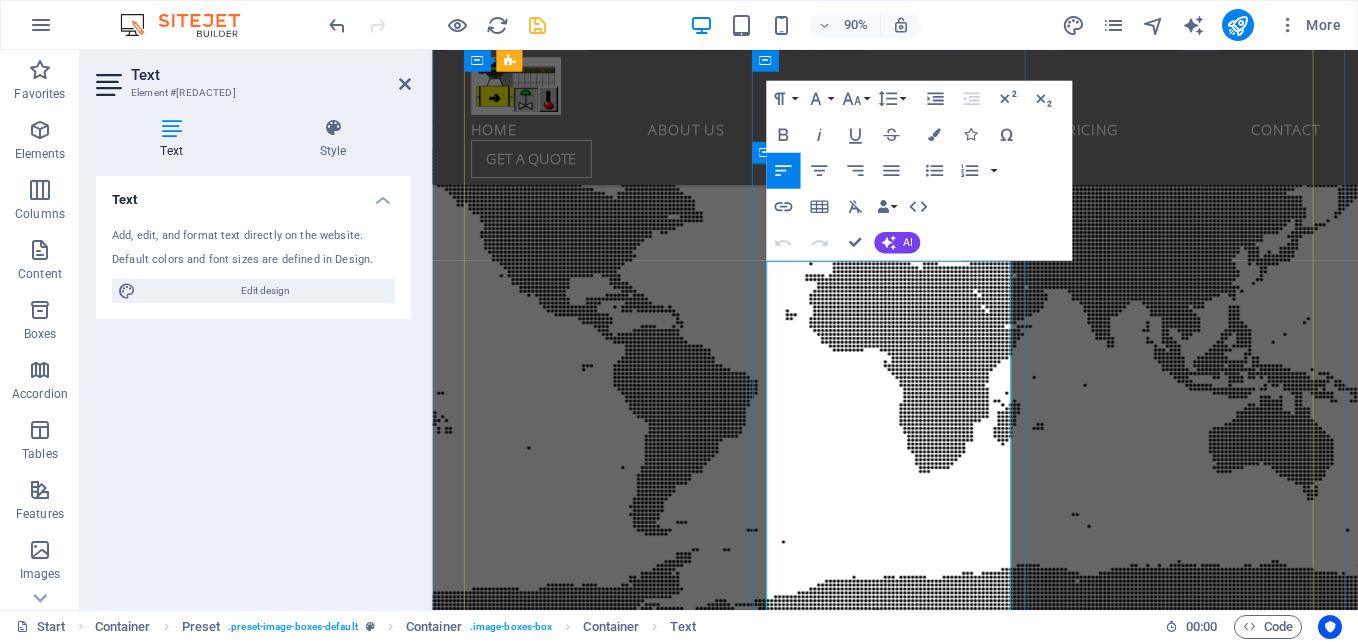 click on "**Turbine Control Commissioning ASPA: Ensuring Optimal Performance** The Turbine Control Commissioning process at Advanced Systems and Process Automation (ASPA) is vital for the efficient integration of turbine systems. Our specialized service ensures accurate calibration, testing, and optimization of control systems for peak performance. Our experts conduct a thorough assessment of all components, prioritizing reliability and safety from setup to testing. By engaging our commissioning services, you not only enhance system performance but also extend its lifespan, ensuring compliance with industry standards. Trust ASPA for a smooth commissioning process that supports sustainable energy solutions and operational success." at bounding box center (947, 9242) 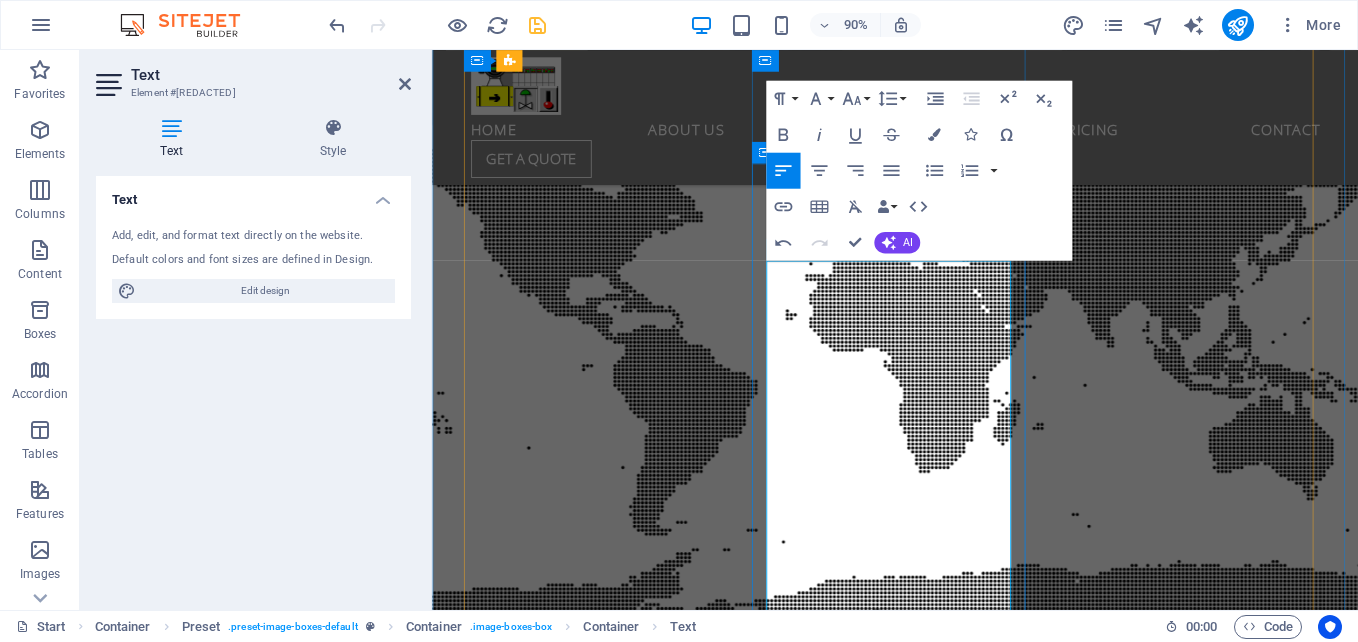 type 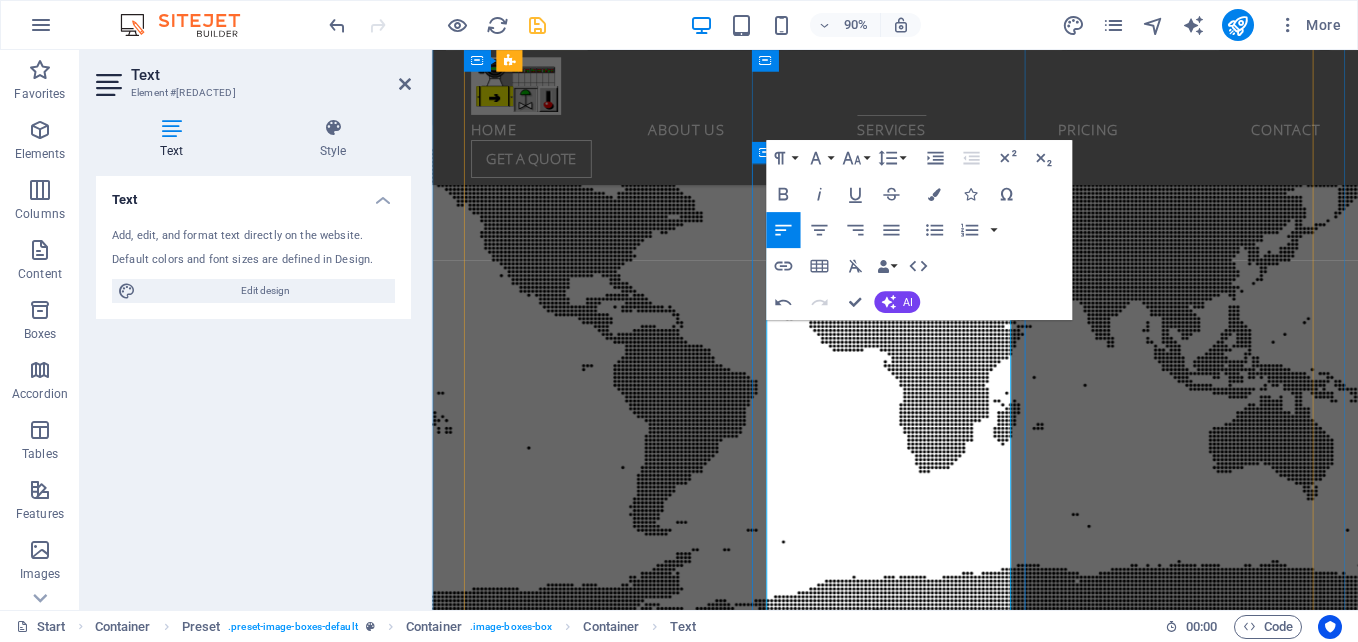 click on "**Turbine Control Commissioning ASPA: Ensuring Optimal Performance The Turbine Control Commissioning process at Advanced Systems and Process Automation (ASPA) is vital for the efficient integration of turbine systems. Our specialized service ensures accurate calibration, testing, and optimization of control systems for peak performance. Our experts conduct a thorough assessment of all components, prioritizing reliability and safety from setup to testing. By engaging our commissioning services, you not only enhance system performance but also extend its lifespan, ensuring compliance with industry standards. Trust ASPA for a smooth commissioning process that supports sustainable energy solutions and operational success." at bounding box center [947, 9242] 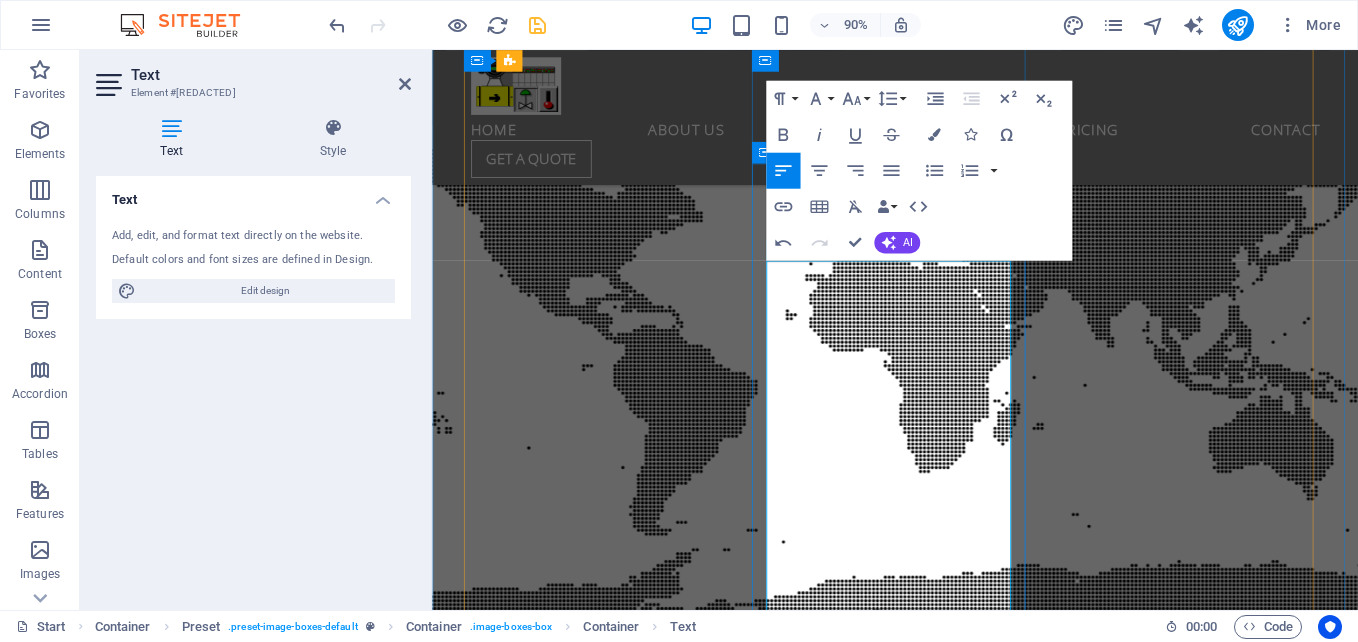 click on "Turbine Control Commissioning ASPA: Ensuring Optimal Performance The Turbine Control Commissioning process at Advanced Systems and Process Automation (ASPA) is vital for the efficient integration of turbine systems. Our specialized service ensures accurate calibration, testing, and optimization of control systems for peak performance. Our experts conduct a thorough assessment of all components, prioritizing reliability and safety from setup to testing. By engaging our commissioning services, you not only enhance system performance but also extend its lifespan, ensuring compliance with industry standards. Trust ASPA for a smooth commissioning process that supports sustainable energy solutions and operational success." at bounding box center (947, 9242) 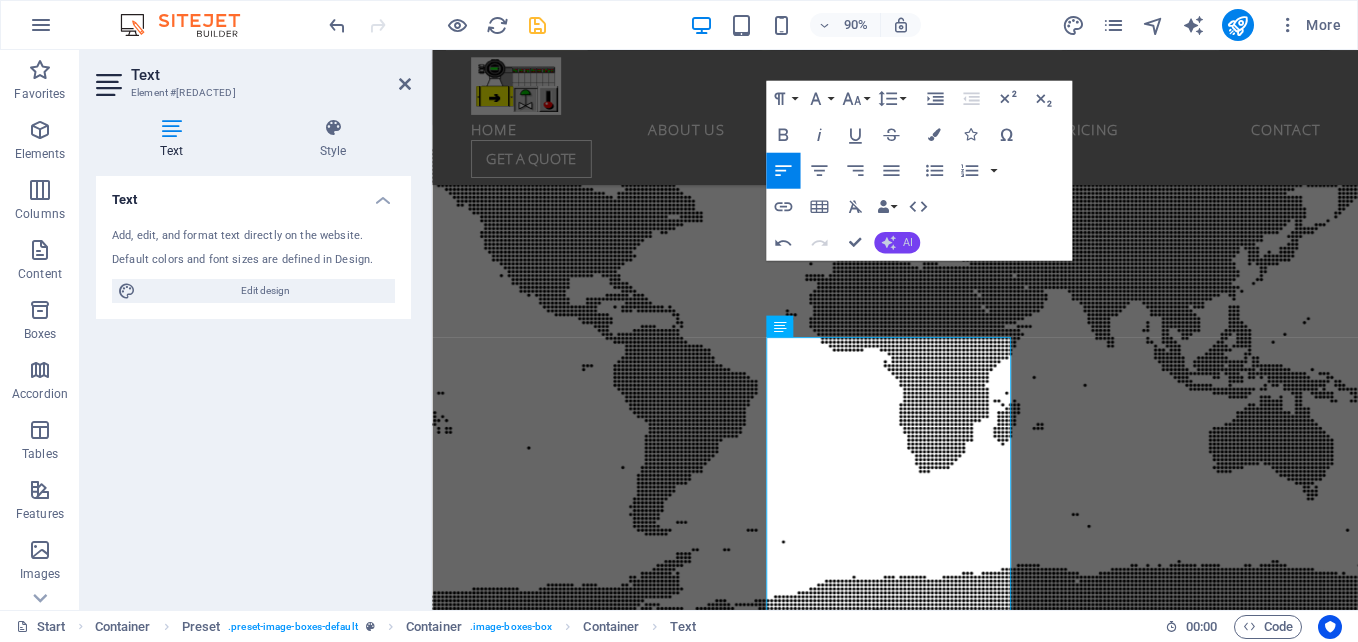 click on "AI" at bounding box center (908, 242) 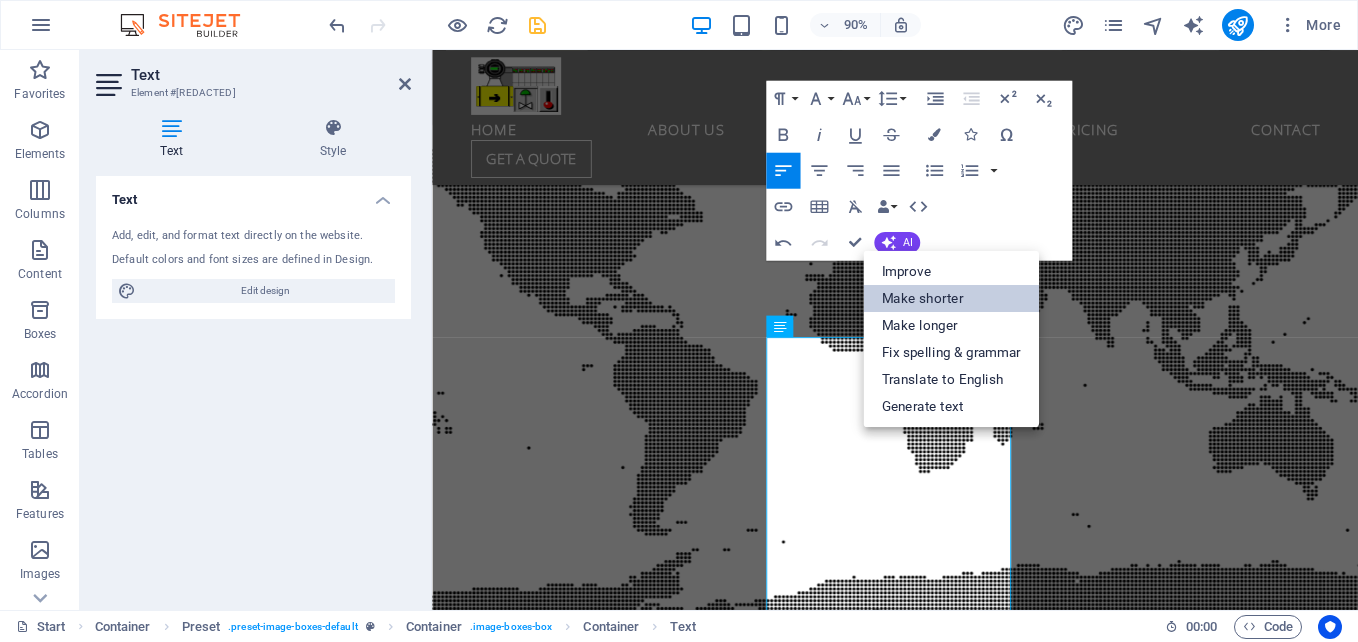 click on "Make shorter" at bounding box center (951, 298) 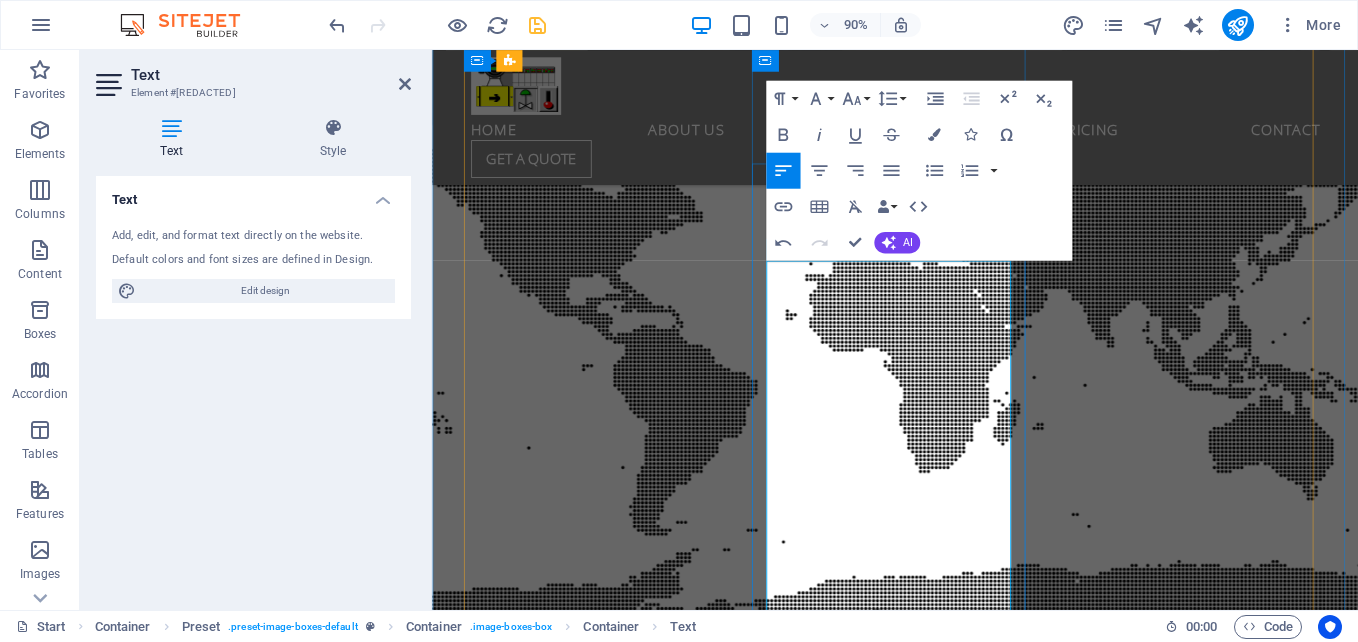 click on "**Turbine Control Commissioning ALSPA: Ensuring Optimal Performance** At Advanced Systems and Process Automation (ASPA), our Turbine Control Commissioning process is essential for integrating turbine systems efficiently. We provide accurate calibration, testing, and optimization to ensure peak performance. Our experts assess all components for reliability and safety, enhancing performance and extending system lifespan while ensuring compliance with industry standards. Trust ASPA for a seamless commissioning process that promotes sustainable energy solutions and operational success." at bounding box center (947, 9218) 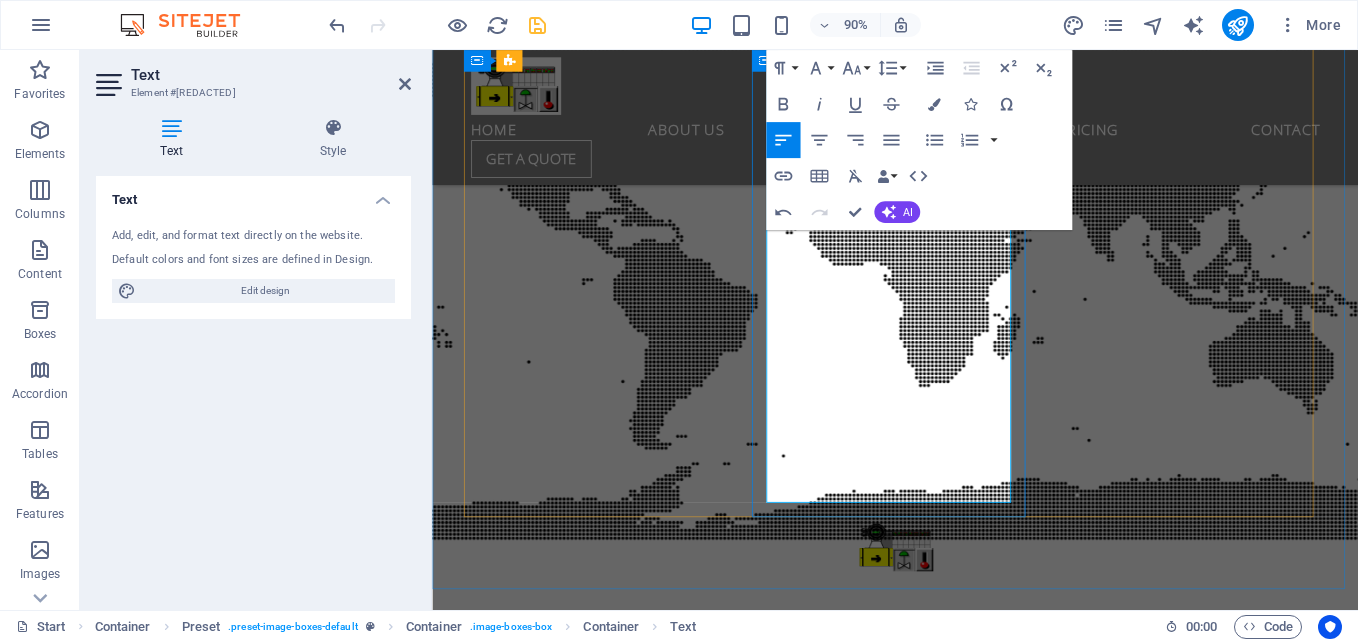 scroll, scrollTop: 6682, scrollLeft: 0, axis: vertical 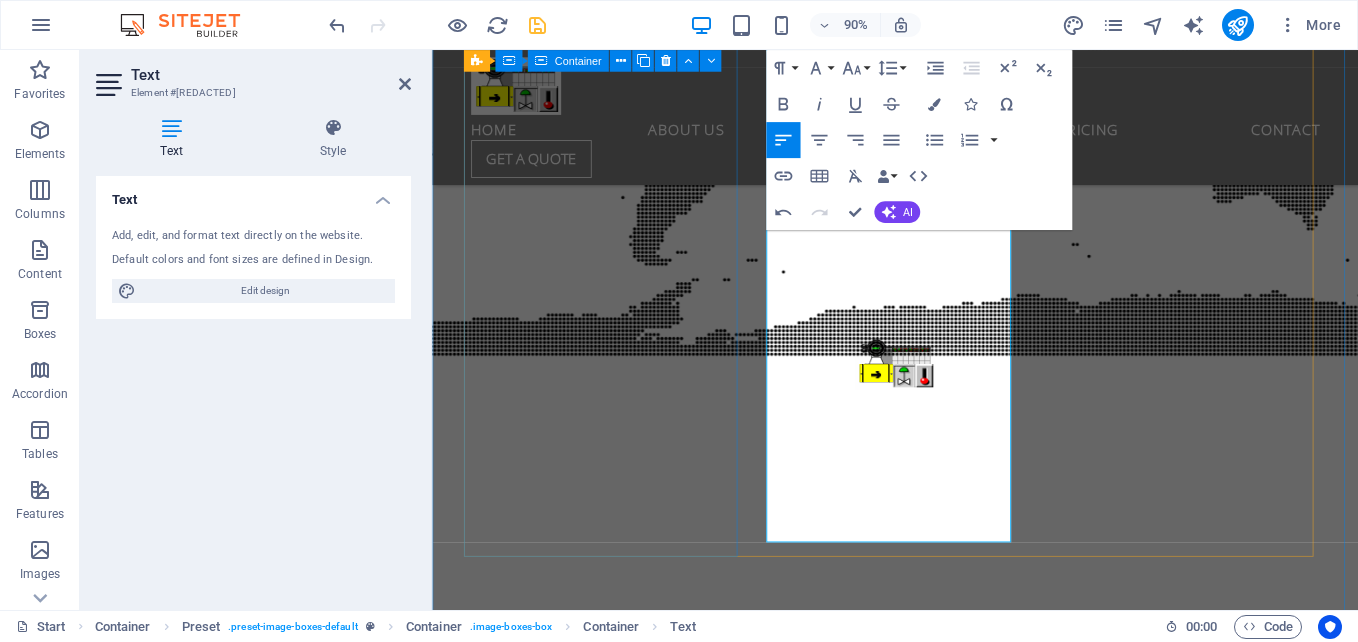 click on "Turbine Control Tunning ALSPA (FDC) Turbine Control Tuning optimizes turbine system performance and efficiency by adjusting control parameters for maximum potential. This fine-tuning enhances stability, responsiveness, and energy output while reducing costs. It also extends equipment lifespan and requires a deep understanding of turbine dynamics. Whether for wind, gas, or hydro turbines, proper tuning is vital for peak performance and reliability. Our experts use advanced techniques to ensure your turbine systems operate smoothly and efficiently." at bounding box center [947, 7754] 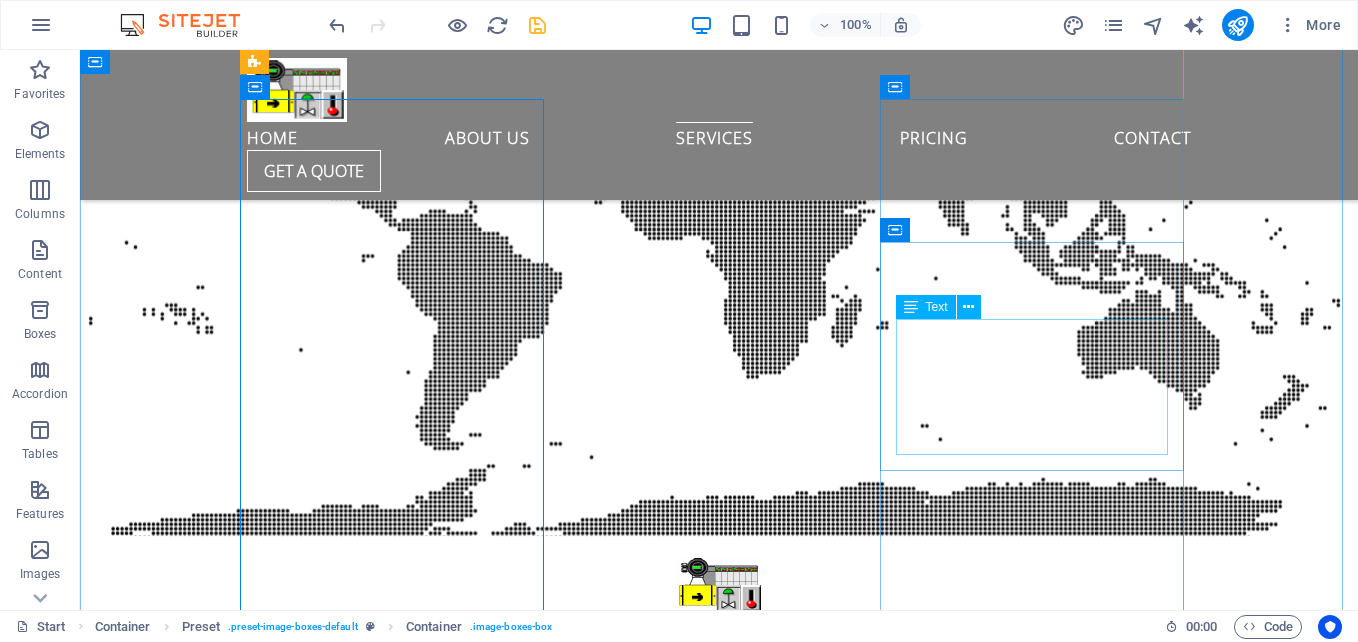 scroll, scrollTop: 5932, scrollLeft: 0, axis: vertical 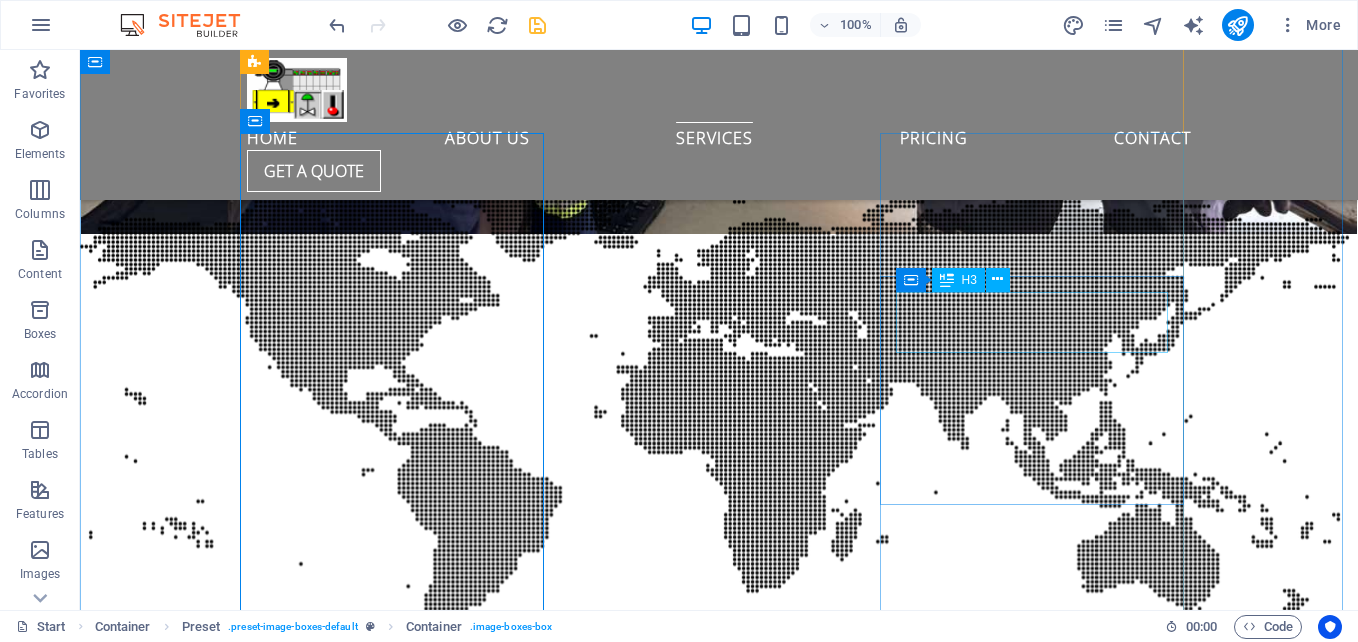click on "PROCESS ENGINEERING" at bounding box center [719, 10177] 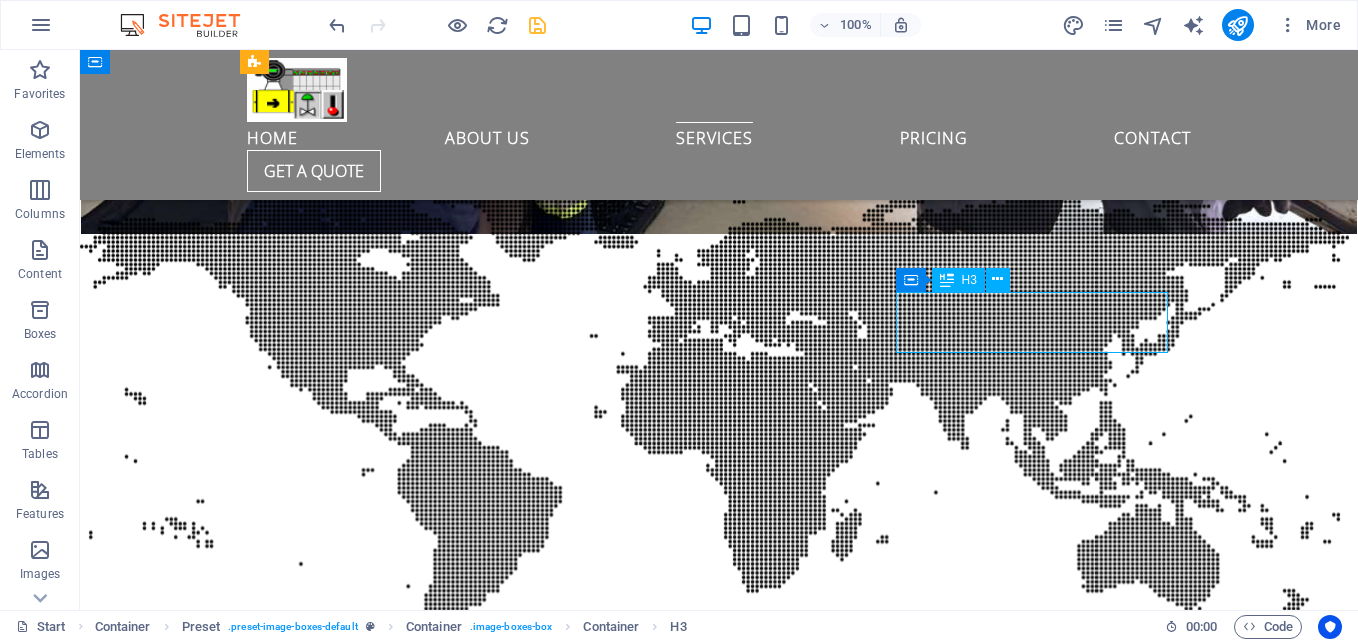 click on "PROCESS ENGINEERING" at bounding box center [719, 10177] 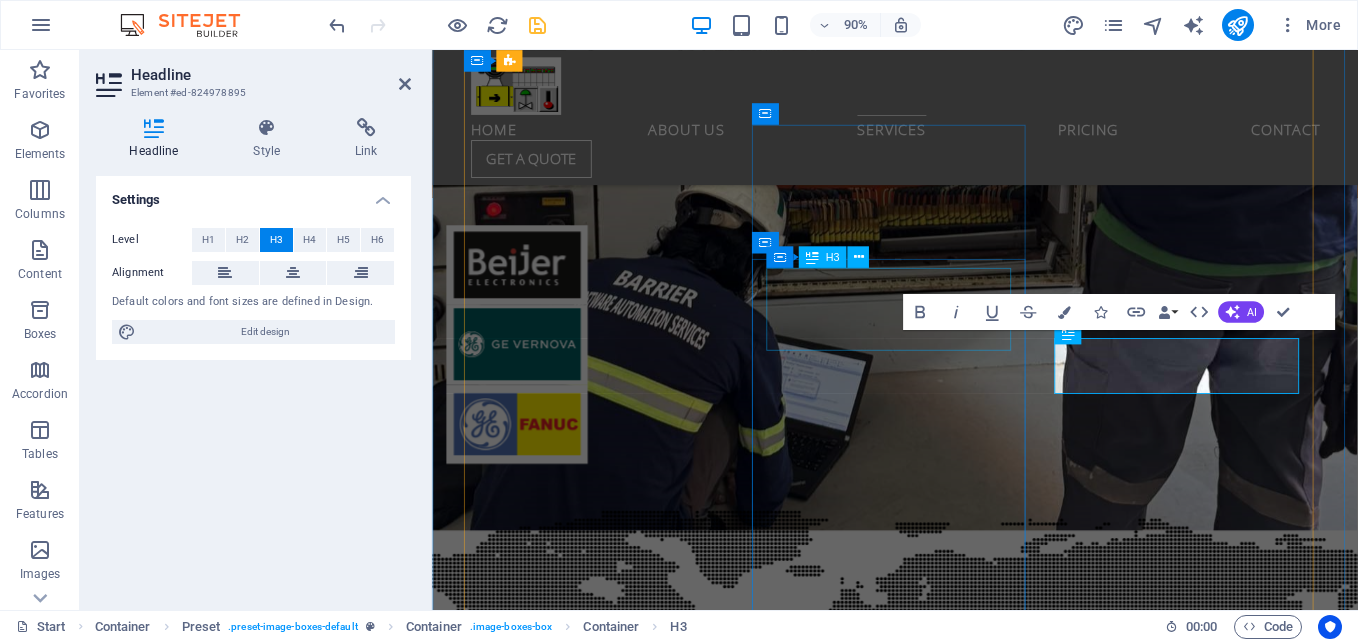 scroll, scrollTop: 6282, scrollLeft: 0, axis: vertical 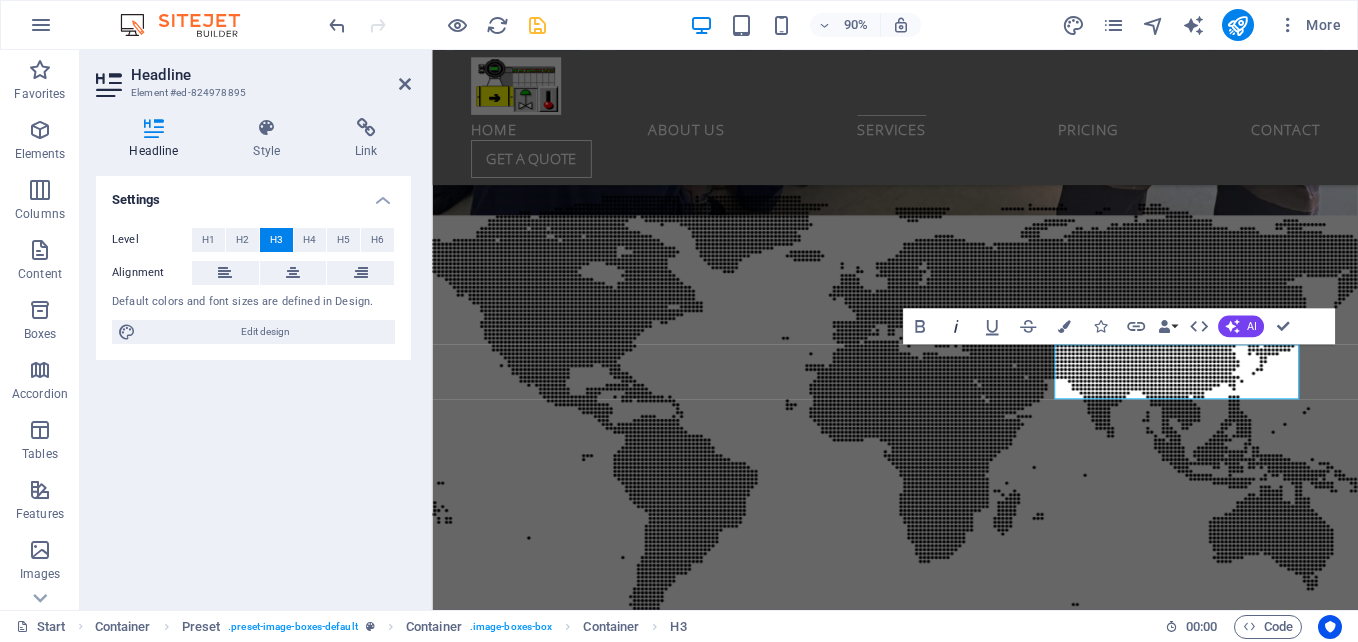 type 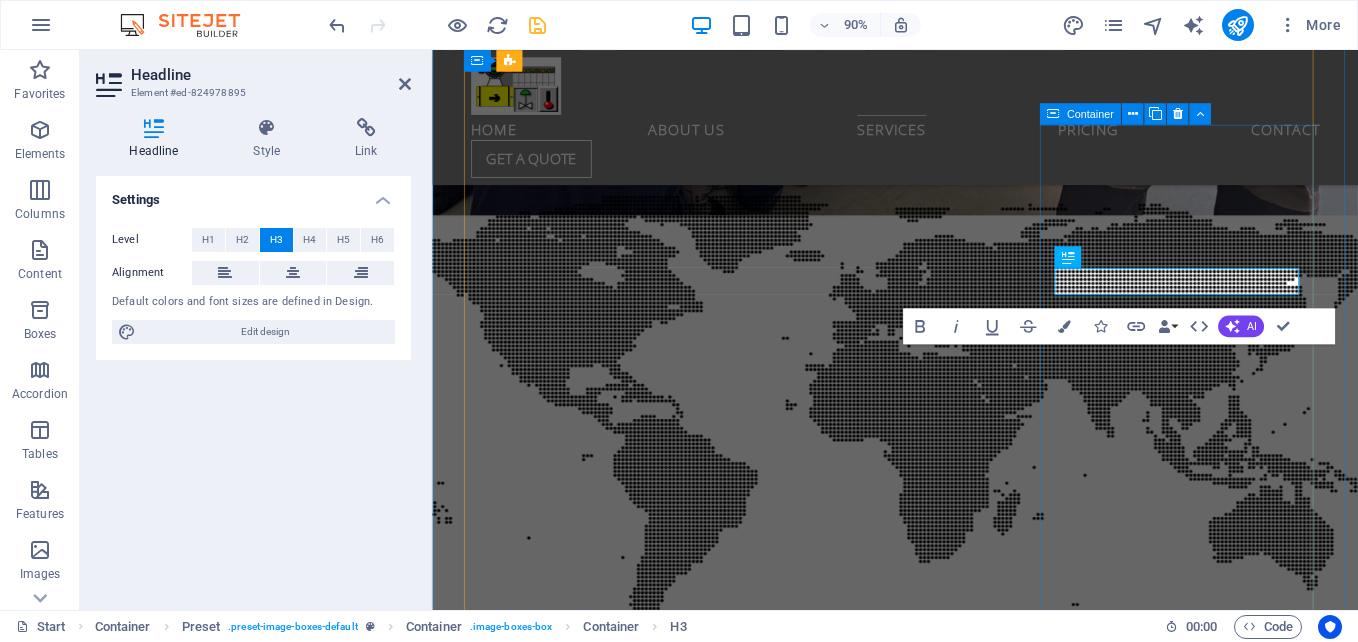click on "GE ASLPHA Training Many manufacturing companies frequently struggle with a range of significant challenges that can impede their operational efficiency and overall productivity." at bounding box center (947, 9988) 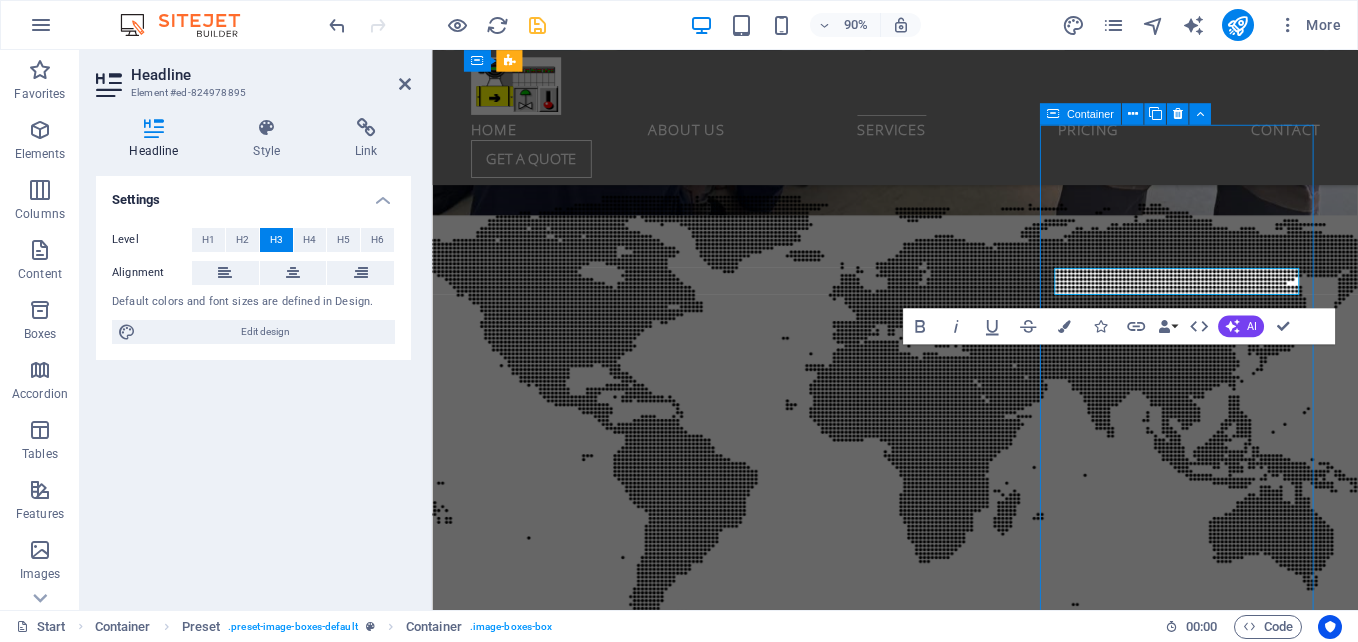 click on "GE ASLPHA Training Many manufacturing companies frequently struggle with a range of significant challenges that can impede their operational efficiency and overall productivity." at bounding box center (947, 9988) 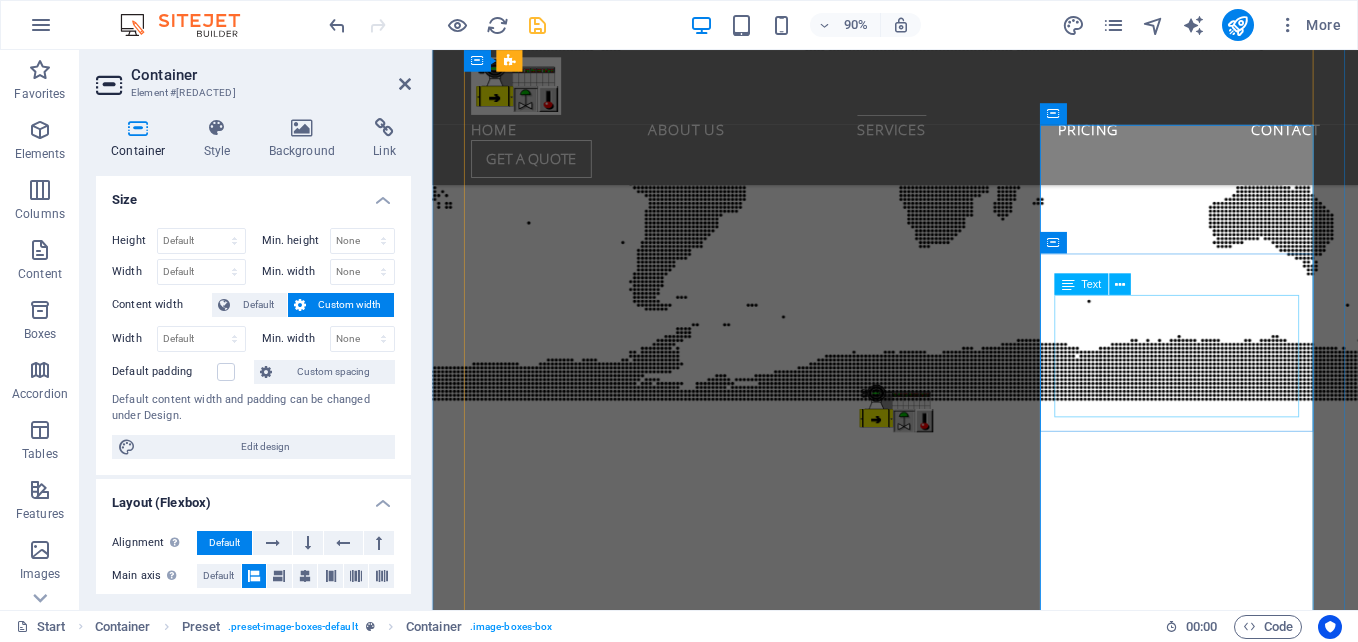 click on "Many manufacturing companies frequently struggle with a range of significant challenges that can impede their operational efficiency and overall productivity." at bounding box center (947, 9875) 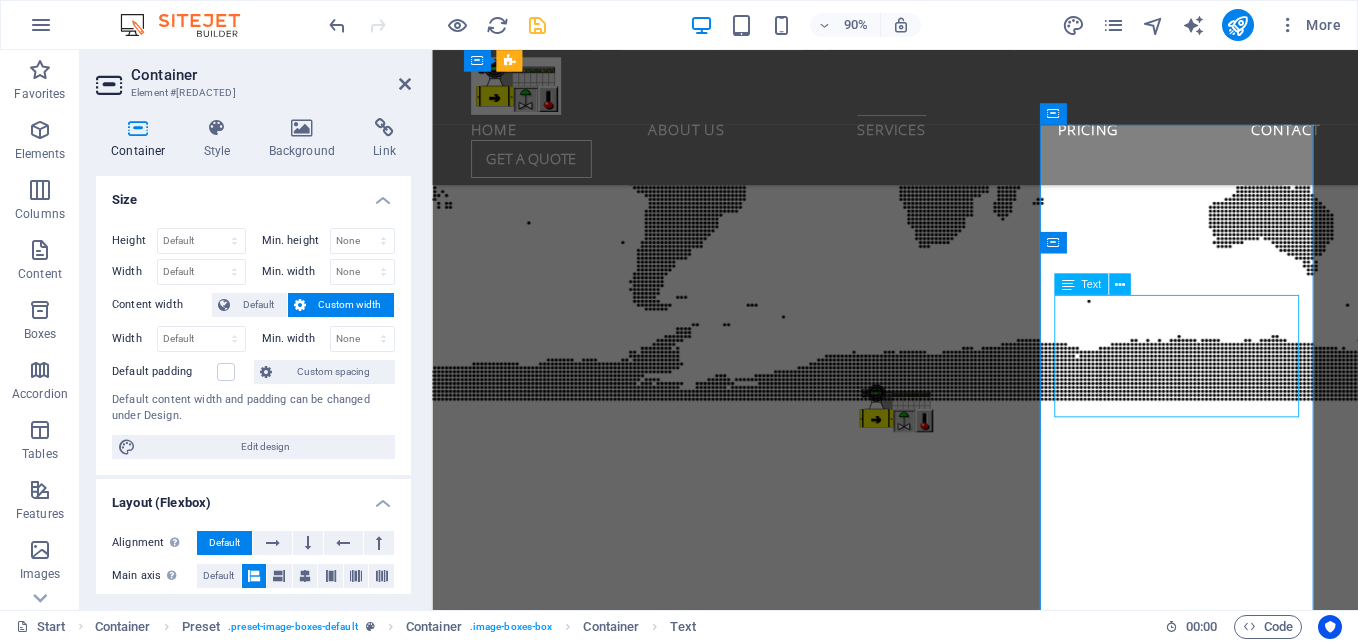 click on "Many manufacturing companies frequently struggle with a range of significant challenges that can impede their operational efficiency and overall productivity." at bounding box center [947, 9875] 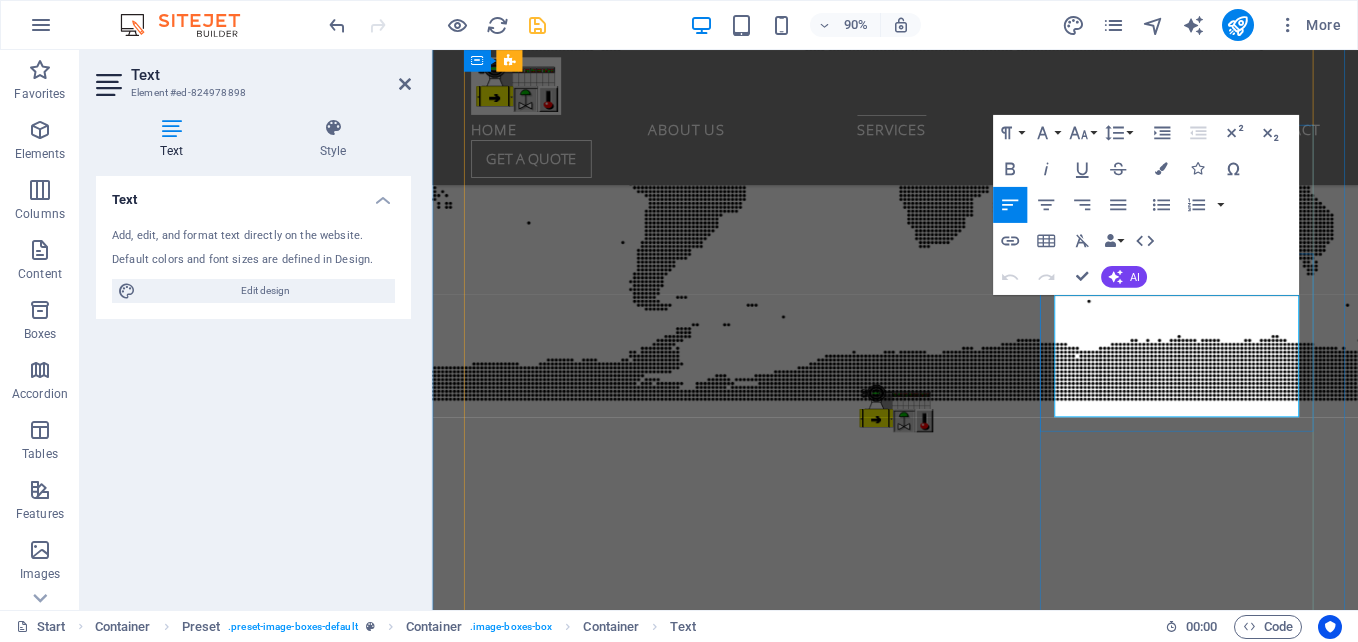 drag, startPoint x: 1126, startPoint y: 338, endPoint x: 1209, endPoint y: 431, distance: 124.65151 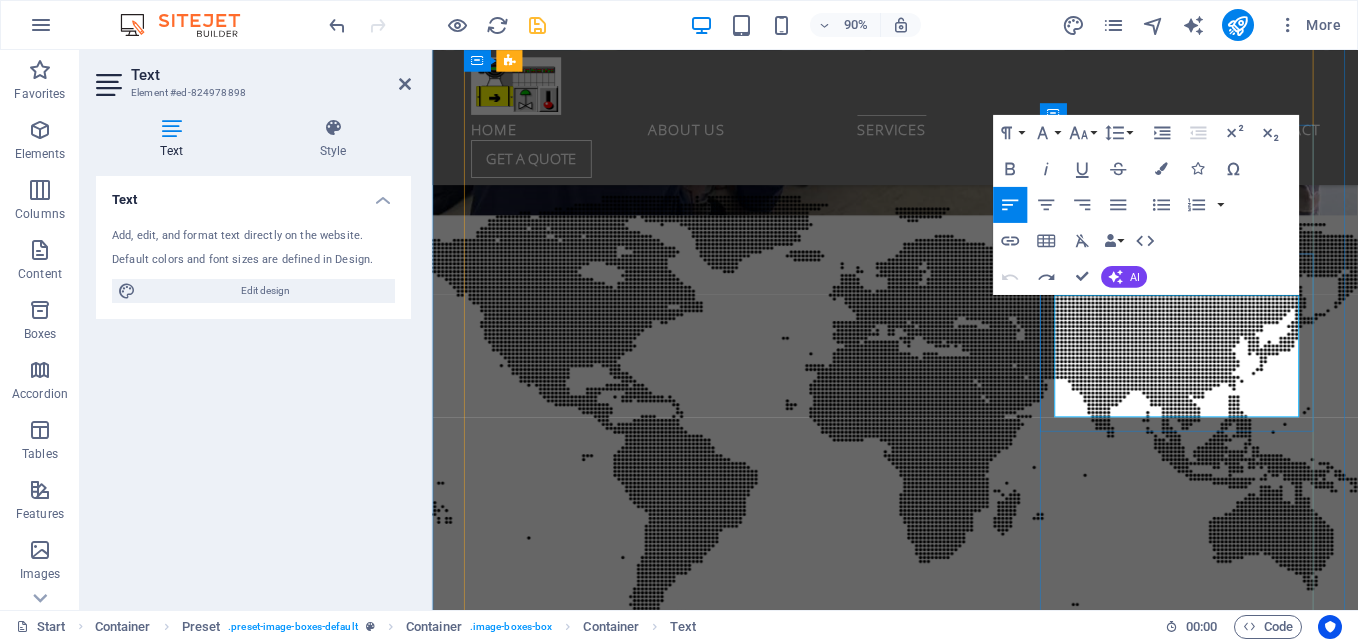 click on "Many manufacturing companies frequently struggle with a range of significant challenges that can impede their operational efficiency and overall productivity." at bounding box center [947, 10217] 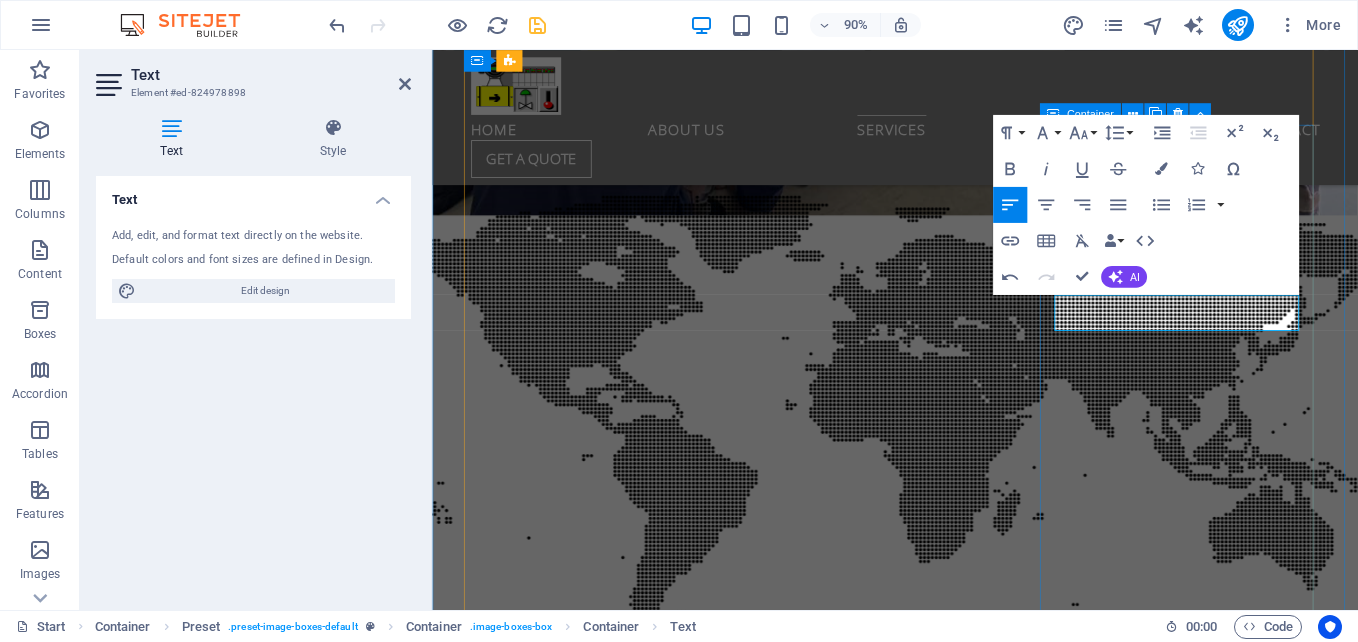 type 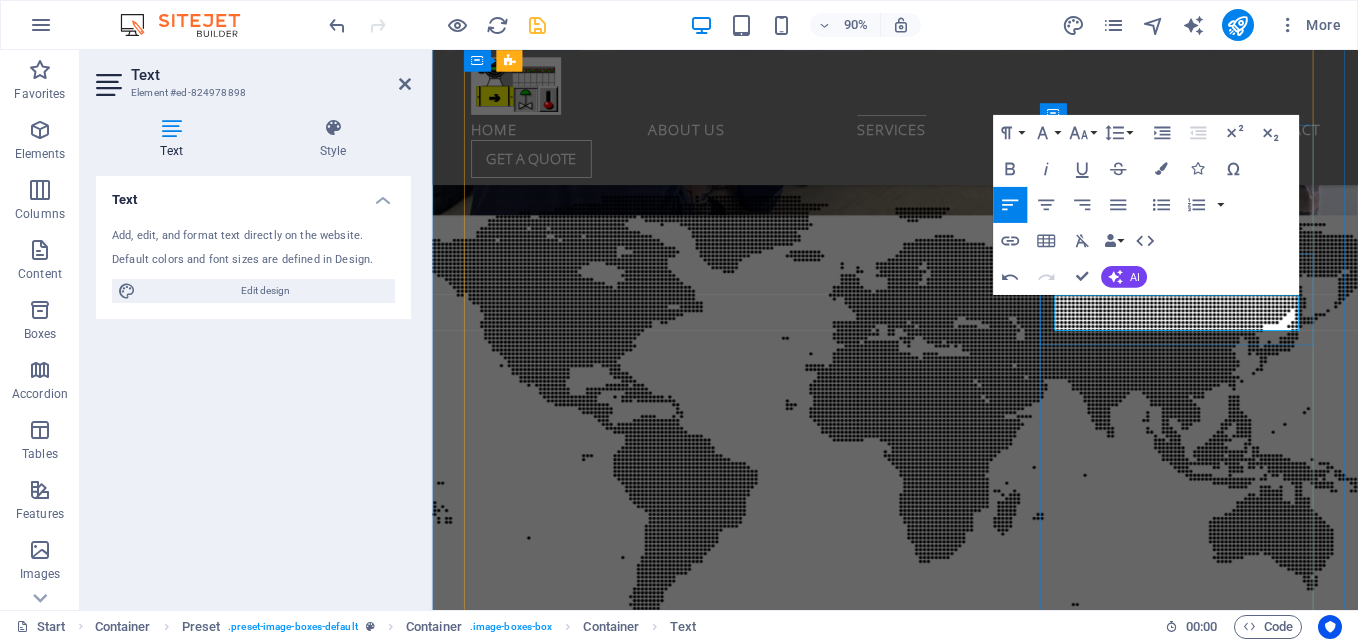 drag, startPoint x: 1244, startPoint y: 335, endPoint x: 1119, endPoint y: 332, distance: 125.035995 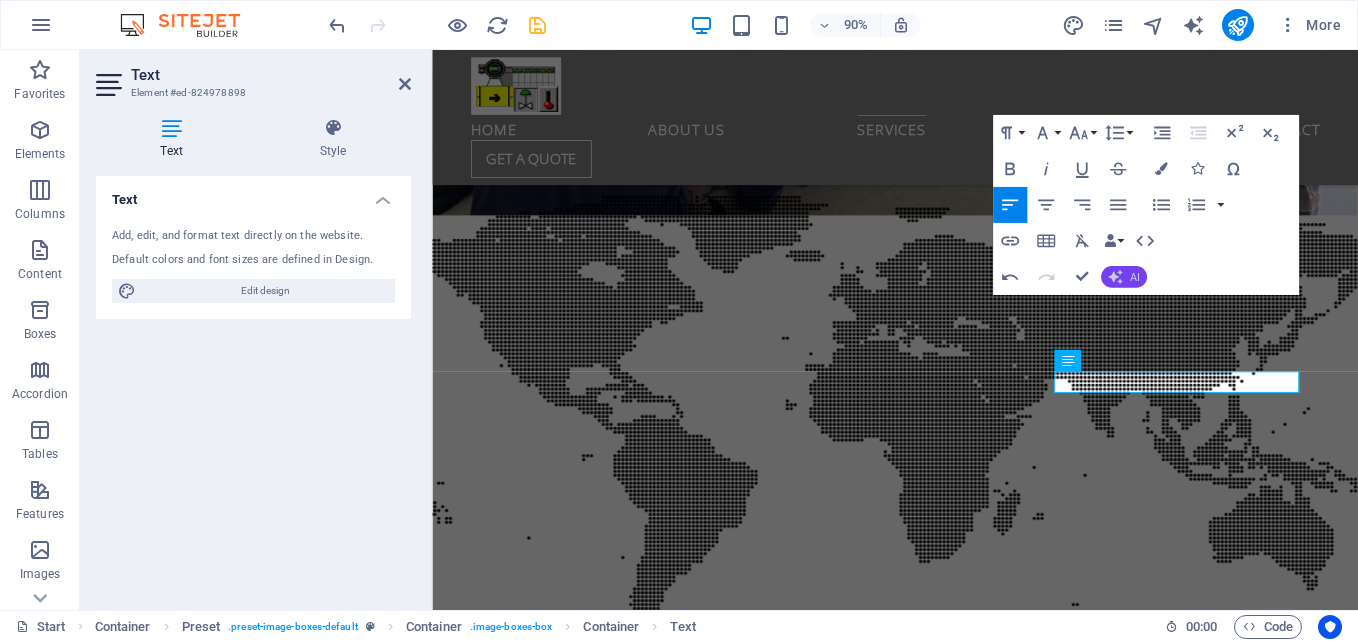 click on "AI" at bounding box center [1135, 277] 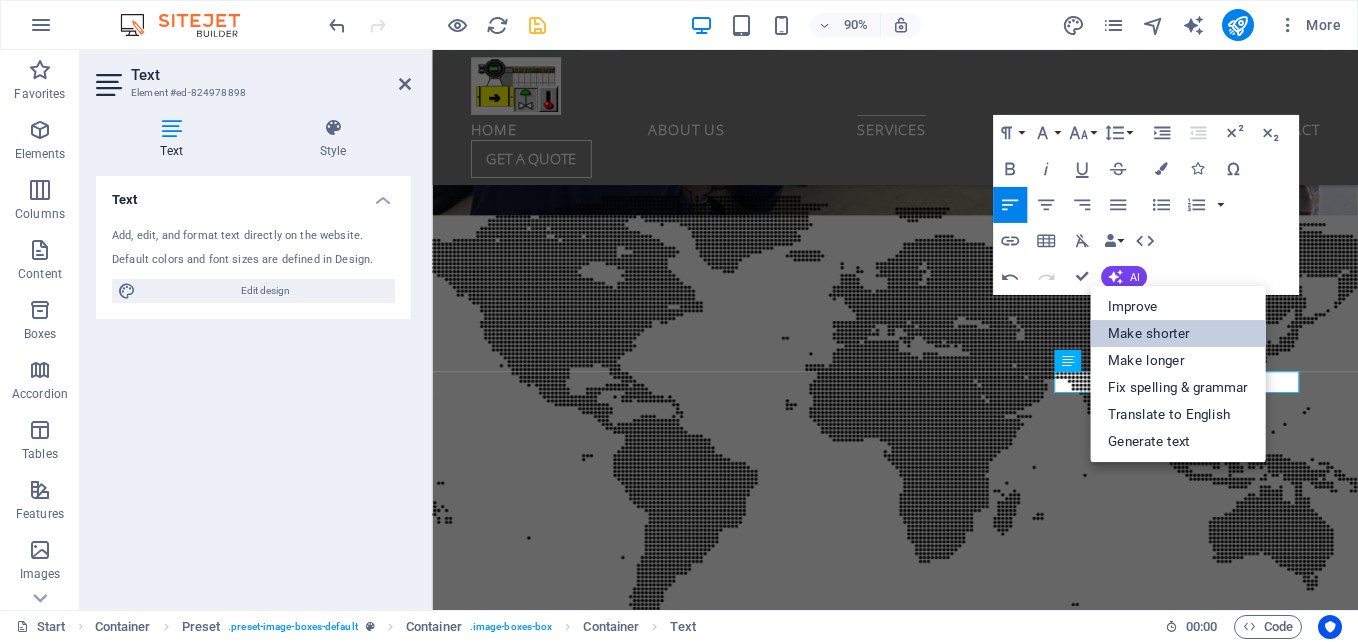 click on "Make shorter" at bounding box center (1178, 333) 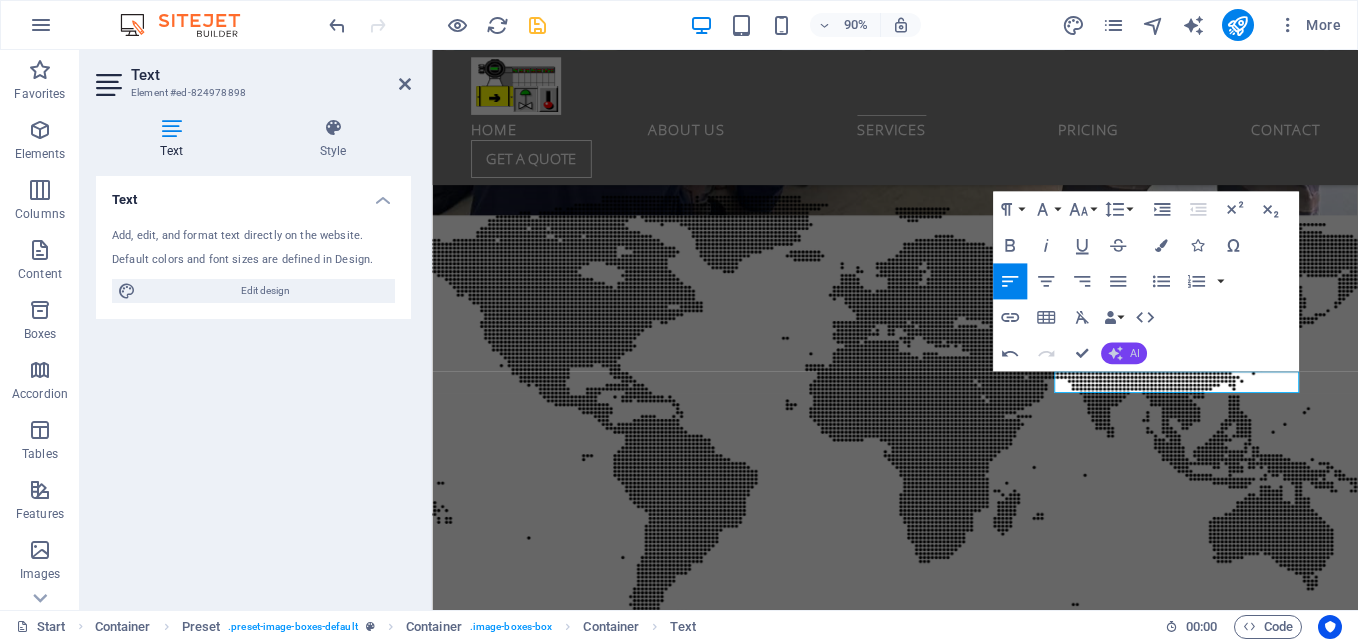 click on "AI" at bounding box center (1135, 353) 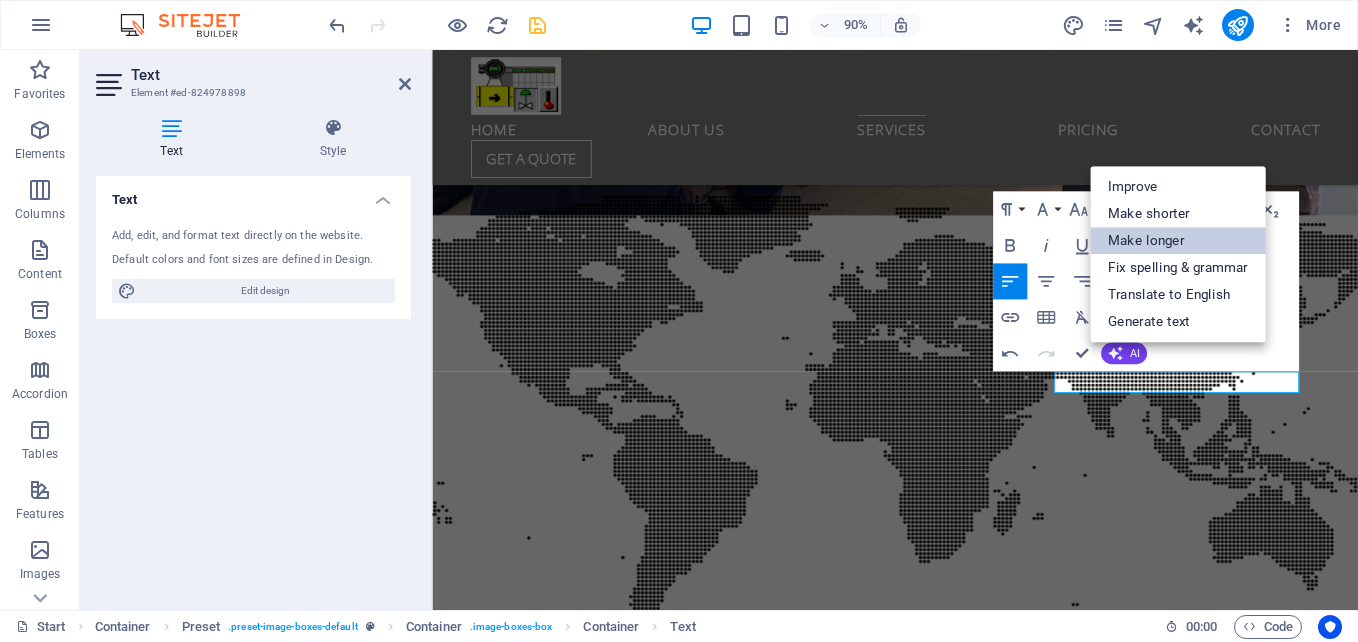 click on "Make longer" at bounding box center [1178, 241] 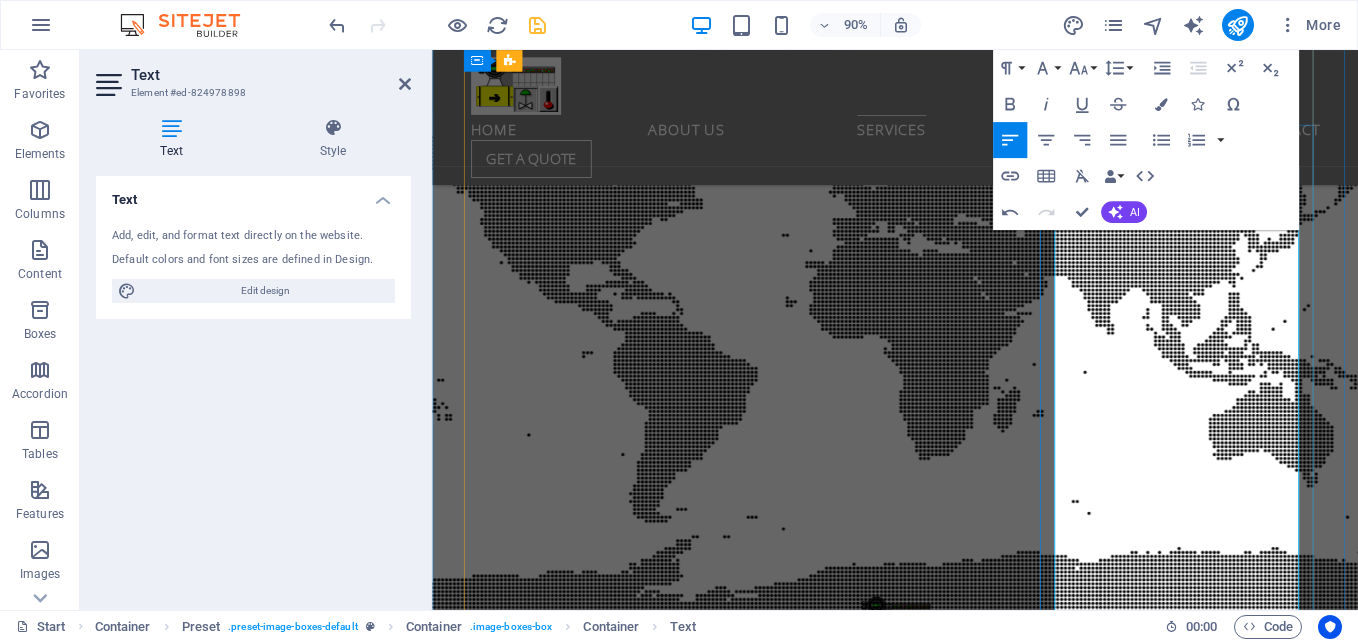 scroll, scrollTop: 6482, scrollLeft: 0, axis: vertical 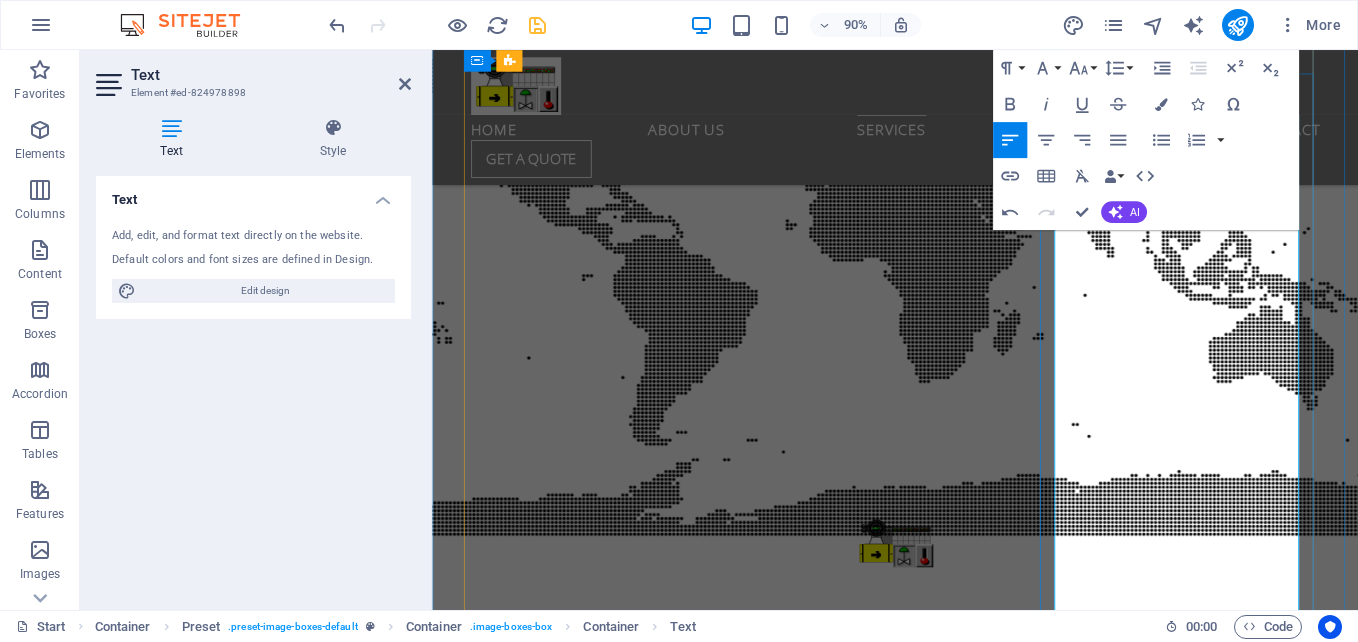 click on "GE ASLPA Training Welcome to the GE ASLPA Training program, where we offer comprehensive learning experiences designed to enhance your skills and knowledge in the field. Our training sessions are tailored to meet the diverse needs of participants, ensuring that every individual gains valuable insights and practical expertise in our advanced systems and technologies. Whether you are a beginner looking to familiarize yourself with the foundational concepts or an experienced professional seeking to refine your abilities, our training initiatives are structured to provide a supportive and engaging environment. Participants will benefit from hands-on activities, expert-led workshops, and interactive discussions, all aimed at empowering you to excel in your role. Join us to take advantage of this opportunity to develop your competencies and stay at the forefront of industry advancements through our specialized GE ASLPA Training programs." at bounding box center (947, 10149) 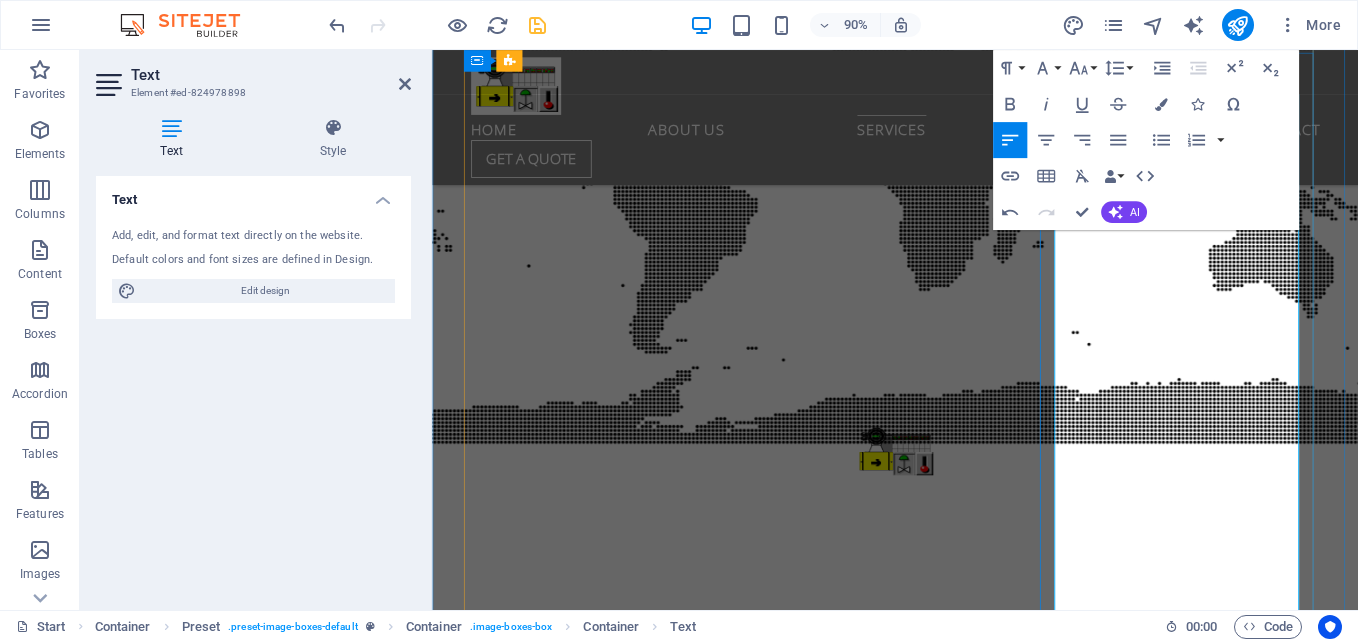 scroll, scrollTop: 6482, scrollLeft: 0, axis: vertical 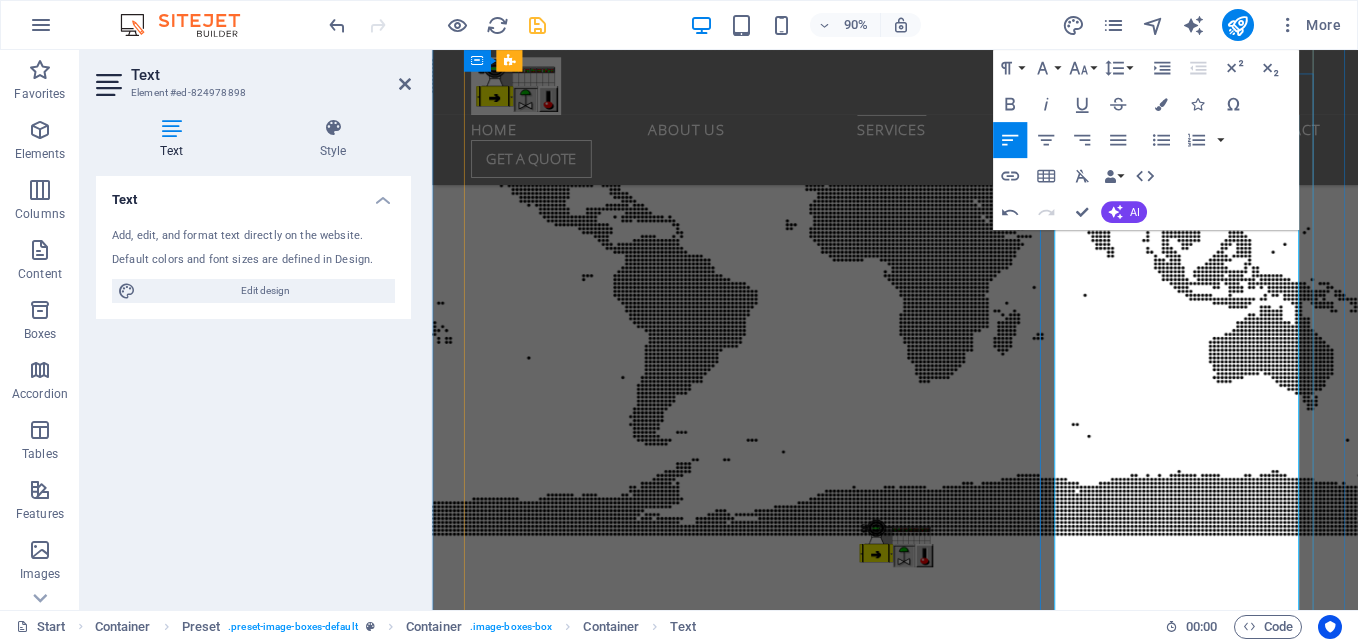 click on "GE ASLPA Training Welcome to the GE ASLPA Training program, where we offer comprehensive learning experiences designed to enhance your skills and knowledge in the field. Our training sessions are tailored to meet the diverse needs of participants, ensuring that every individual gains valuable insights and practical expertise in our advanced systems and technologies. Whether you are a beginner looking to familiarize yourself with the foundational concepts or an experienced professional seeking to refine your abilities, our training initiatives are structured to provide a supportive and engaging environment. Participants will benefit from hands-on activities, expert-led workshops, and interactive discussions, all aimed at empowering you to excel in your role. Join us to take advantage of this opportunity to develop your competencies and stay at the forefront of industry advancements through our specialized GE ASLPA Training programs." at bounding box center (947, 10149) 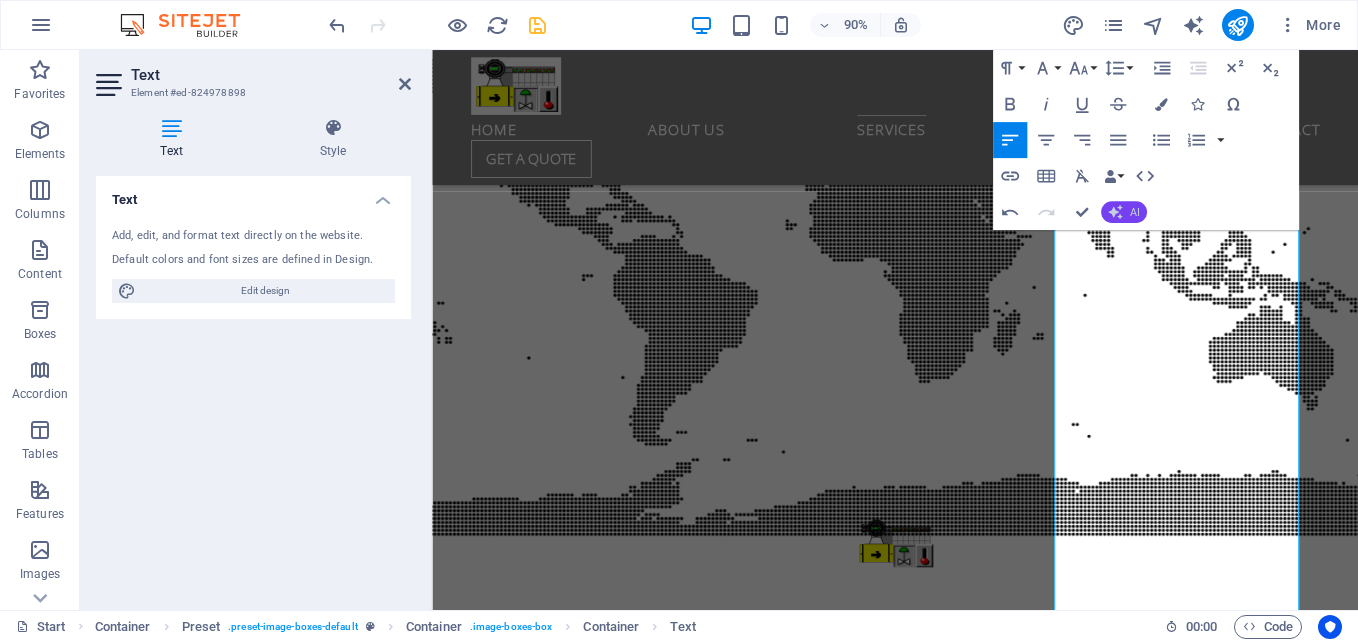 click 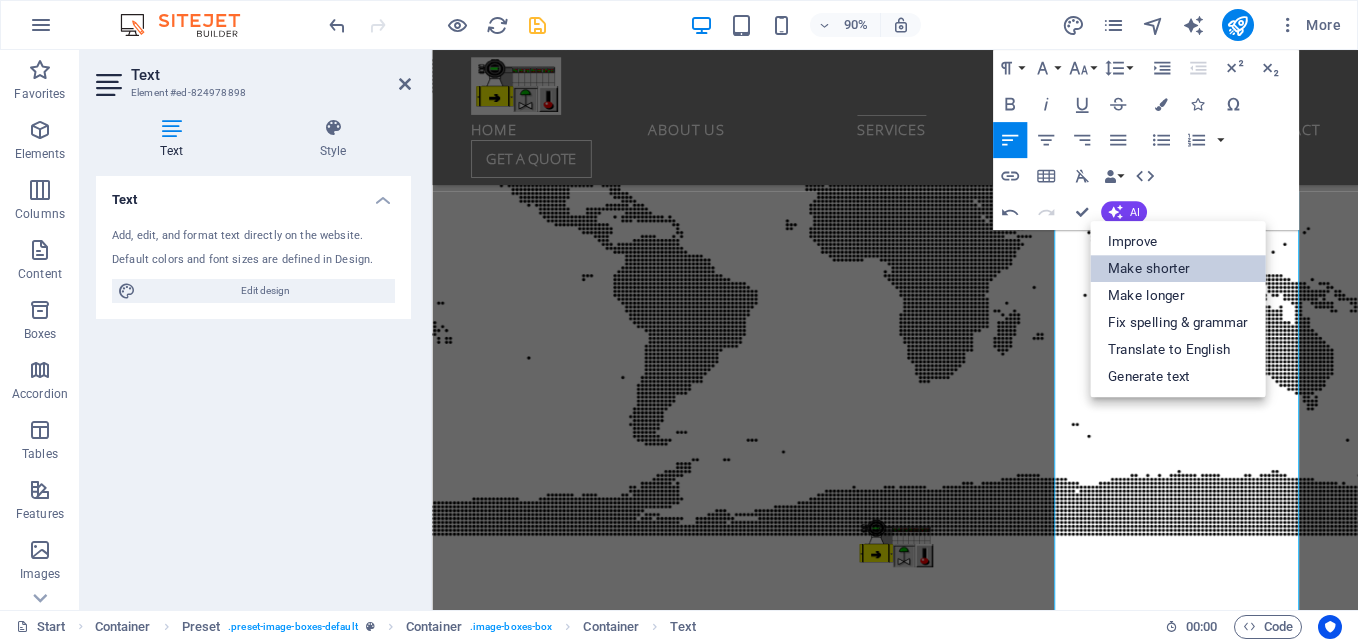 click on "Make shorter" at bounding box center (1178, 268) 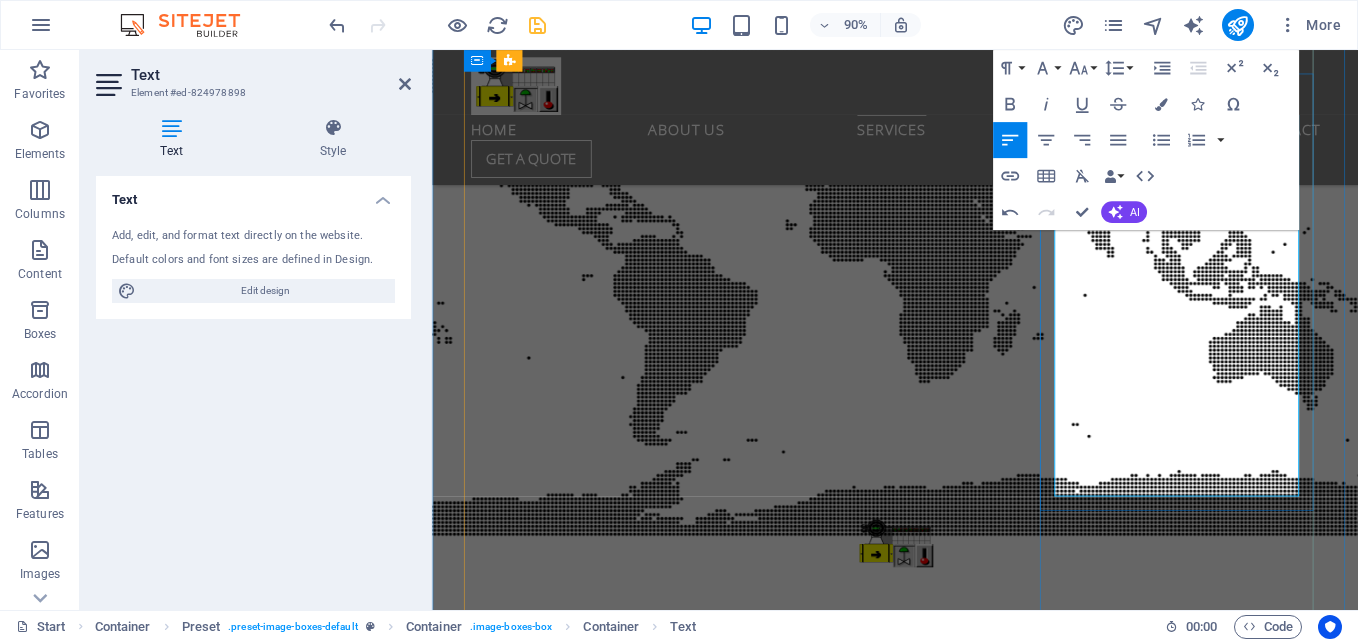 scroll, scrollTop: 6282, scrollLeft: 0, axis: vertical 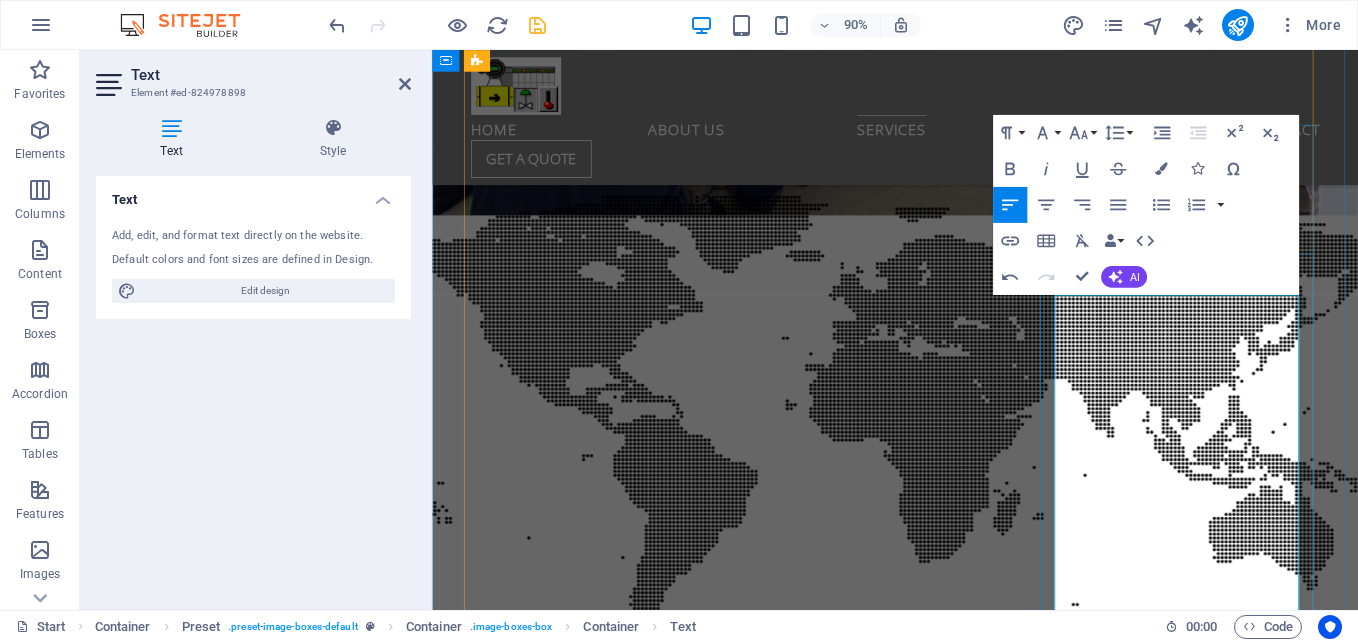 click on "**GE ASLPA Training** Welcome to the GE ASLPA Training program, designed to enhance your skills and knowledge. Our sessions cater to all levels, from beginners to experienced professionals, providing valuable insights into our advanced systems and technologies. Participants will engage in hands-on activities, expert-led workshops, and interactive discussions in a supportive environment. Join us to develop your competencies and stay ahead in the industry with our specialized training programs." at bounding box center [947, 10277] 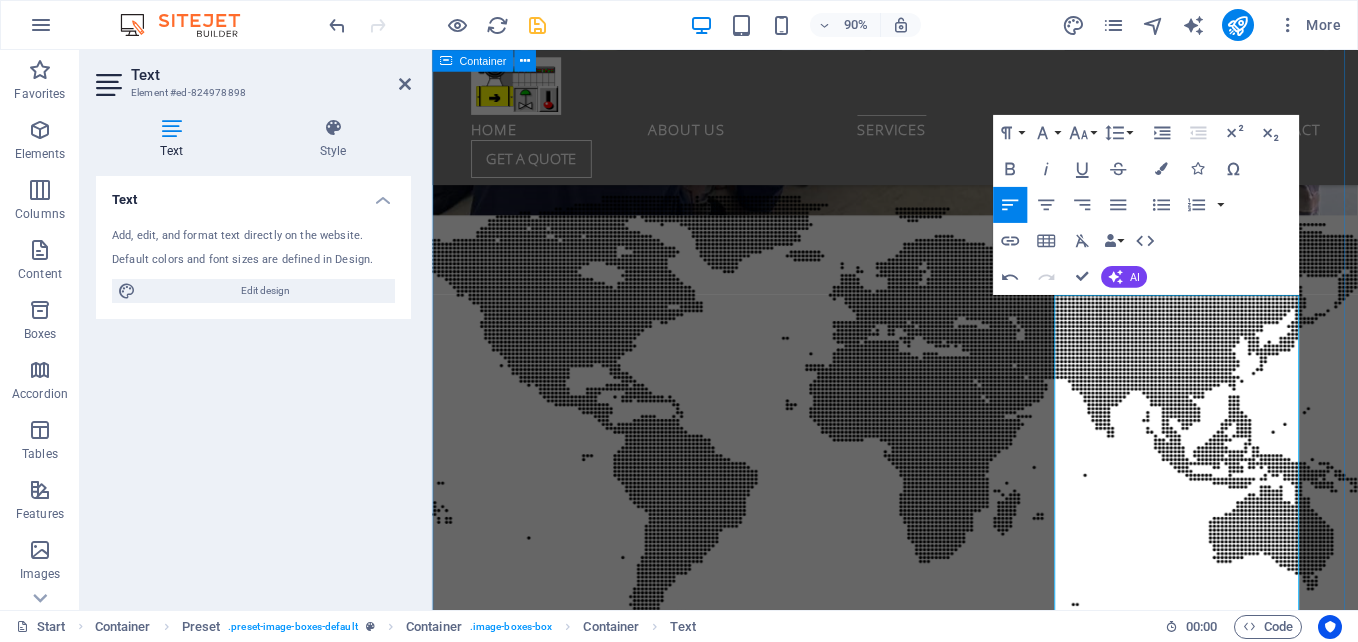click on "our projects BARRIER SOFTWARE Services is deeply committed to sourcing and delivering a highly effective and cost-efficient range of products and services tailored to address the diverse needs of the industrial market. With expertise across various specialized areas, we ensure that we meet the unique requirements of our clients while upholding high standards of quality and performance. We take pride in our ability to stay ahead of industry trends and innovations, enabling us to provide solutions that not only meet current demands but also prepare our clients for future challenges. Our focus includes the following key areas: Stacker Reclaimer Upgrade of Stacker Reclaimer Units 1 and 2: Implementation of a Redundant Controller CPU Upgrade to CPE315 for Enhanced Performance and Reliability in the Pacsystem. Crusher House Control New Control Panel ECP CPU Upgrade to CPE315 Online Program Debuging Rx7i to RX3i Material Handling Solutions: Upgrade Your Control Systems. Program Restoration Fire Pump Upgrade" at bounding box center [946, 5955] 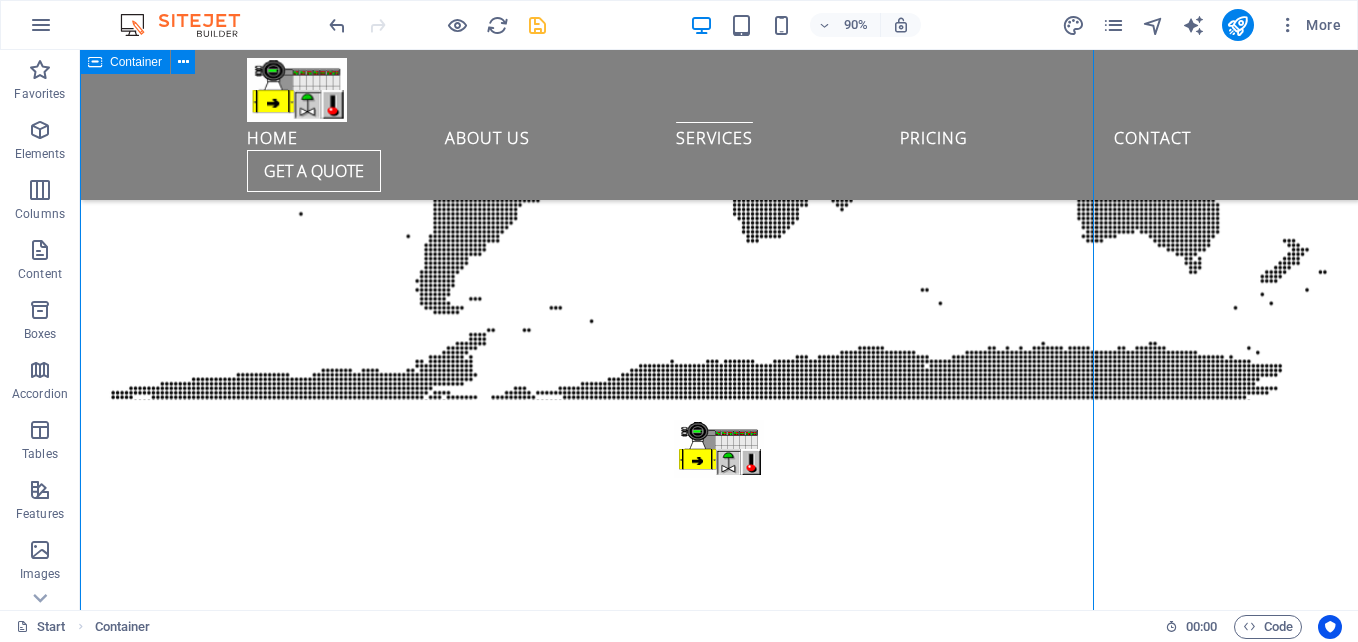 scroll, scrollTop: 5932, scrollLeft: 0, axis: vertical 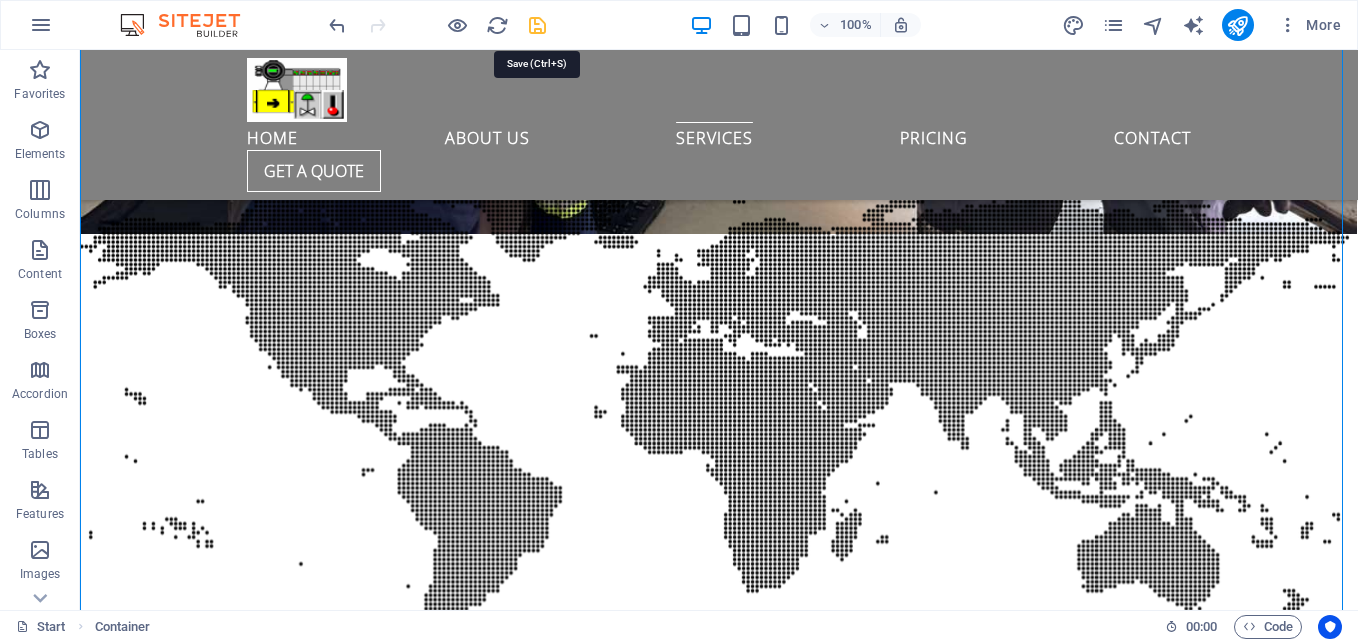 click at bounding box center [537, 25] 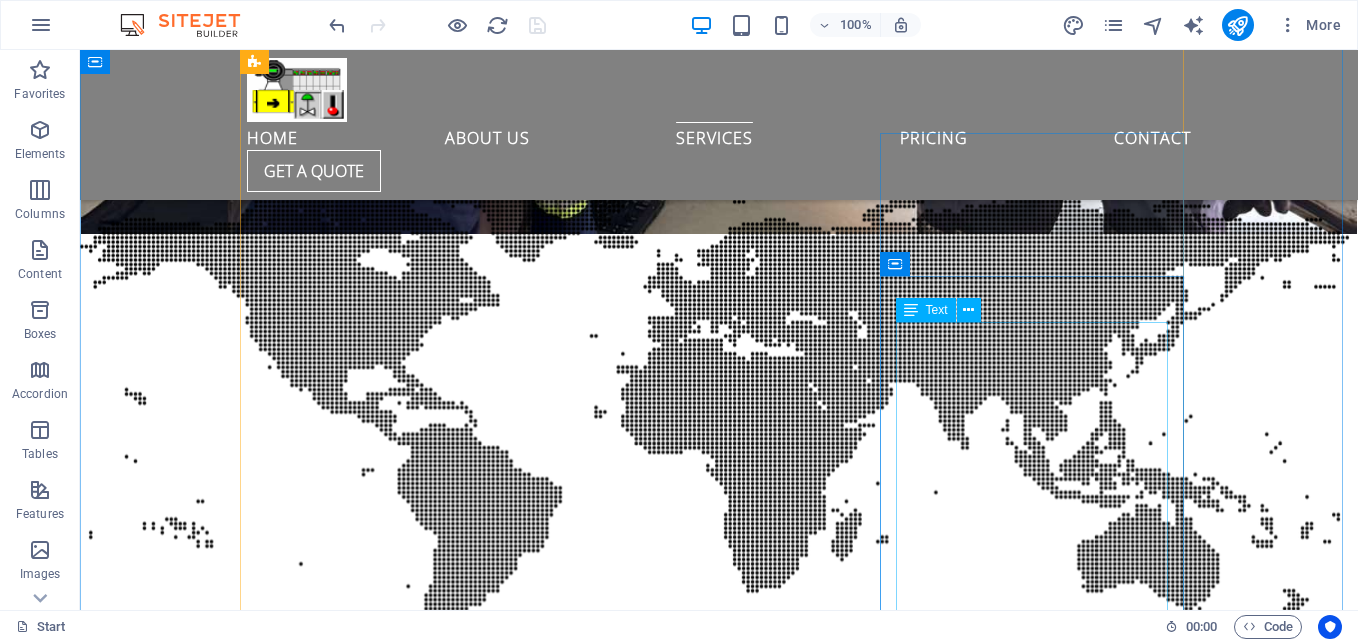 click on "GE ASLPA Training Welcome to the GE ASLPA Training program, designed to enhance your skills and knowledge. Our sessions cater to all levels, from beginners to experienced professionals, providing valuable insights into our advanced systems and technologies. Participants will engage in hands-on activities, expert-led workshops, and interactive discussions in a supportive environment. Join us to develop your competencies and stay ahead in the industry with our specialized training programs." at bounding box center [719, 10285] 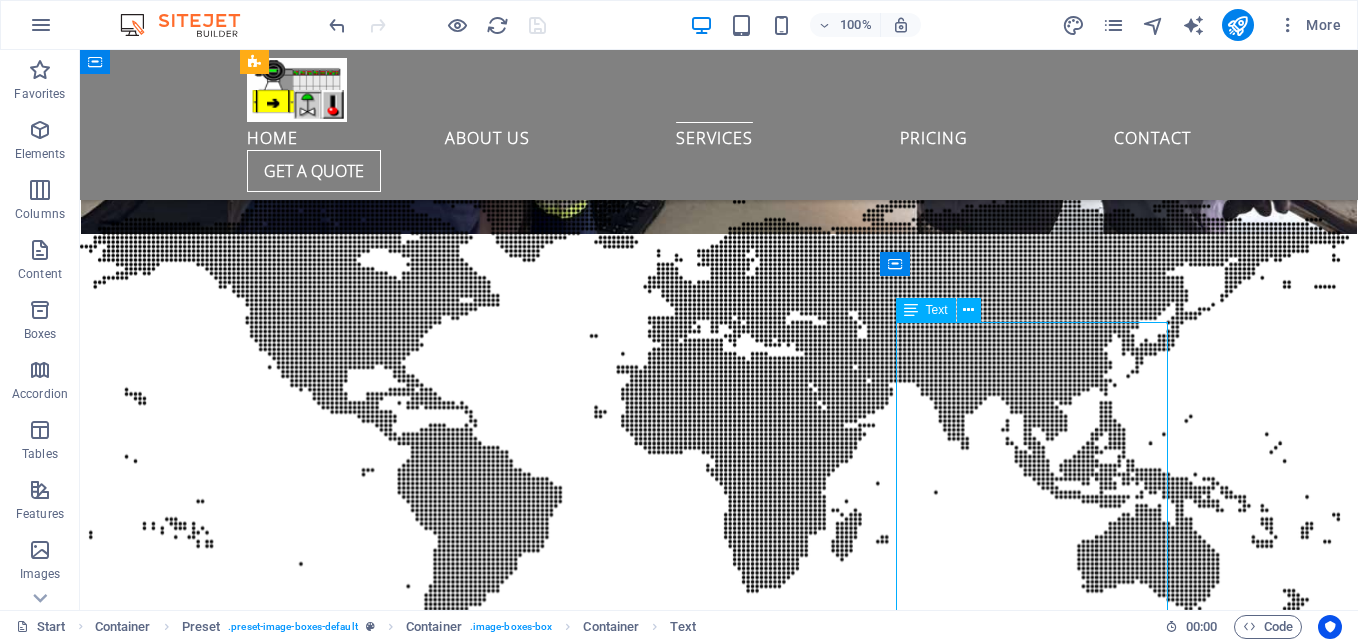 click on "GE ASLPA Training Welcome to the GE ASLPA Training program, designed to enhance your skills and knowledge. Our sessions cater to all levels, from beginners to experienced professionals, providing valuable insights into our advanced systems and technologies. Participants will engage in hands-on activities, expert-led workshops, and interactive discussions in a supportive environment. Join us to develop your competencies and stay ahead in the industry with our specialized training programs." at bounding box center (719, 10285) 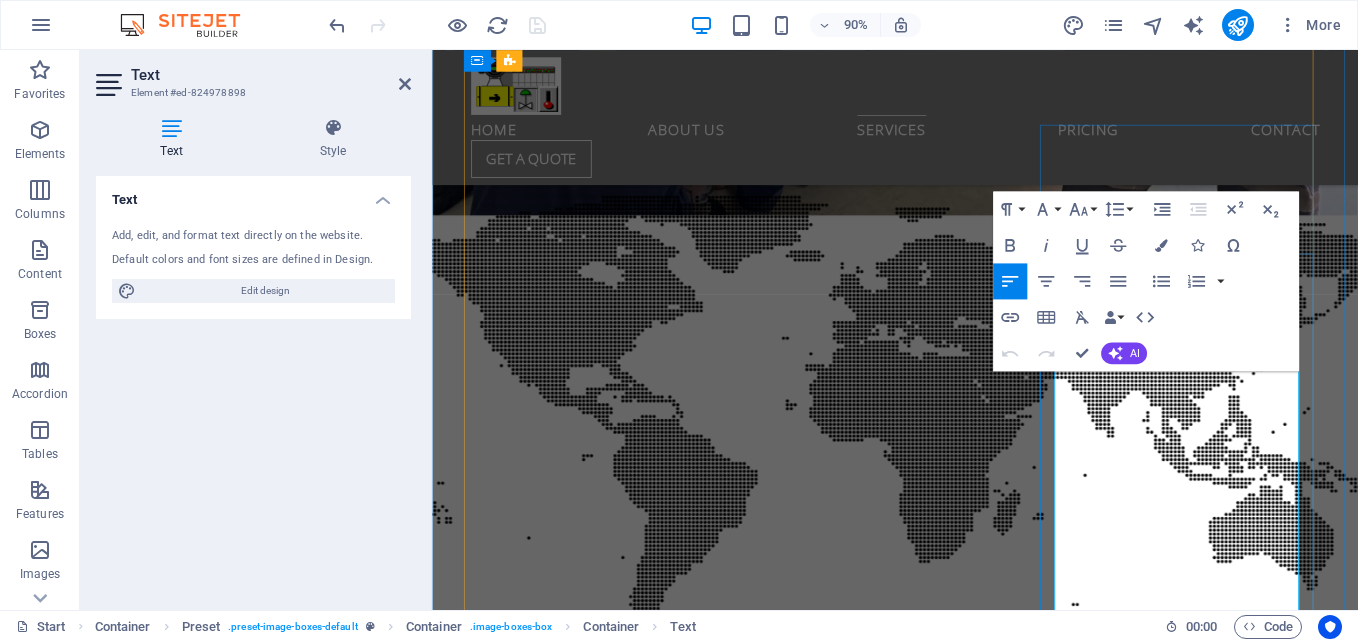 click on "GE ASLPA Training Welcome to the GE ASLPA Training program, designed to enhance your skills and knowledge. Our sessions cater to all levels, from beginners to experienced professionals, providing valuable insights into our advanced systems and technologies. Participants will engage in hands-on activities, expert-led workshops, and interactive discussions in a supportive environment. Join us to develop your competencies and stay ahead in the industry with our specialized training programs." at bounding box center [947, 10277] 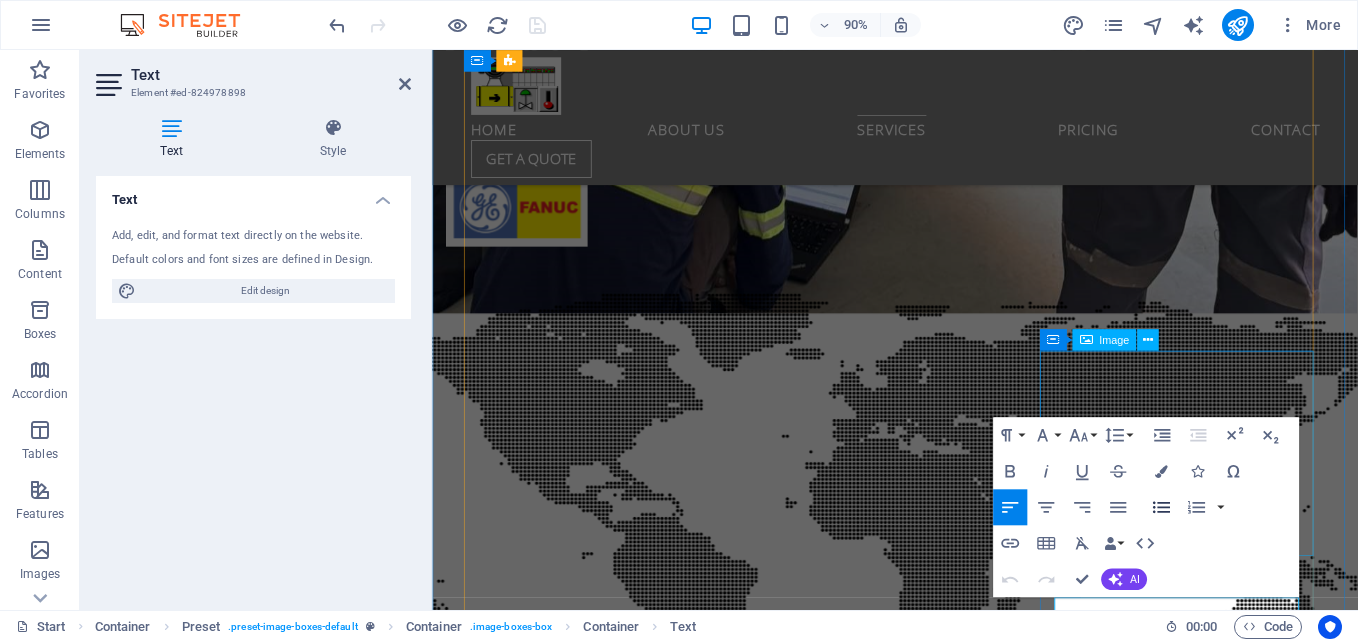 scroll, scrollTop: 6182, scrollLeft: 0, axis: vertical 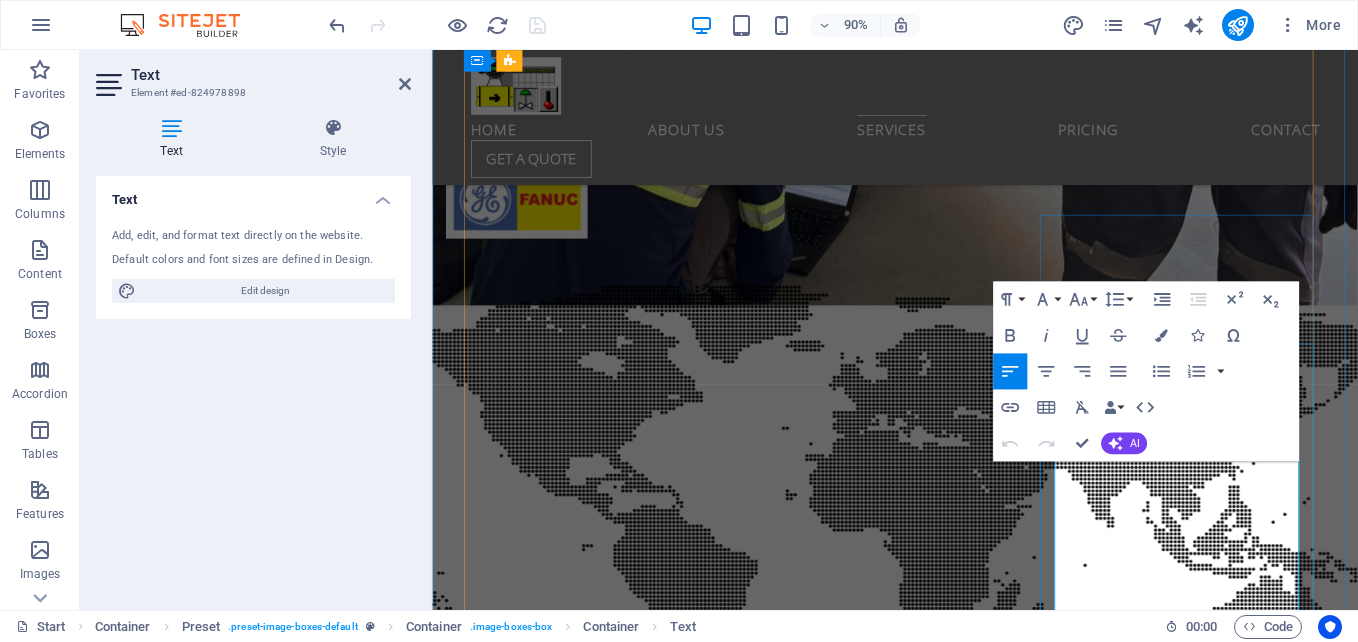 click on "GE ASLPA Training Welcome to the GE ASLPA Training program, designed to enhance your skills and knowledge. Our sessions cater to all levels, from beginners to experienced professionals, providing valuable insights into our advanced systems and technologies. Participants will engage in hands-on activities, expert-led workshops, and interactive discussions in a supportive environment. Join us to develop your competencies and stay ahead in the industry with our specialized training programs." at bounding box center (947, 10377) 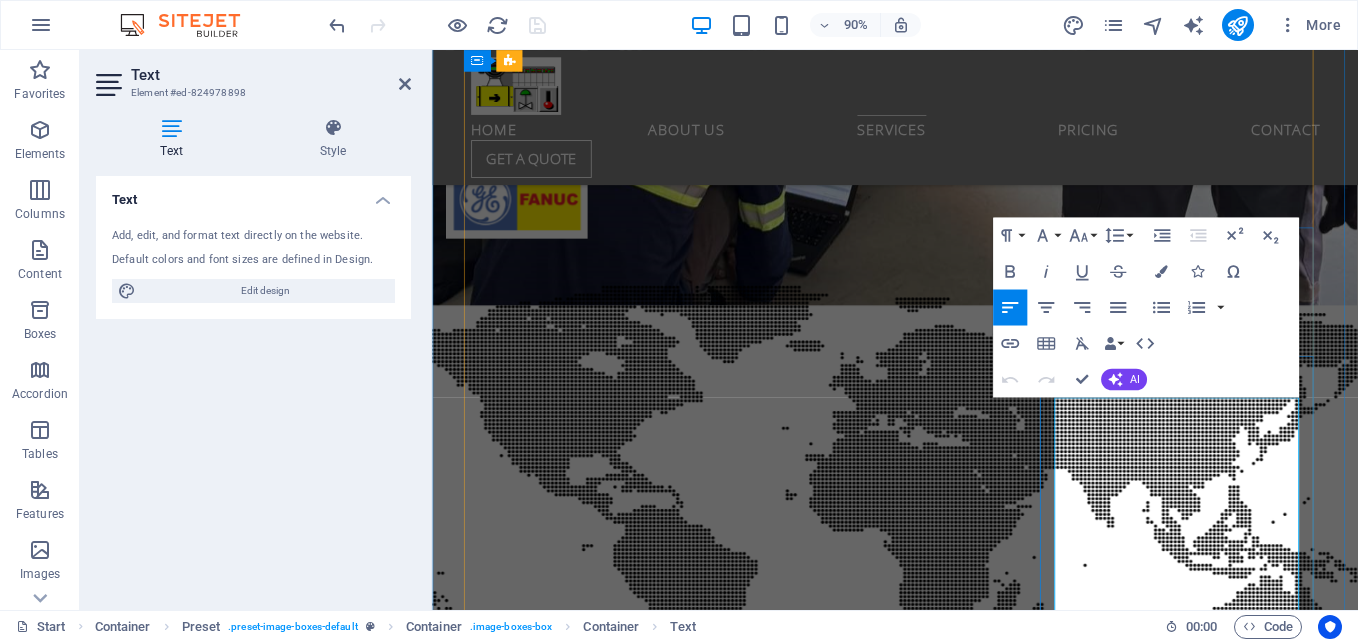 scroll, scrollTop: 6082, scrollLeft: 0, axis: vertical 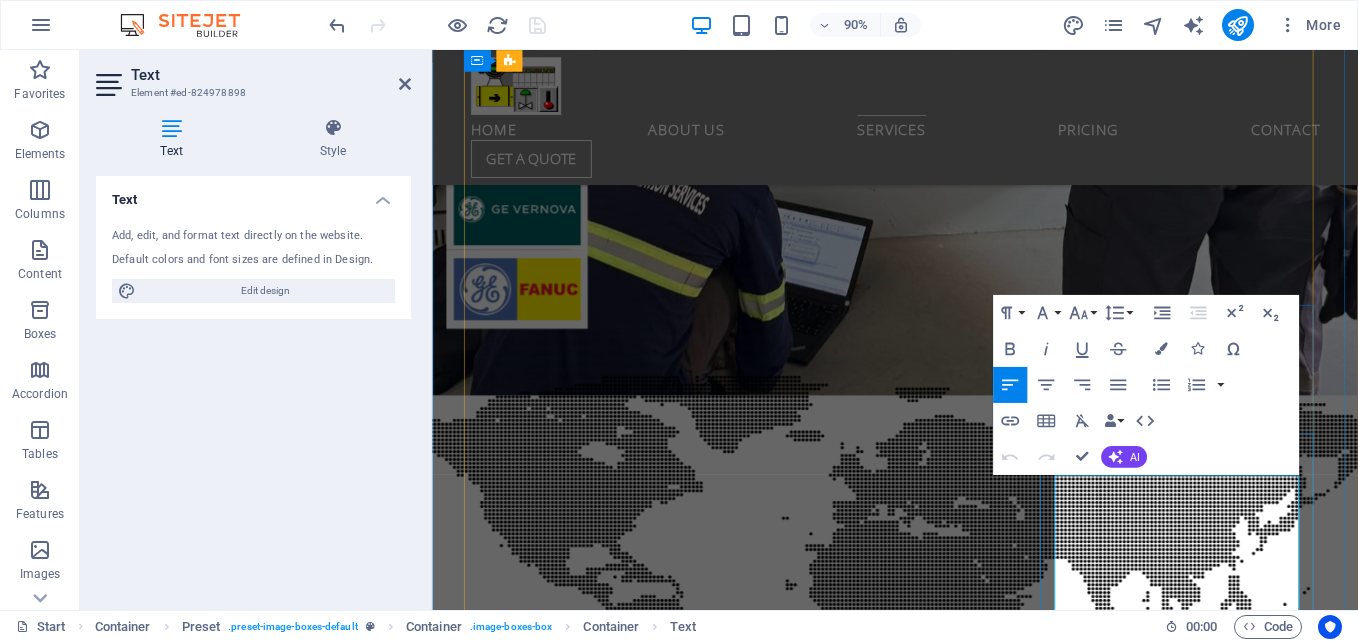 click on "GE ASLPA Training Welcome to the GE ASLPA Training program, designed to enhance your skills and knowledge. Our sessions cater to all levels, from beginners to experienced professionals, providing valuable insights into our advanced systems and technologies. Participants will engage in hands-on activities, expert-led workshops, and interactive discussions in a supportive environment. Join us to develop your competencies and stay ahead in the industry with our specialized training programs." at bounding box center [947, 10477] 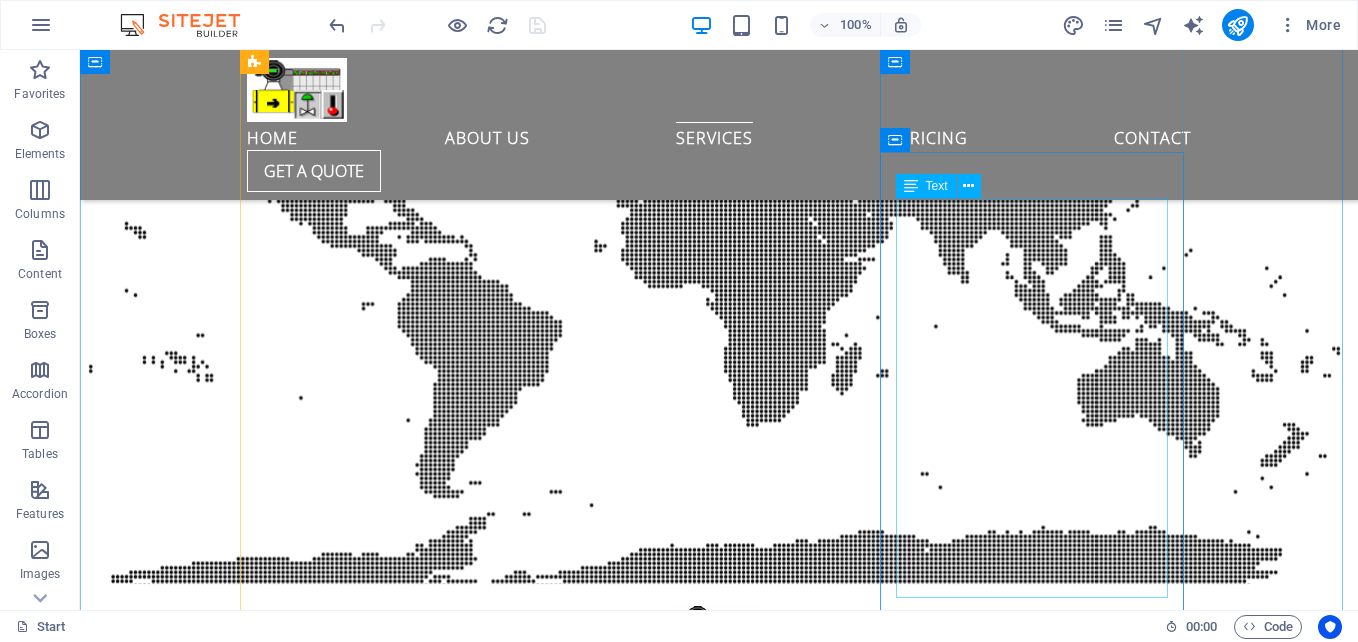 scroll, scrollTop: 6132, scrollLeft: 0, axis: vertical 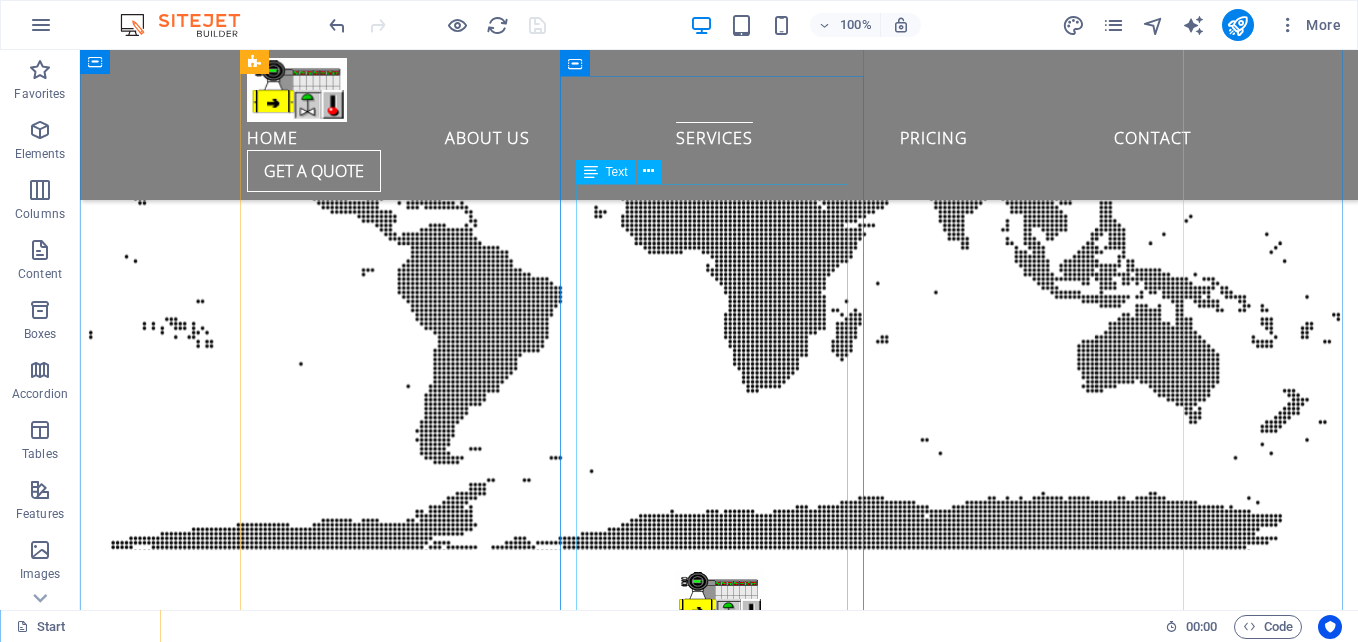 click on "Turbine Control Commissioning ALSPA: Ensuring Optimal Performance At Advanced Systems and Process Automation (ASPA), our Turbine Control Commissioning process is essential for integrating turbine systems efficiently. We provide accurate calibration, testing, and optimization to ensure peak performance. Our experts assess all components for reliability and safety, enhancing performance and extending system lifespan while ensuring compliance with industry standards. Trust ASPA for a seamless commissioning process that promotes sustainable energy solutions and operational success." at bounding box center [719, 9126] 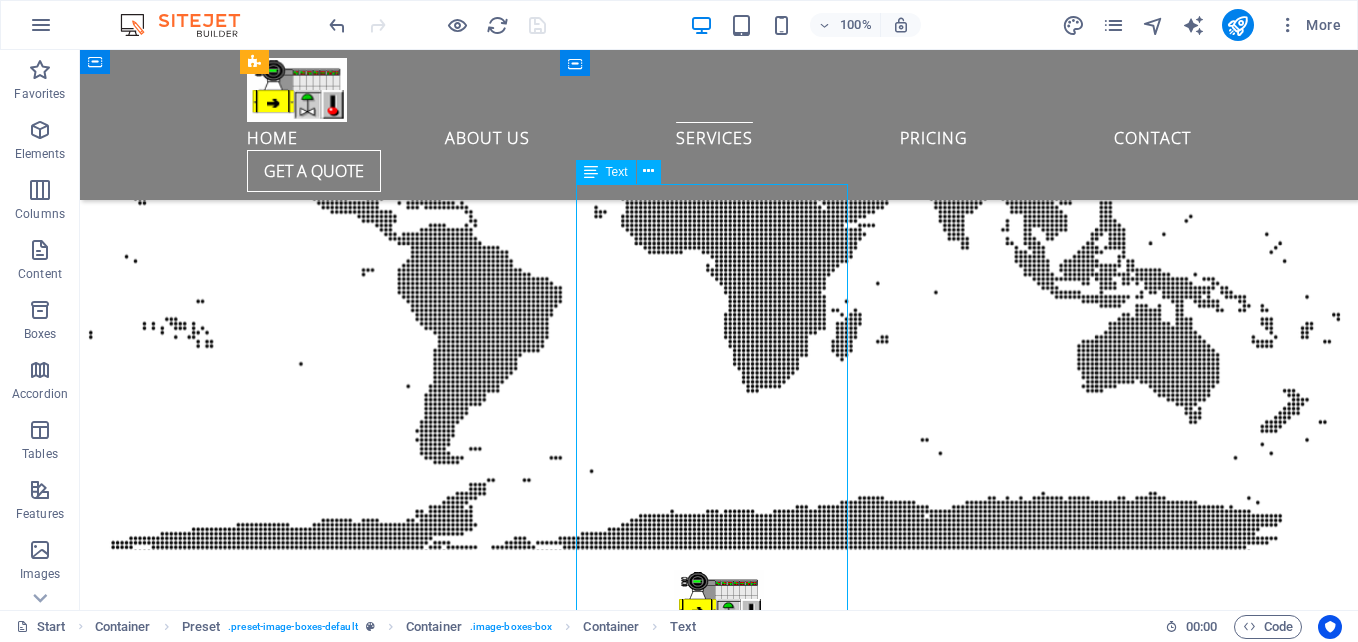 click on "Turbine Control Commissioning ALSPA: Ensuring Optimal Performance At Advanced Systems and Process Automation (ASPA), our Turbine Control Commissioning process is essential for integrating turbine systems efficiently. We provide accurate calibration, testing, and optimization to ensure peak performance. Our experts assess all components for reliability and safety, enhancing performance and extending system lifespan while ensuring compliance with industry standards. Trust ASPA for a seamless commissioning process that promotes sustainable energy solutions and operational success." at bounding box center (719, 9126) 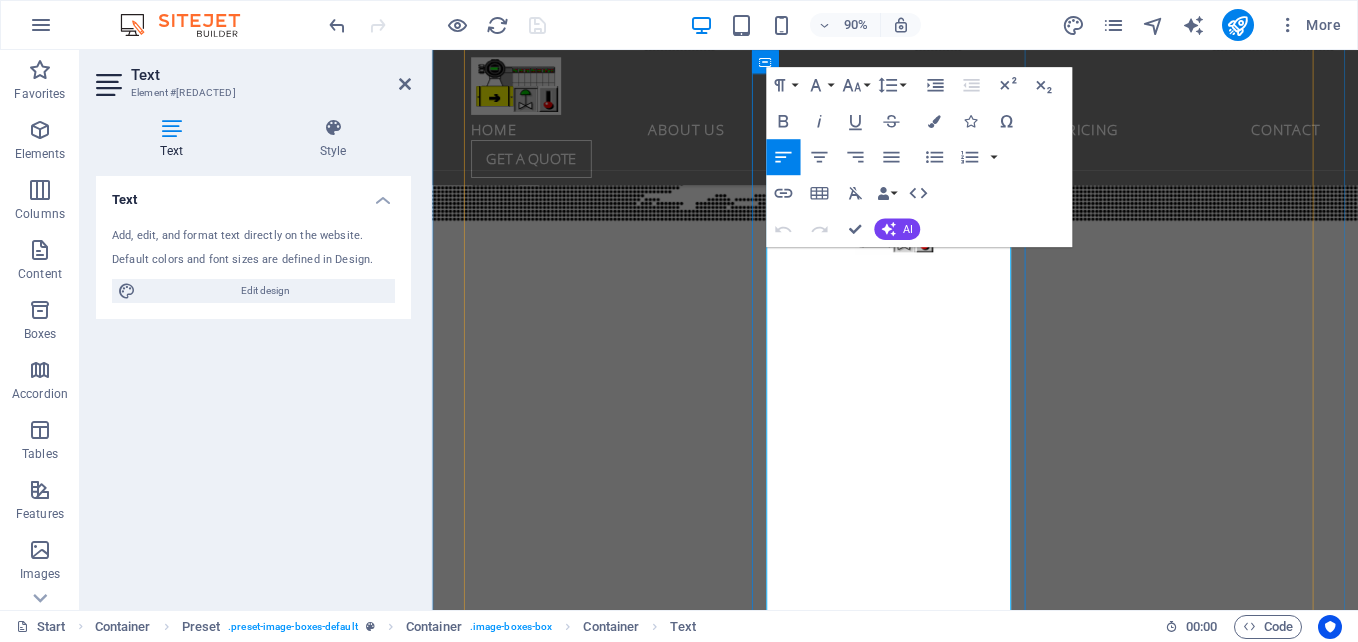 click on "Turbine Control Commissioning ALSPA: Ensuring Optimal Performance At Advanced Systems and Process Automation (ASPA), our Turbine Control Commissioning process is essential for integrating turbine systems efficiently. We provide accurate calibration, testing, and optimization to ensure peak performance. Our experts assess all components for reliability and safety, enhancing performance and extending system lifespan while ensuring compliance with industry standards. Trust ASPA for a seamless commissioning process that promotes sustainable energy solutions and operational success." at bounding box center (947, 8768) 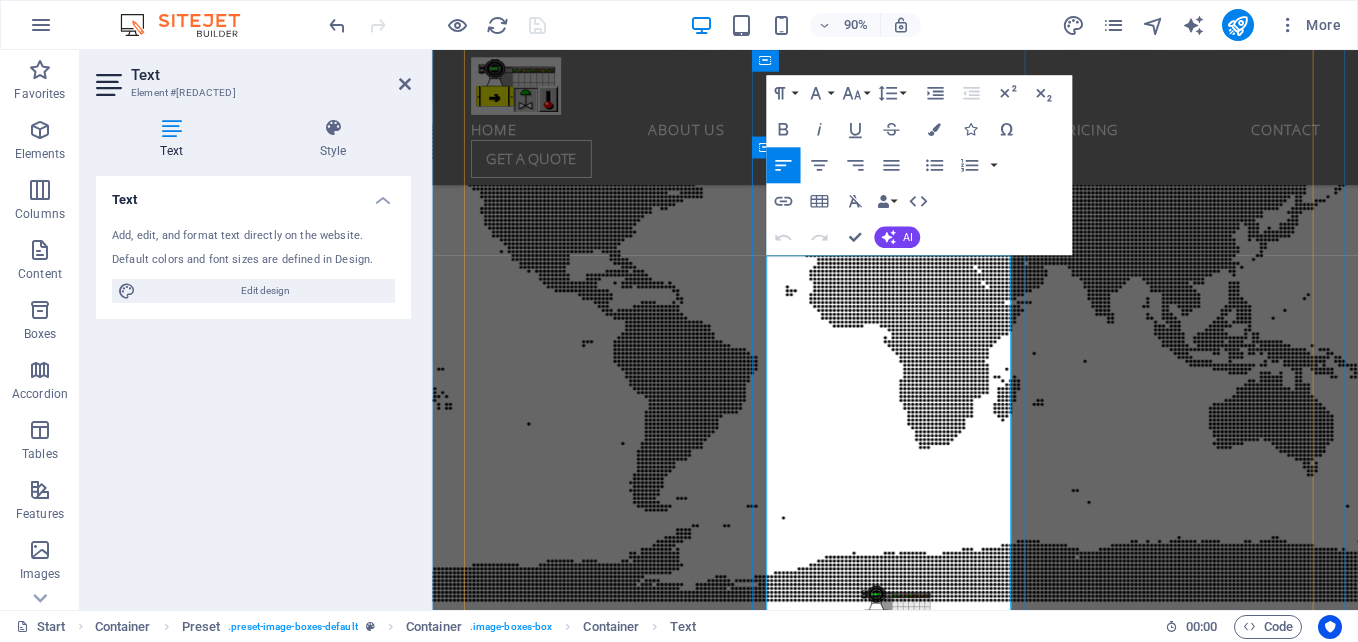 scroll, scrollTop: 6382, scrollLeft: 0, axis: vertical 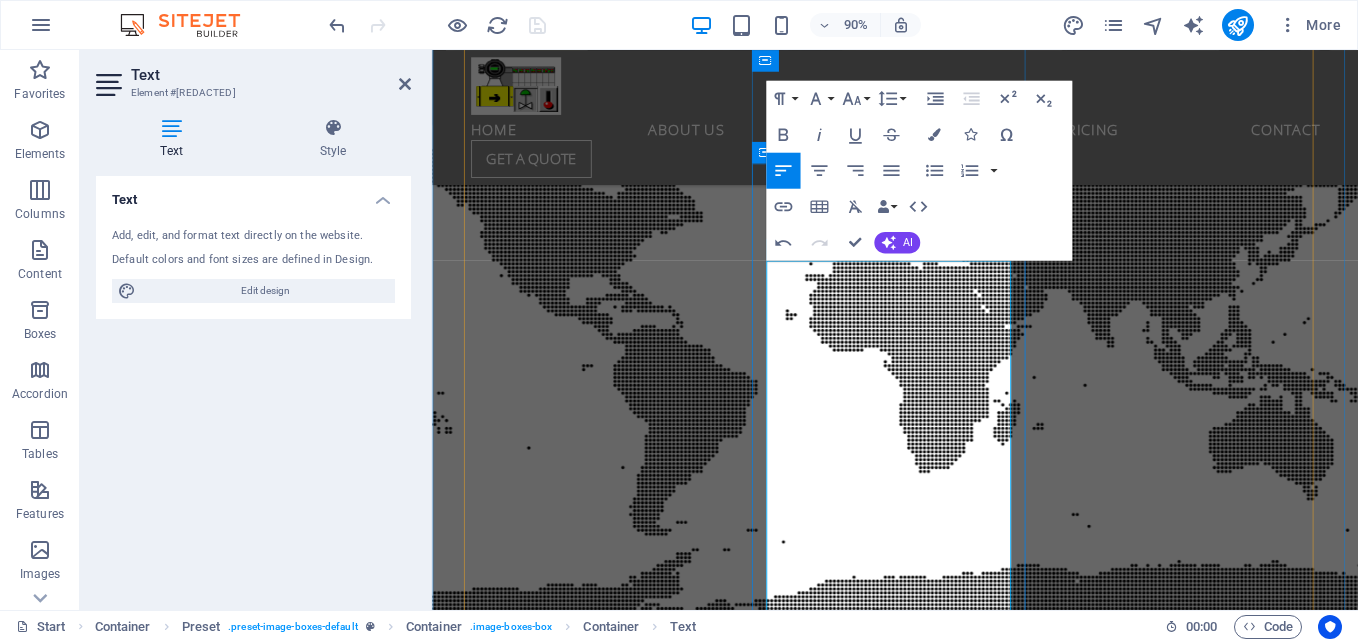 click on "Turbine Control Commissioning ALSPA: Ensuring Optimal Performance At Advanced Systems and Process Automation (ASPA), our Turbine Control Commissioning process is essential for integrating turbine systems efficiently. We provide accurate calibration, testing, and optimization to ensure peak performance. Our experts assess all components for reliability and safety, enhancing performance and extending system lifespan while ensuring compliance with industry standards. Trust ASPA for a seamless commissioning process that promotes sustainable energy solutions and operational success." at bounding box center (947, 9206) 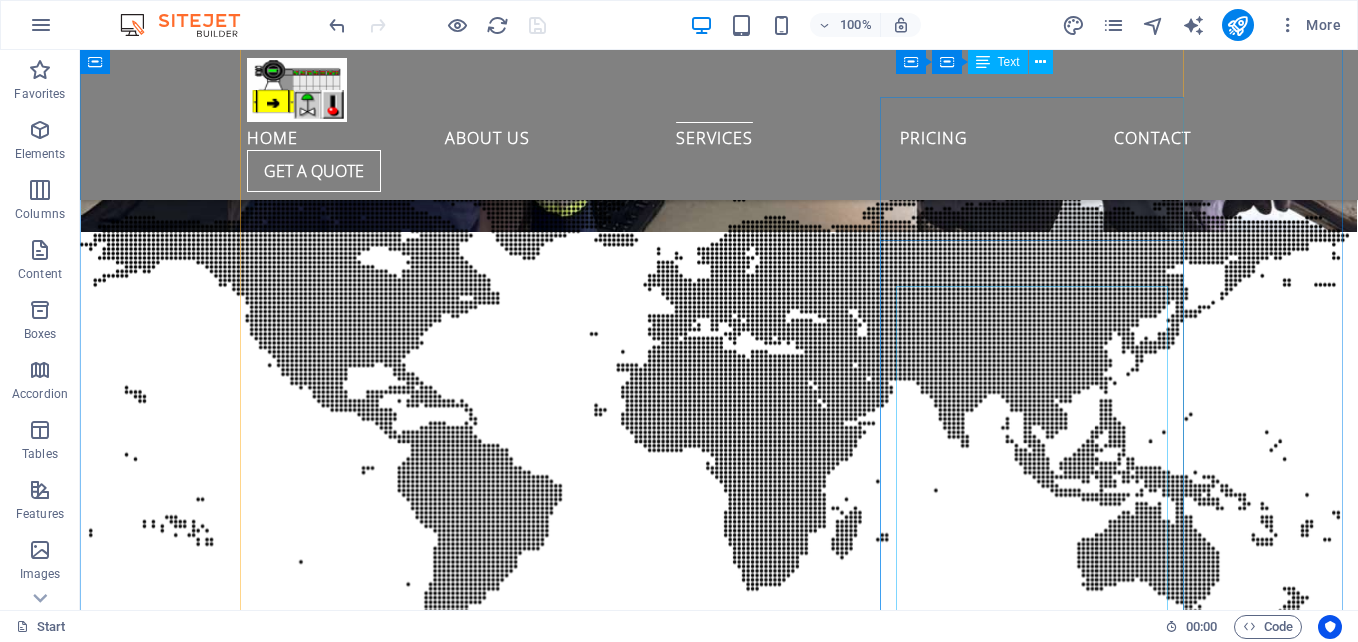 scroll, scrollTop: 5932, scrollLeft: 0, axis: vertical 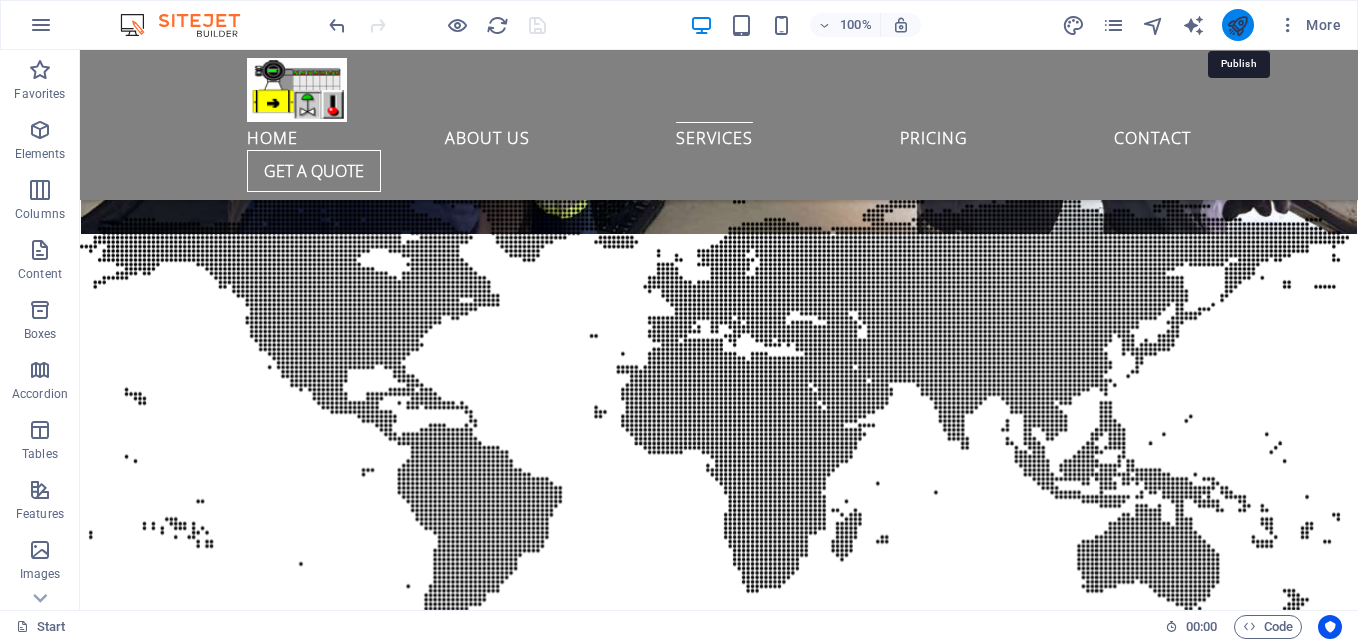 click at bounding box center [1237, 25] 